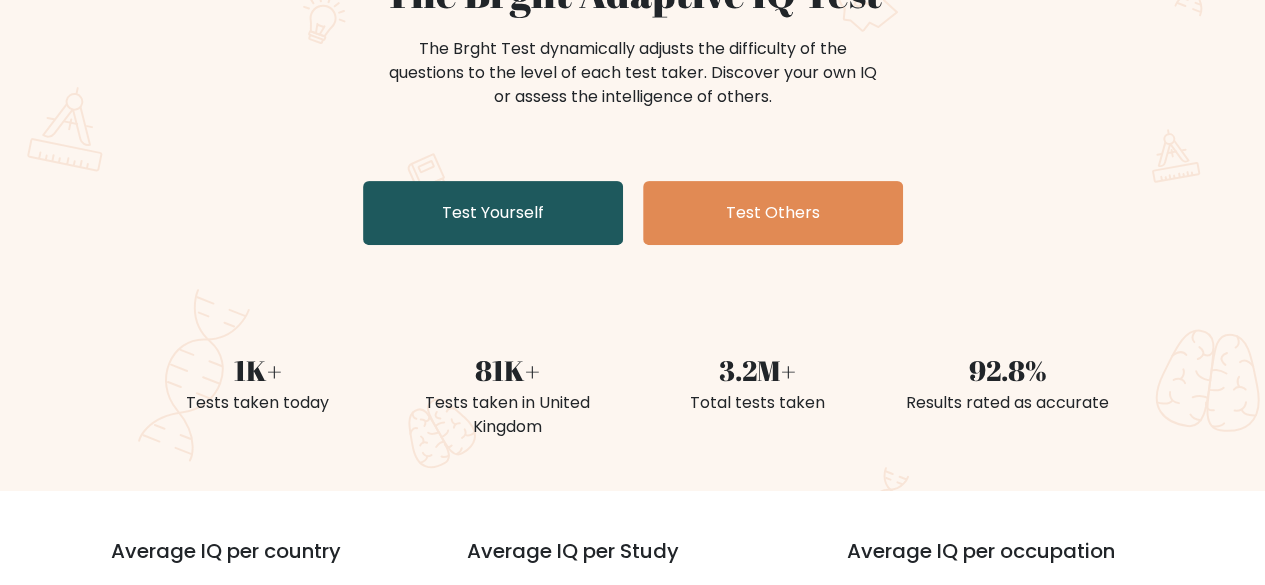 scroll, scrollTop: 240, scrollLeft: 0, axis: vertical 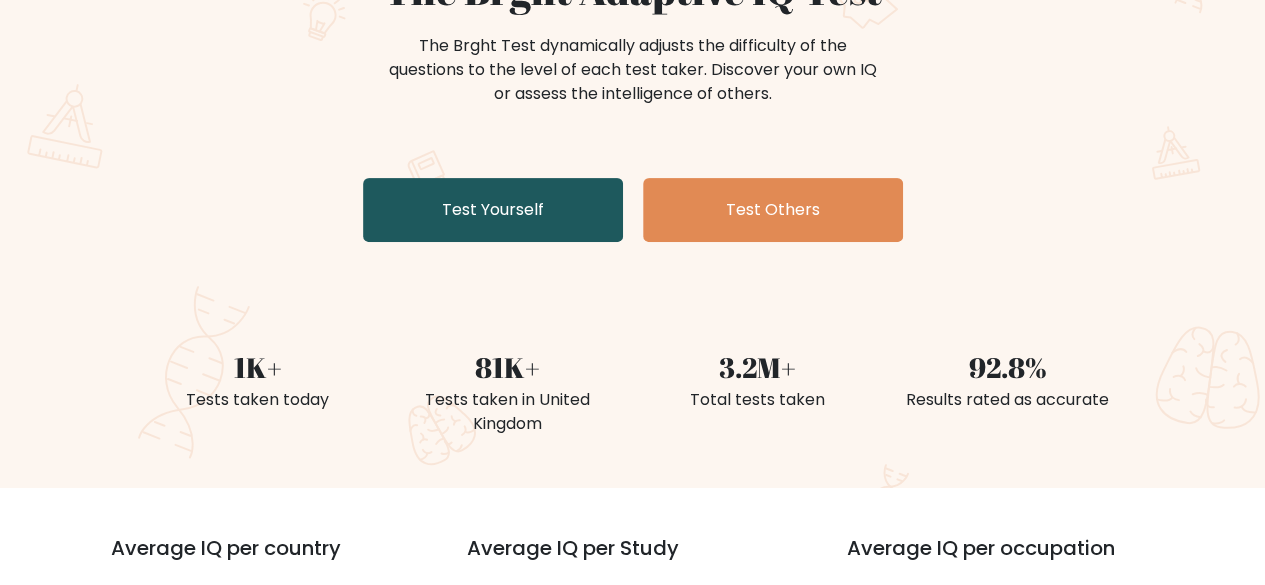 click on "Test Yourself" at bounding box center [493, 210] 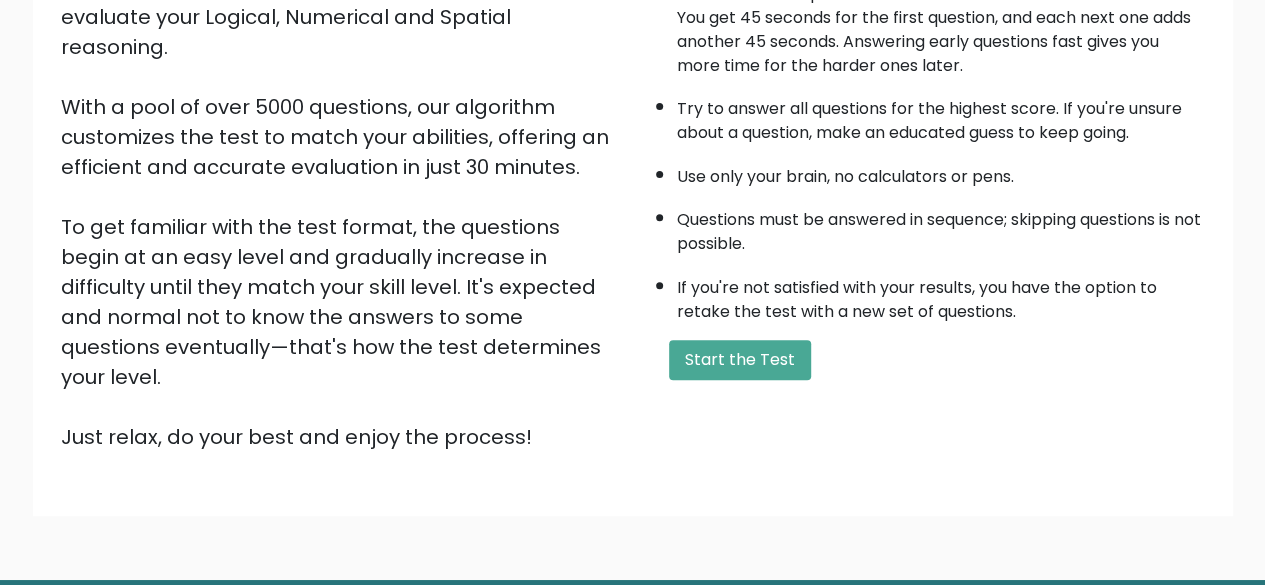scroll, scrollTop: 330, scrollLeft: 0, axis: vertical 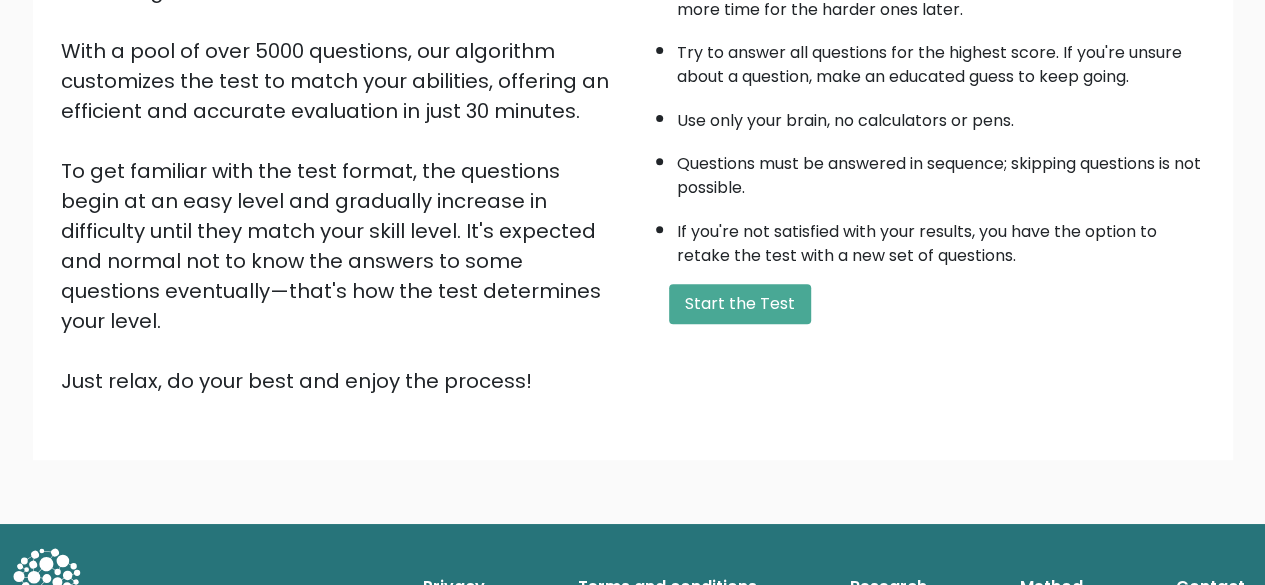 click on "A few things before you start:
The test has 40 questions and needs to be finished in 30 minutes. You get 45 seconds for the first question, and each next one adds another 45 seconds. Answering early questions fast gives you more time for the harder ones later.
Try to answer all questions for the highest score. If you're unsure about a question, make an educated guess to keep going.
Use only your brain, no calculators or pens.
Questions must be answered in sequence; skipping questions is not possible.
If you're not satisfied with your results, you have the option to retake the test with a new set of questions.
Start the Test" at bounding box center (925, 136) 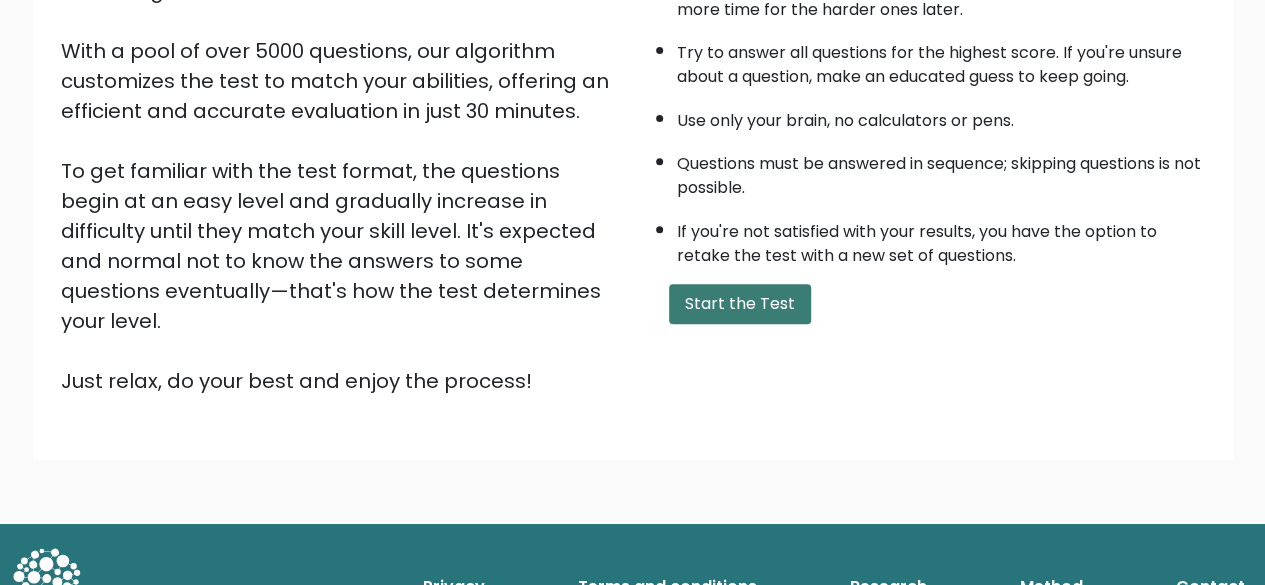 click on "Start the Test" at bounding box center [740, 304] 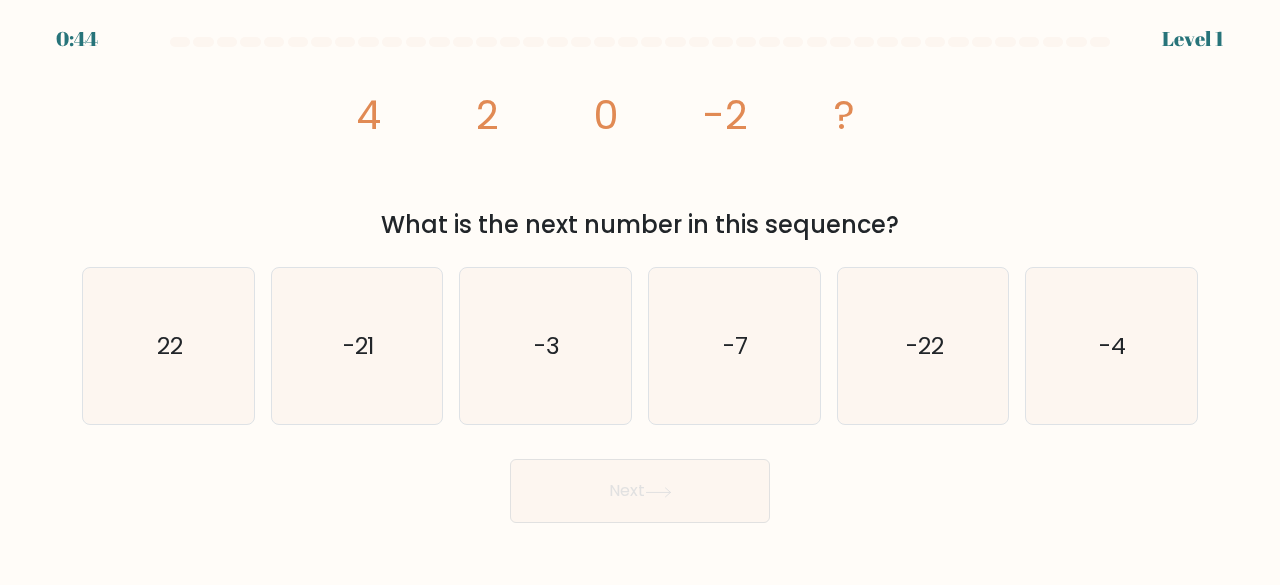 scroll, scrollTop: 0, scrollLeft: 0, axis: both 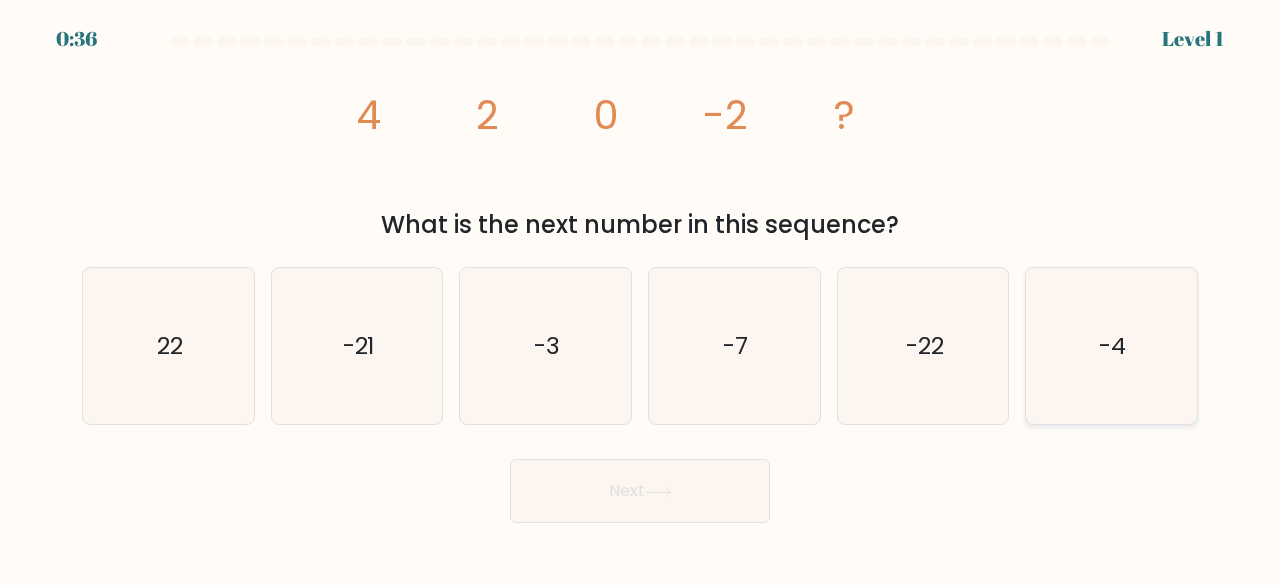 click on "-4" 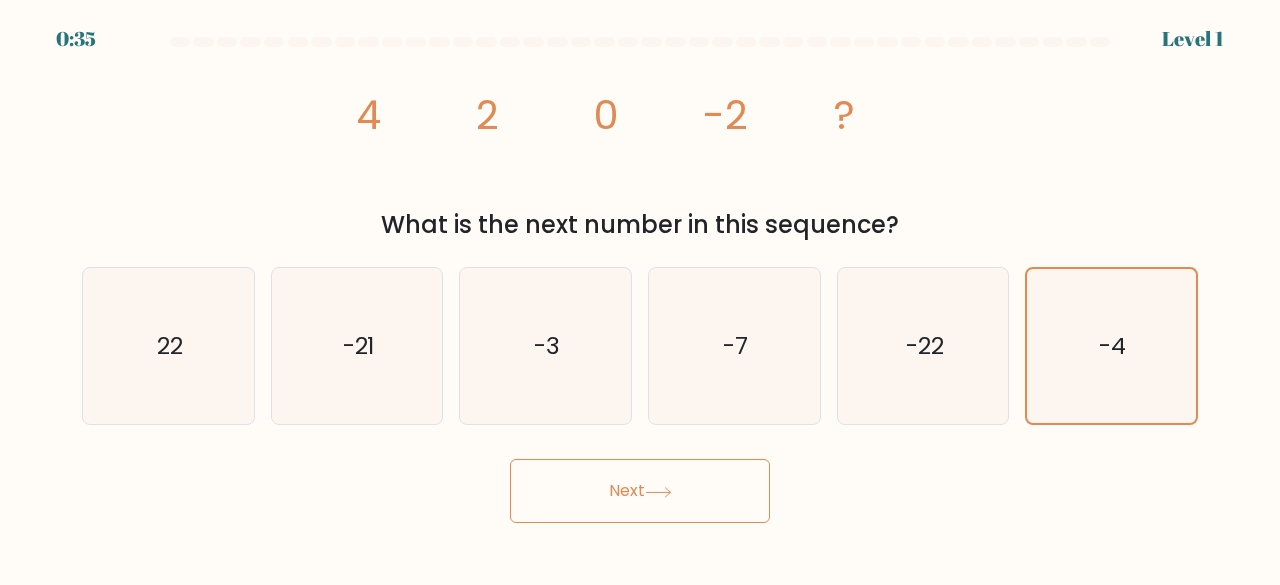 click on "Next" at bounding box center [640, 491] 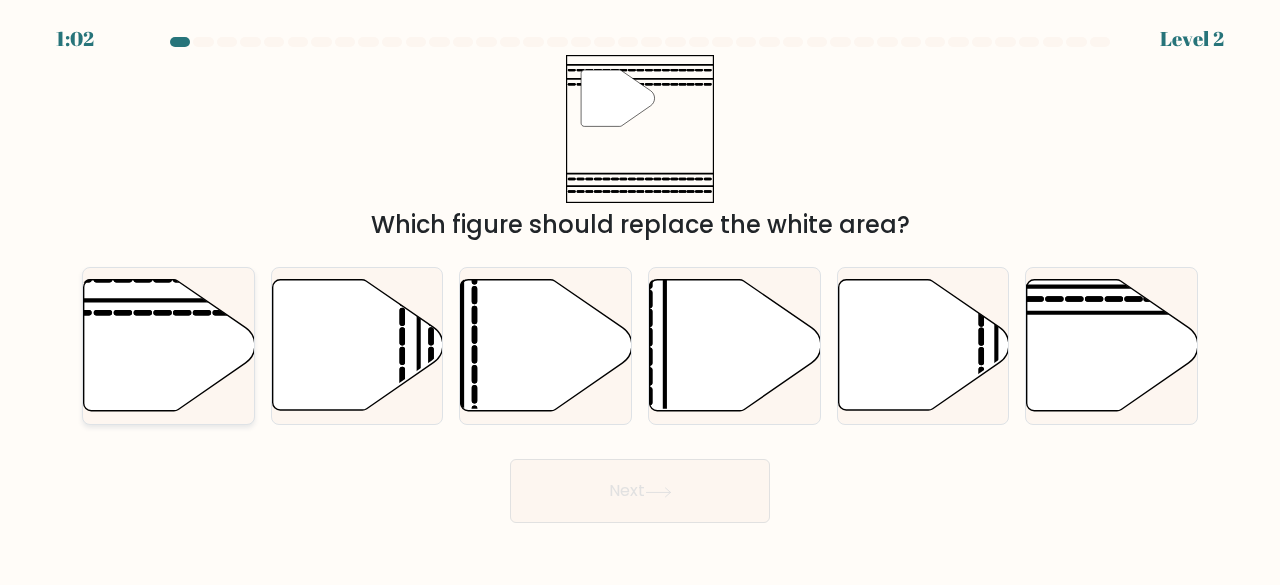 click 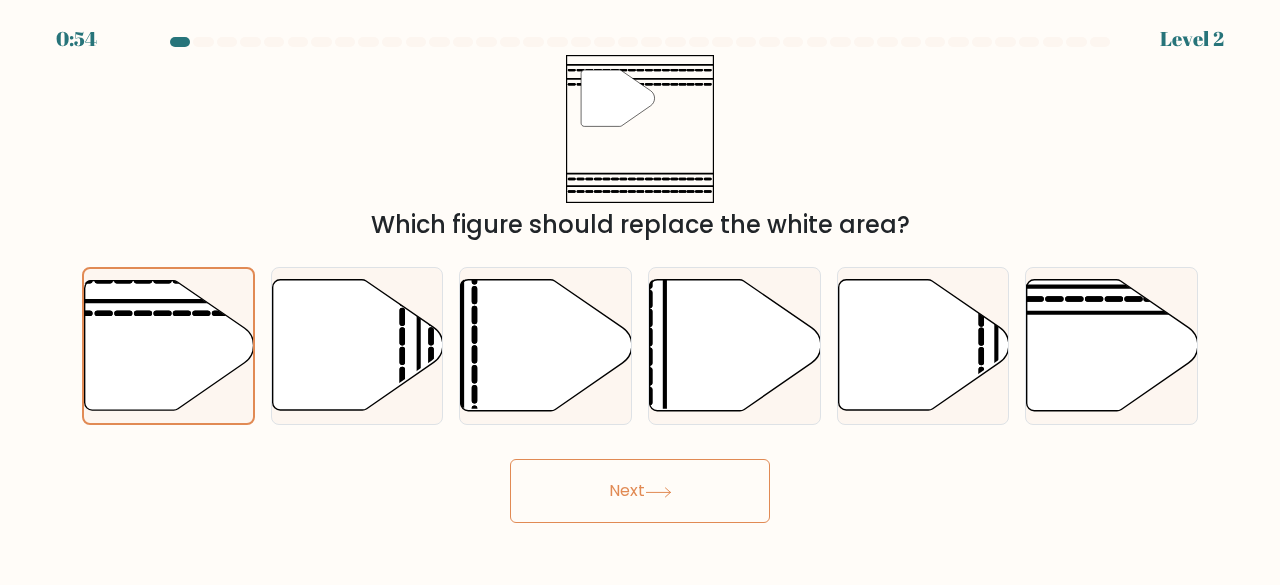 click on "Next" at bounding box center [640, 491] 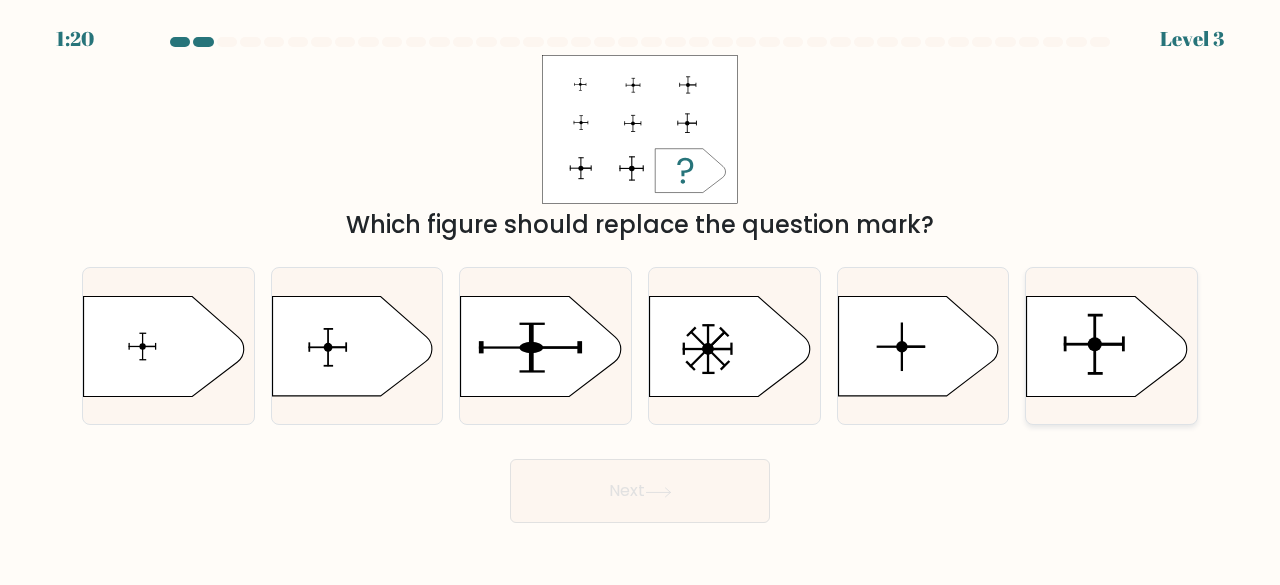 click 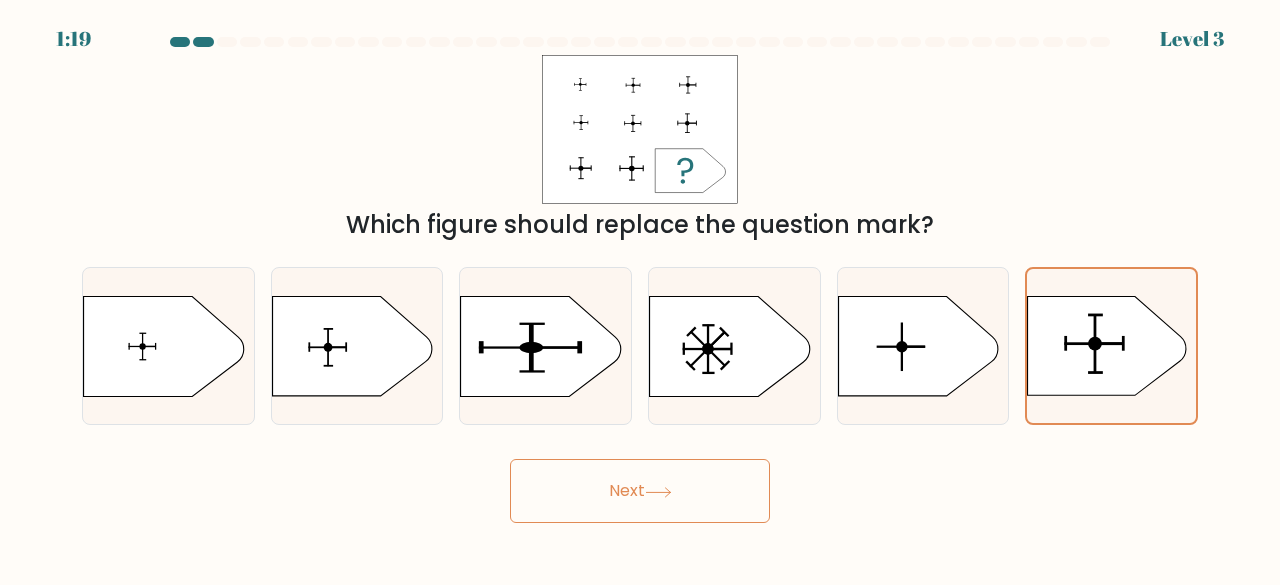 click on "Next" at bounding box center (640, 491) 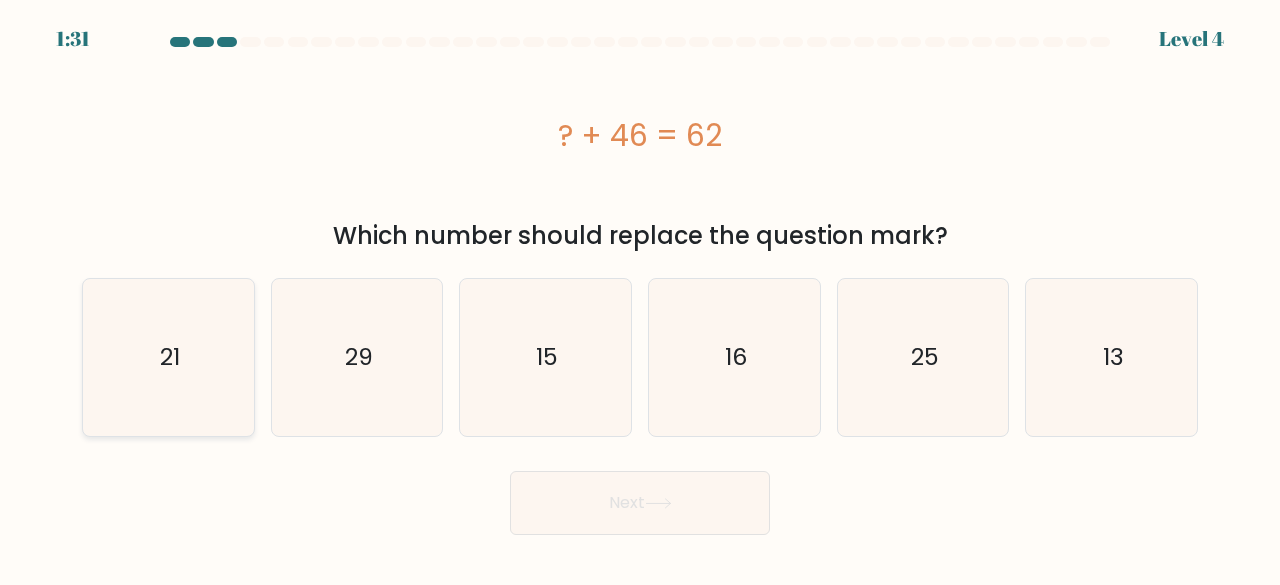 click on "21" 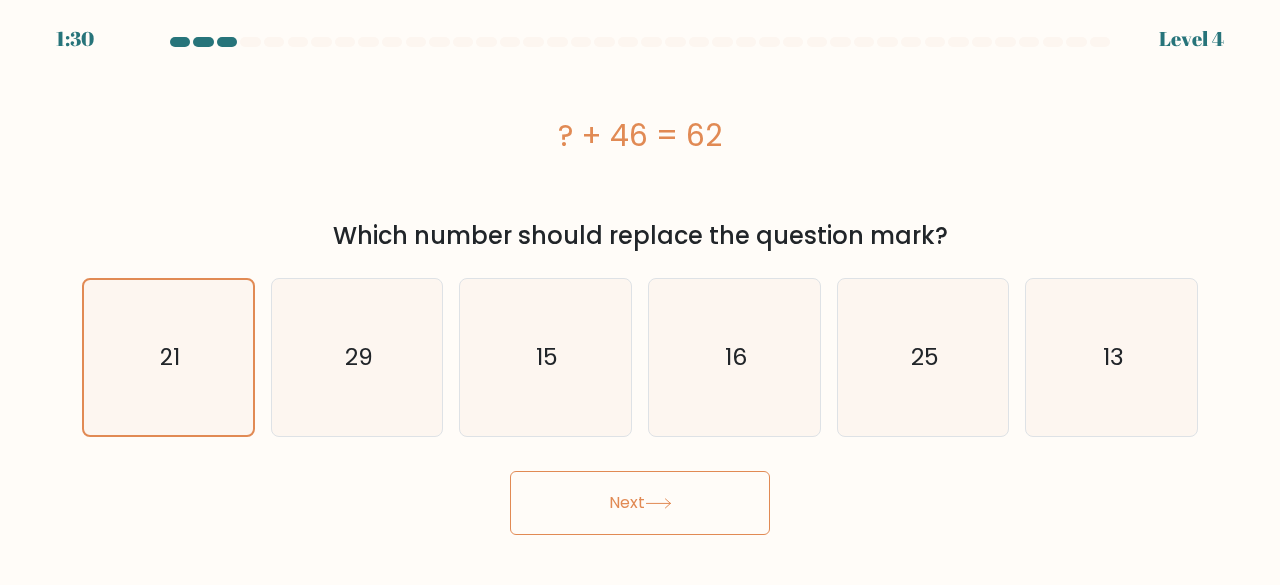 click on "Next" at bounding box center [640, 503] 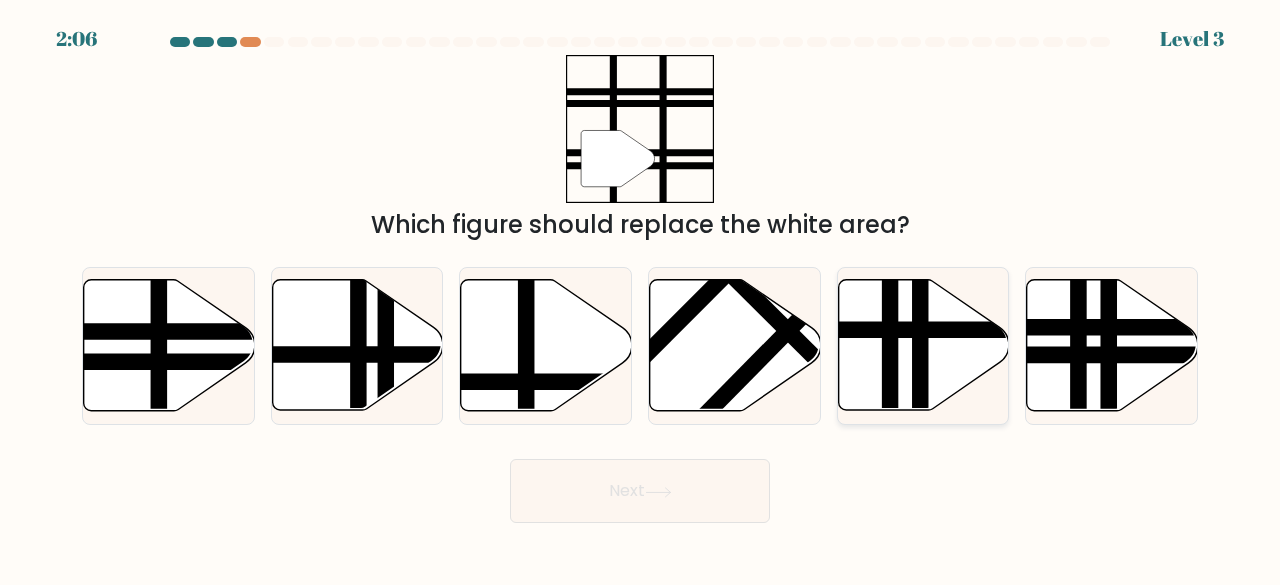 click 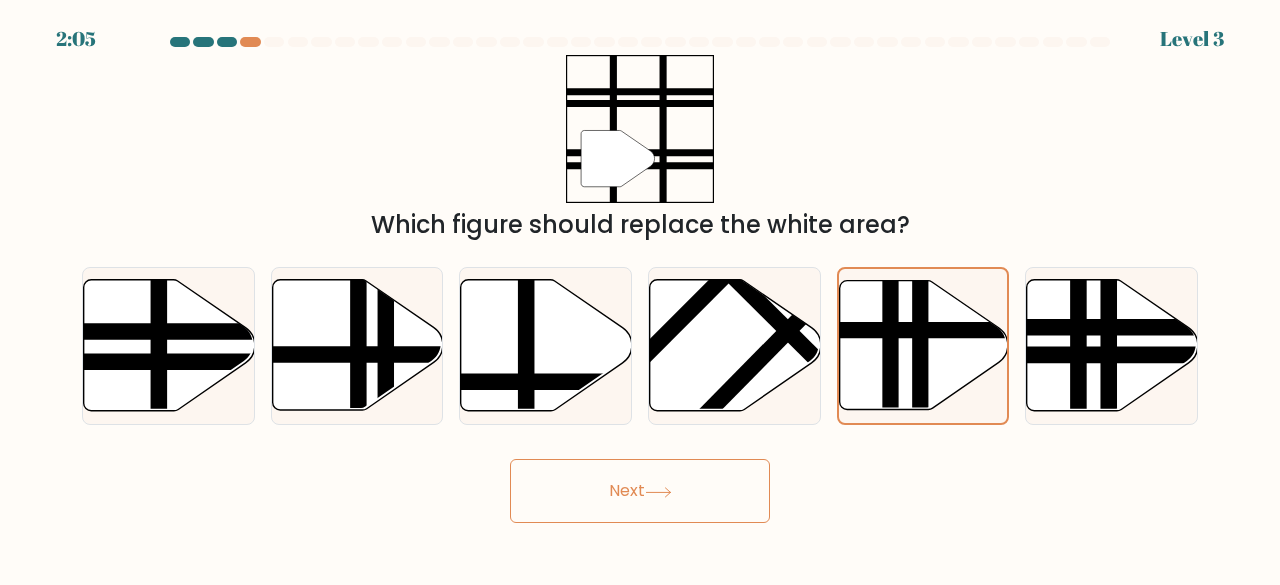 click on "Next" at bounding box center (640, 491) 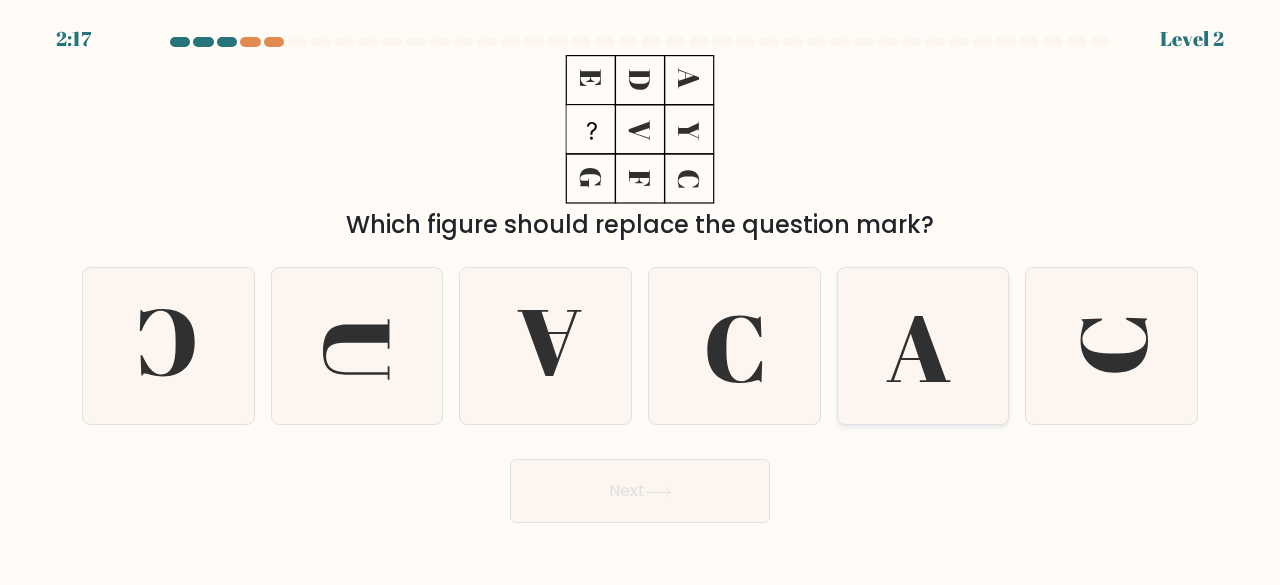 click 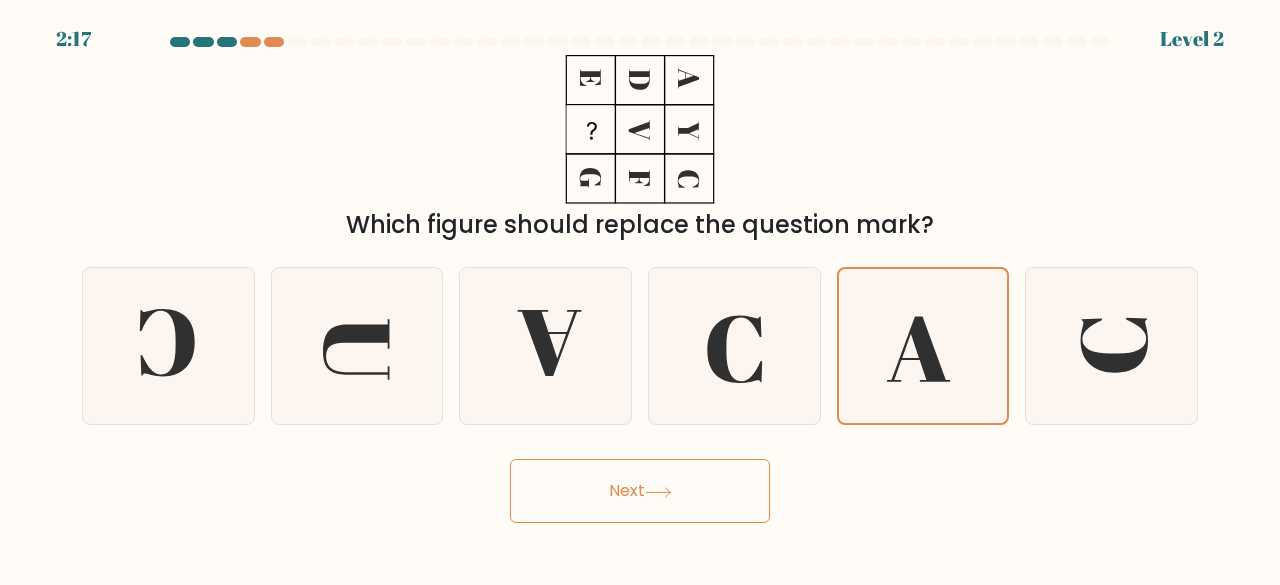 click on "Next" at bounding box center (640, 491) 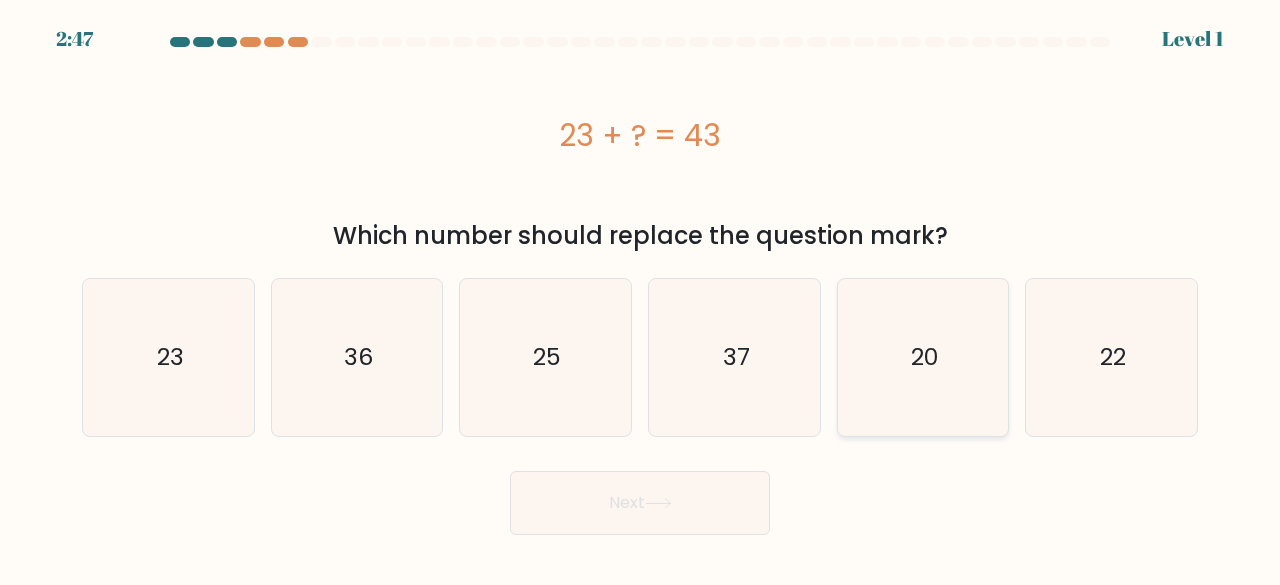 click on "20" 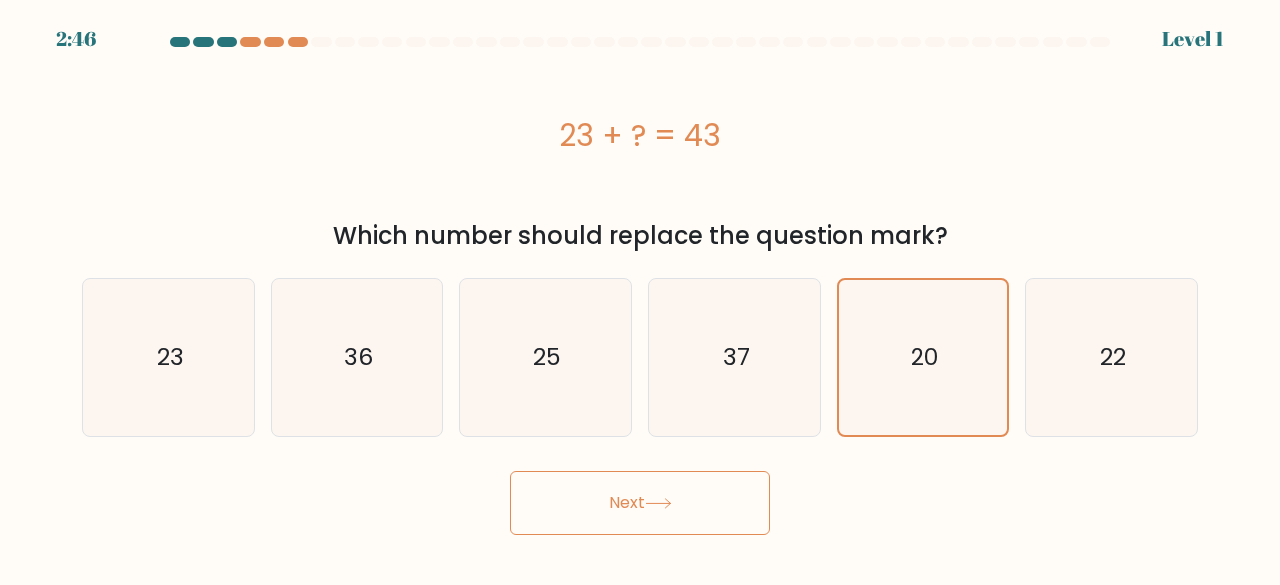click on "Next" at bounding box center [640, 503] 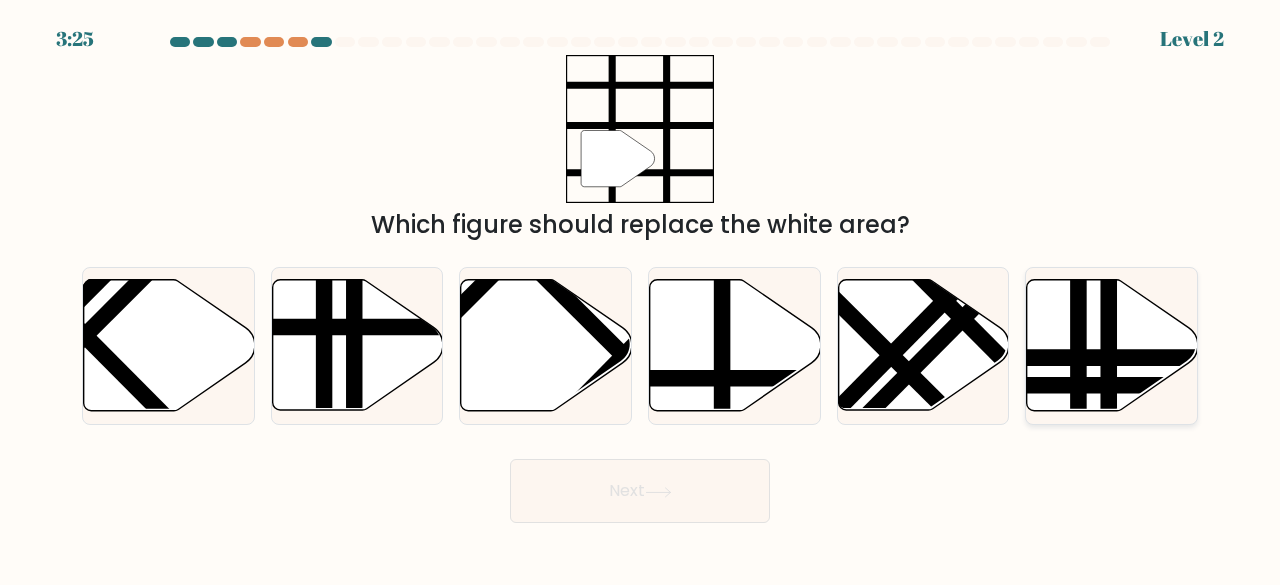 click 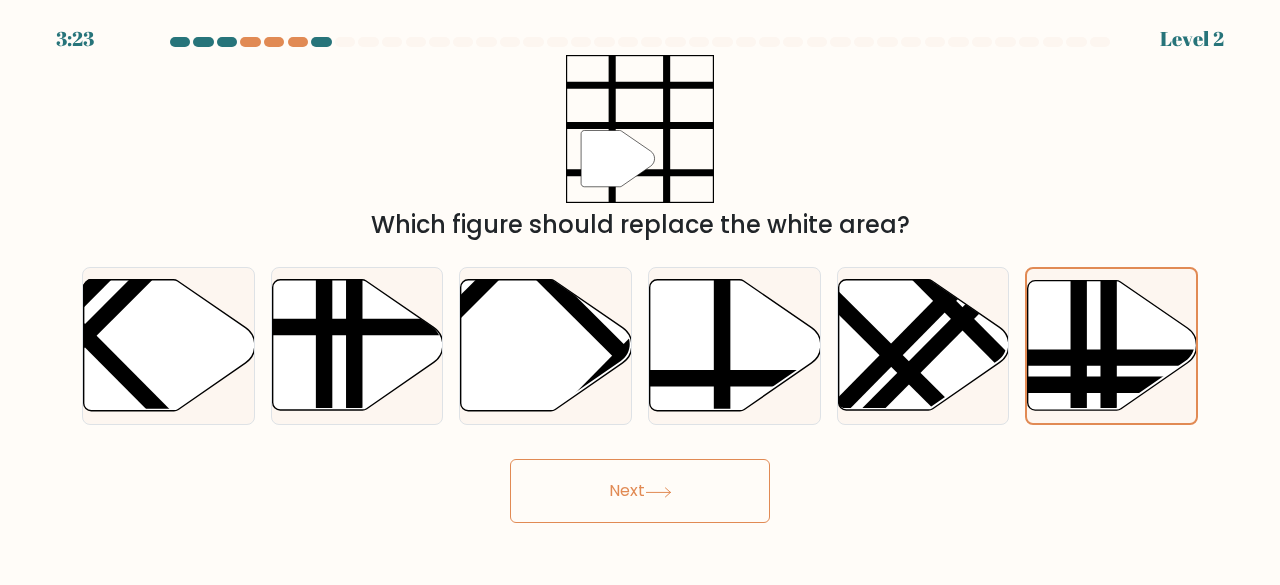 click on "Next" at bounding box center (640, 491) 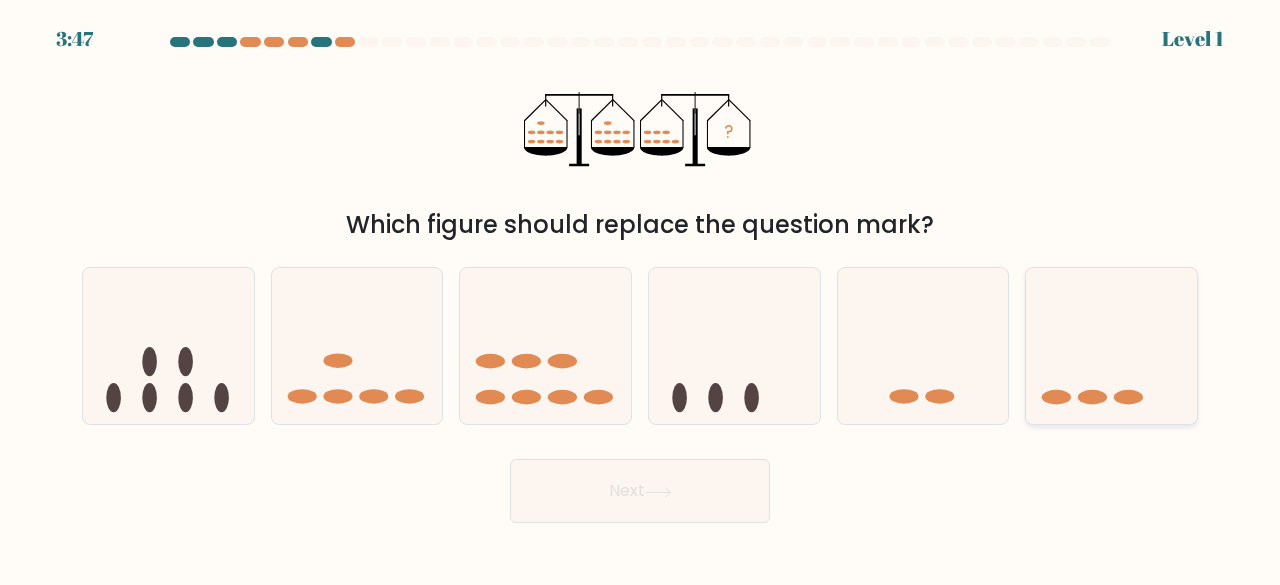 click at bounding box center [1111, 346] 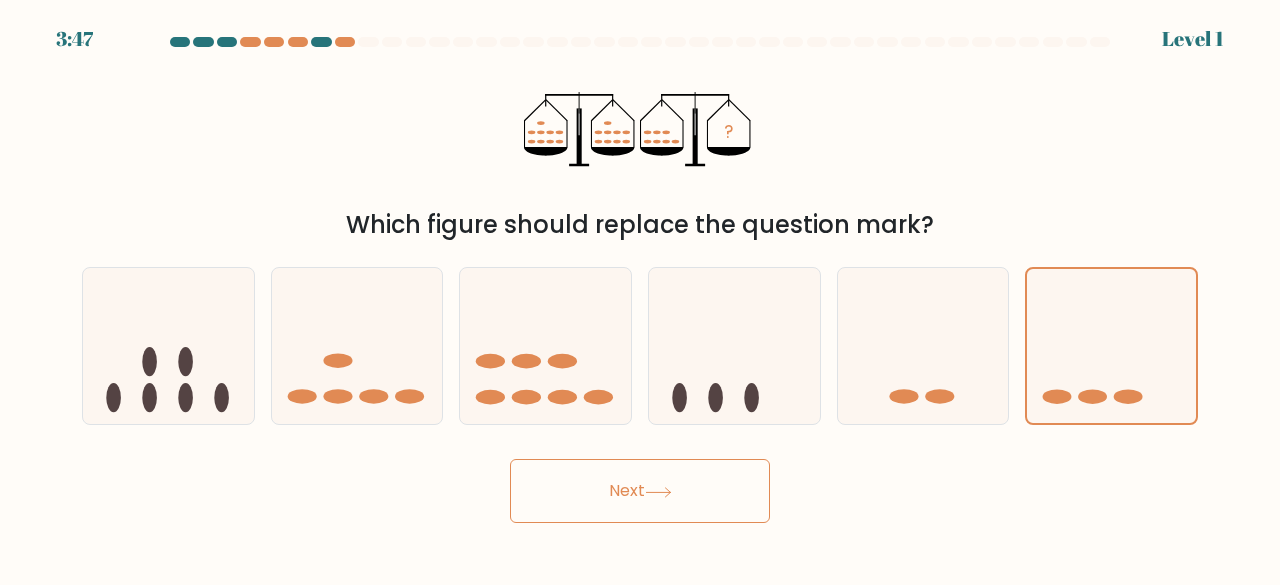 click on "Next" at bounding box center (640, 491) 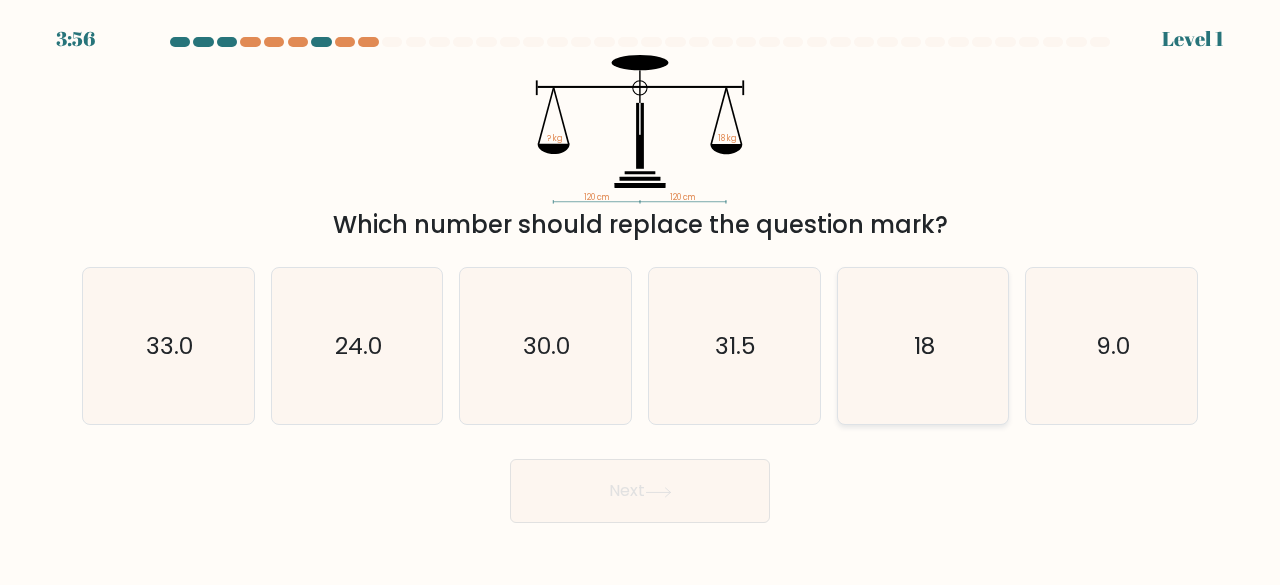 click on "18" 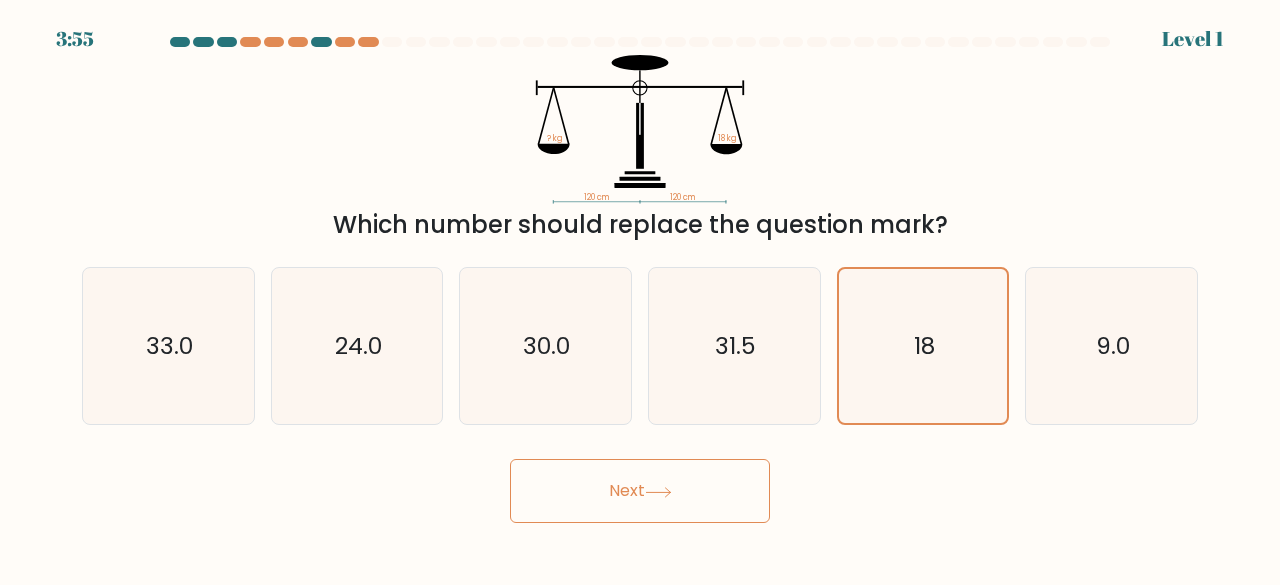 click on "Next" at bounding box center [640, 491] 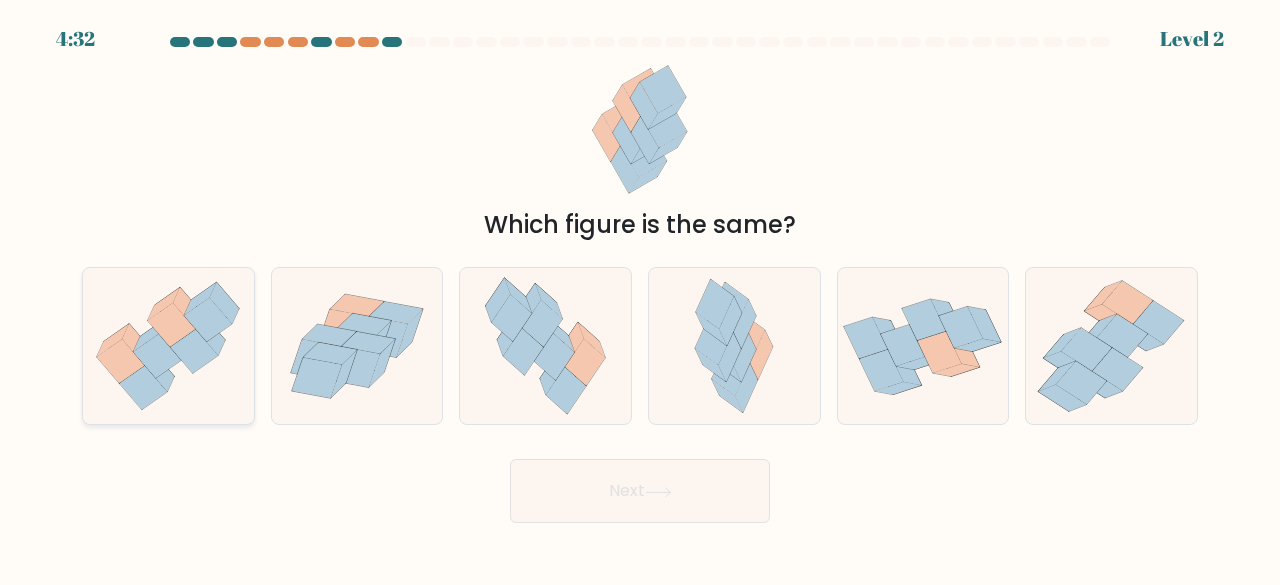 click 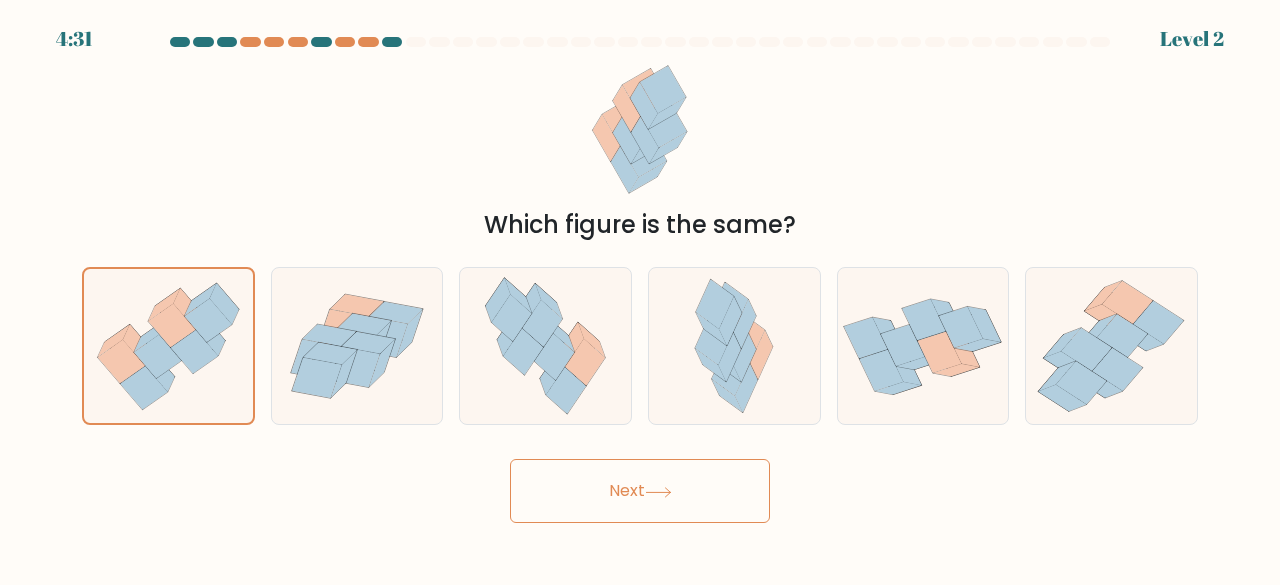 click on "Next" at bounding box center (640, 491) 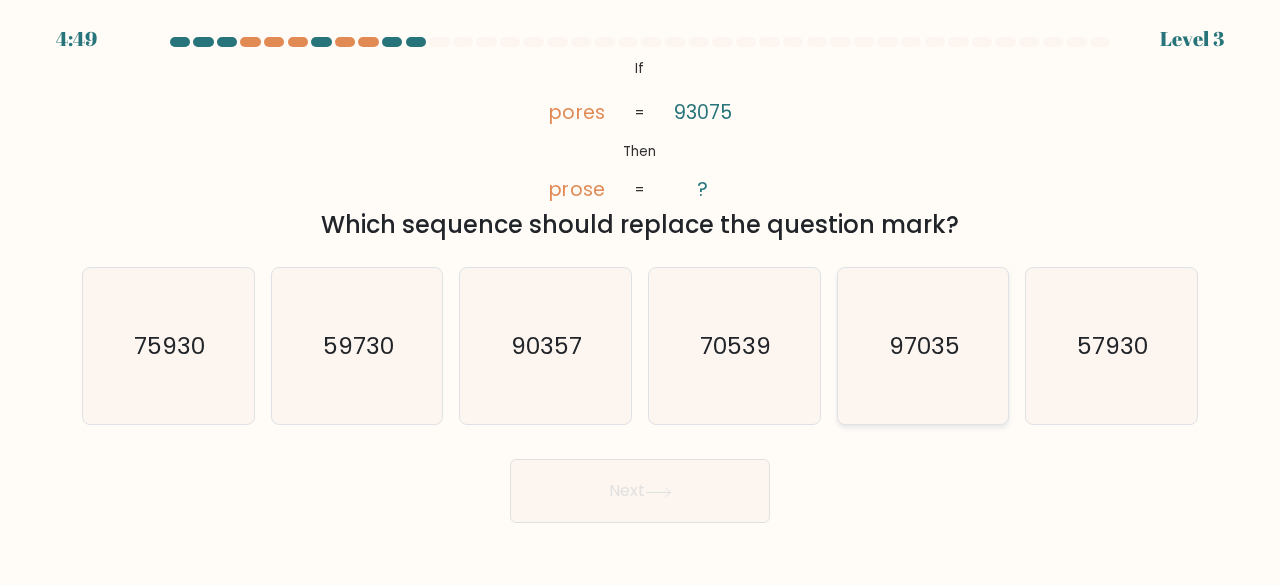 click on "97035" 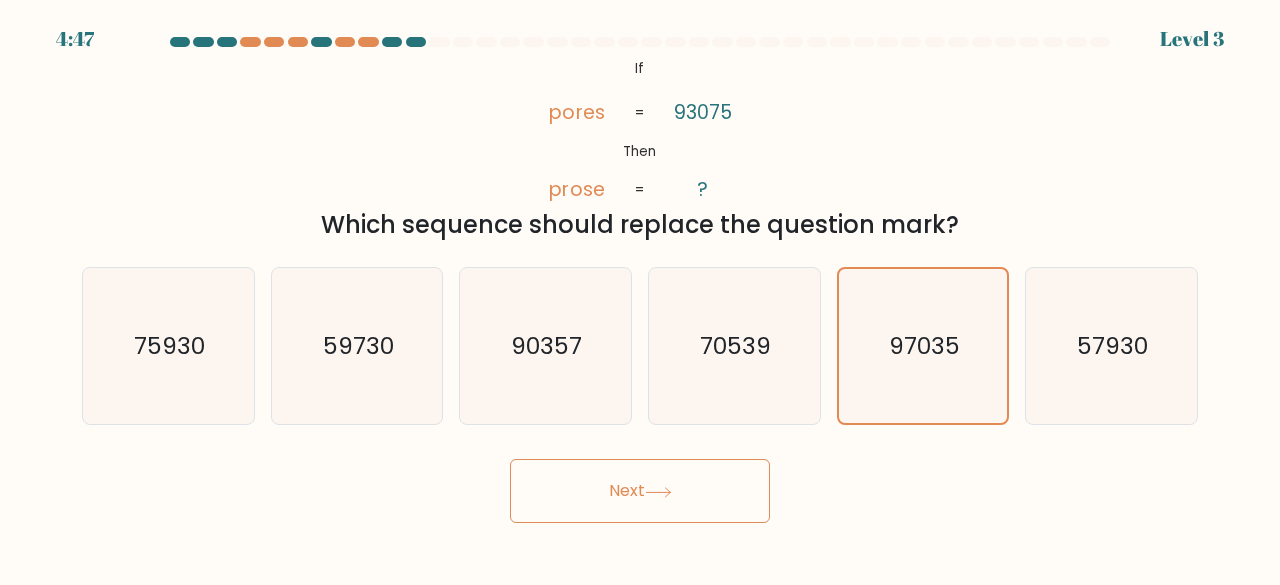 click on "Next" at bounding box center (640, 491) 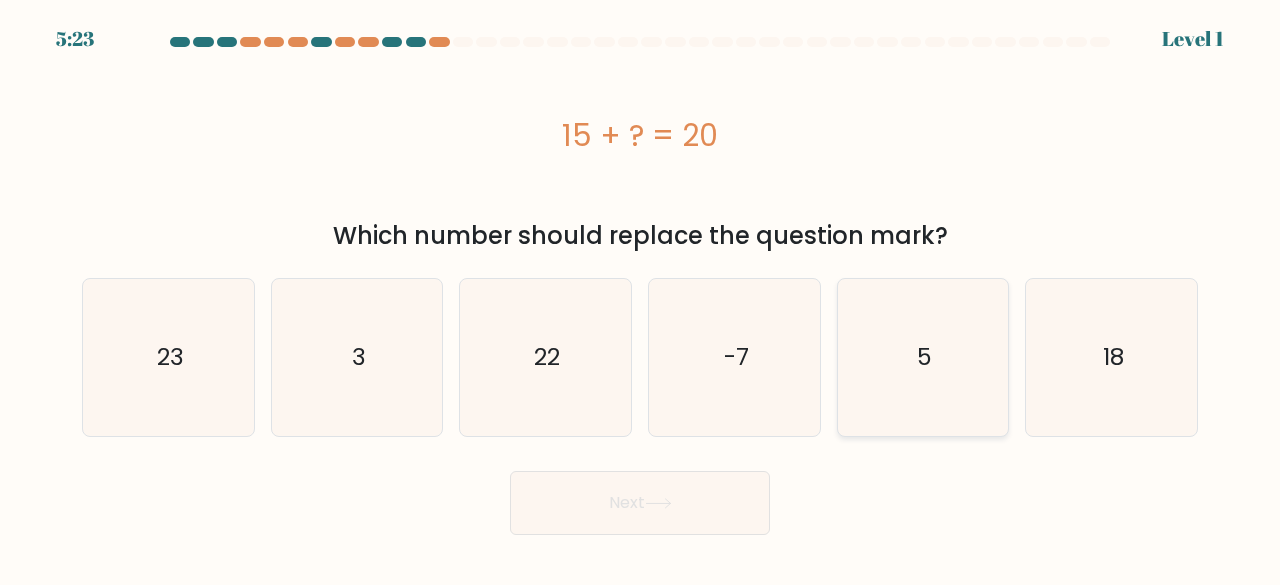 click on "5" 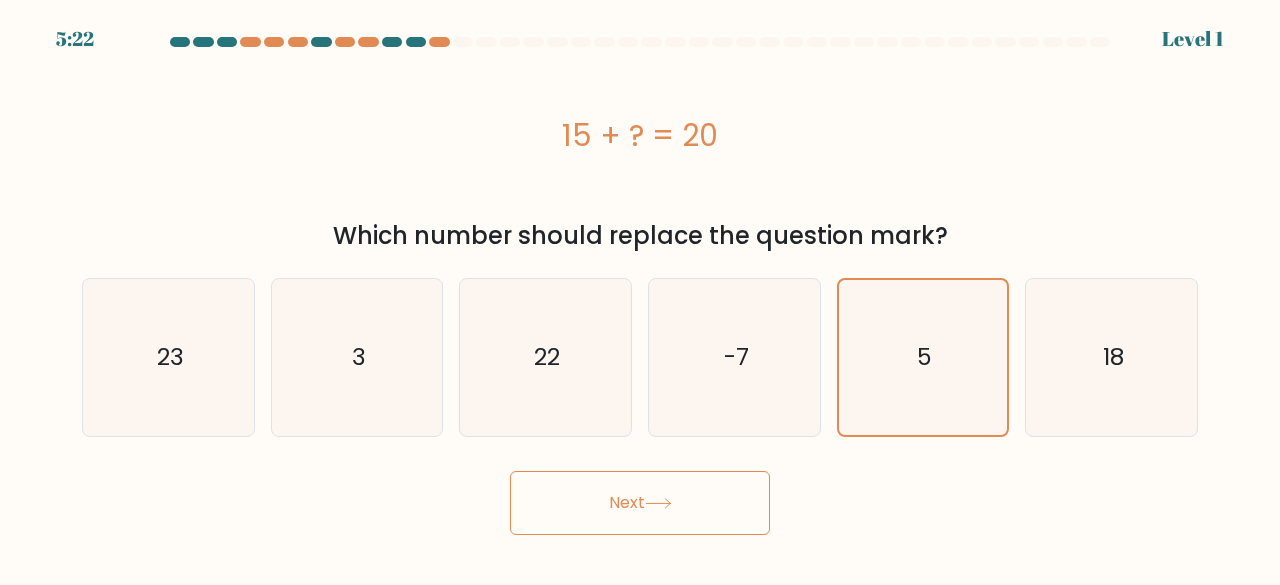 click on "Next" at bounding box center (640, 503) 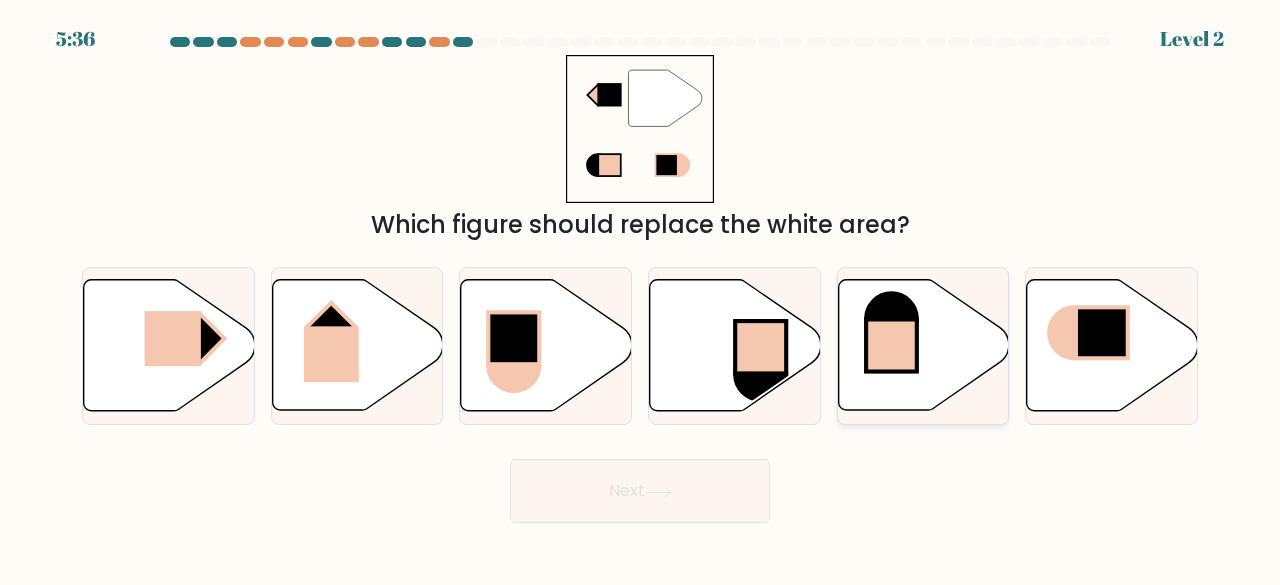click 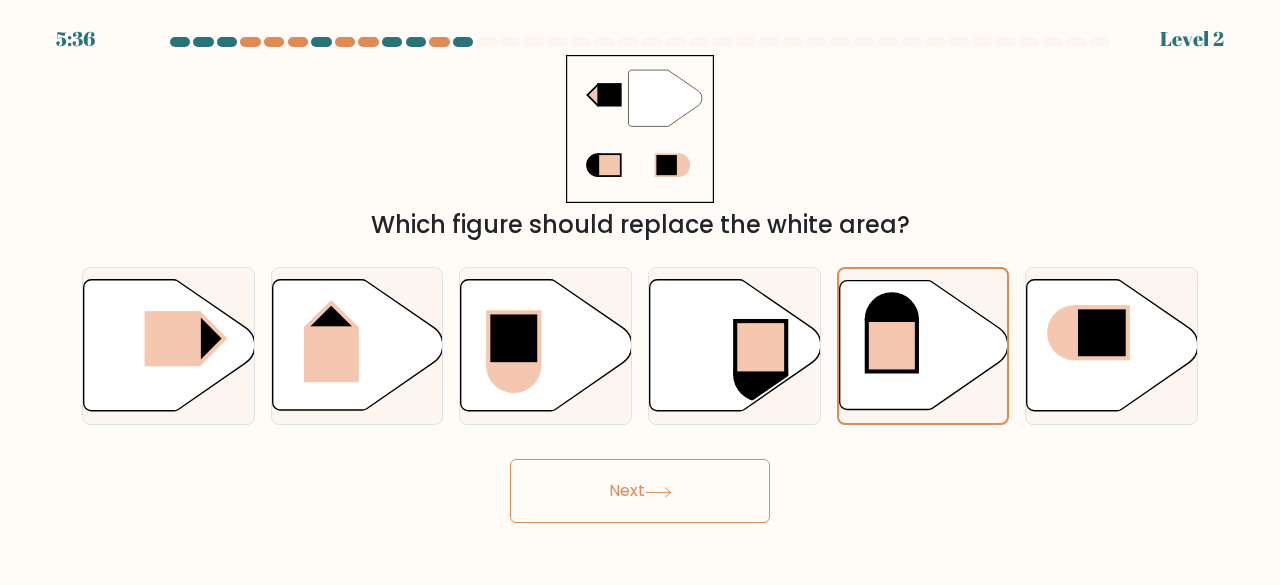 click on "Next" at bounding box center [640, 491] 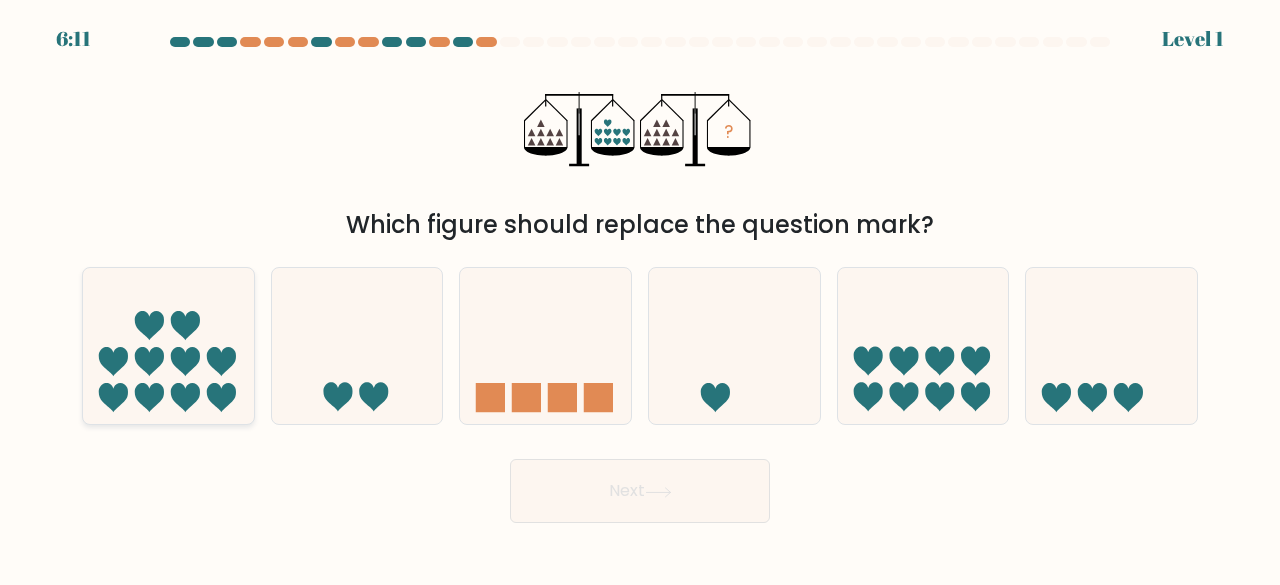 click 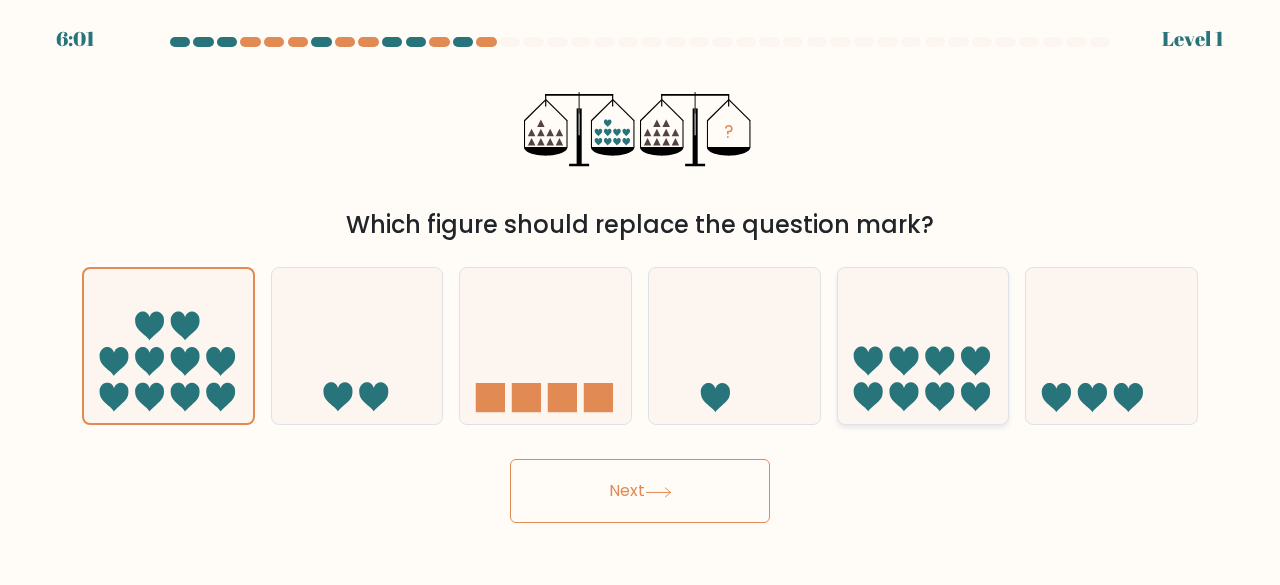 click 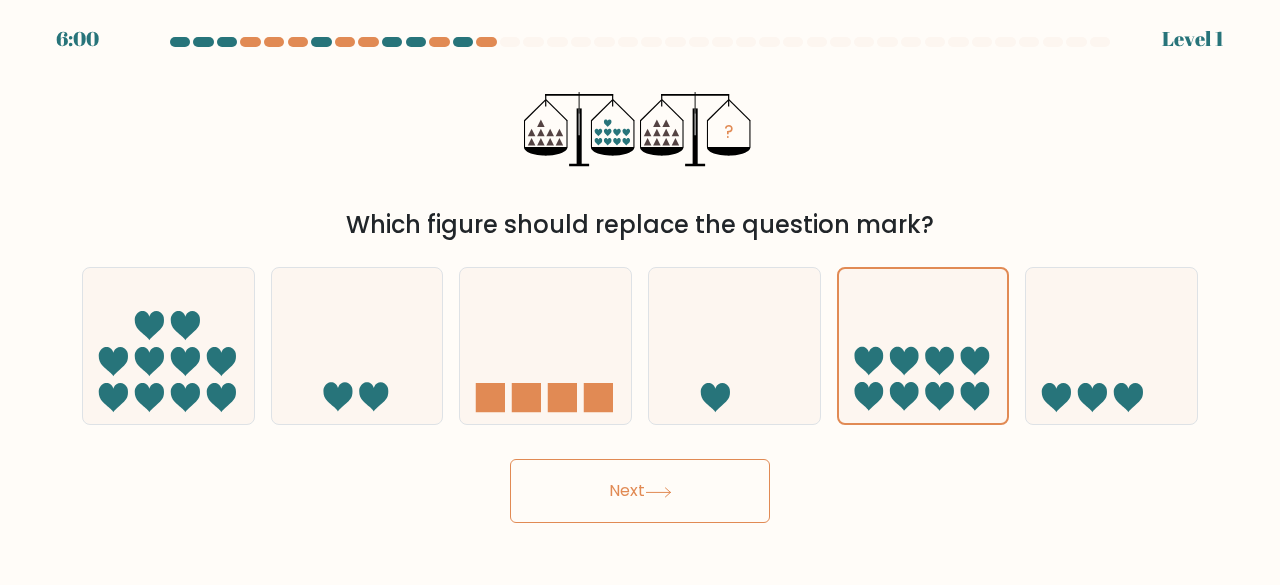 click on "Next" at bounding box center (640, 491) 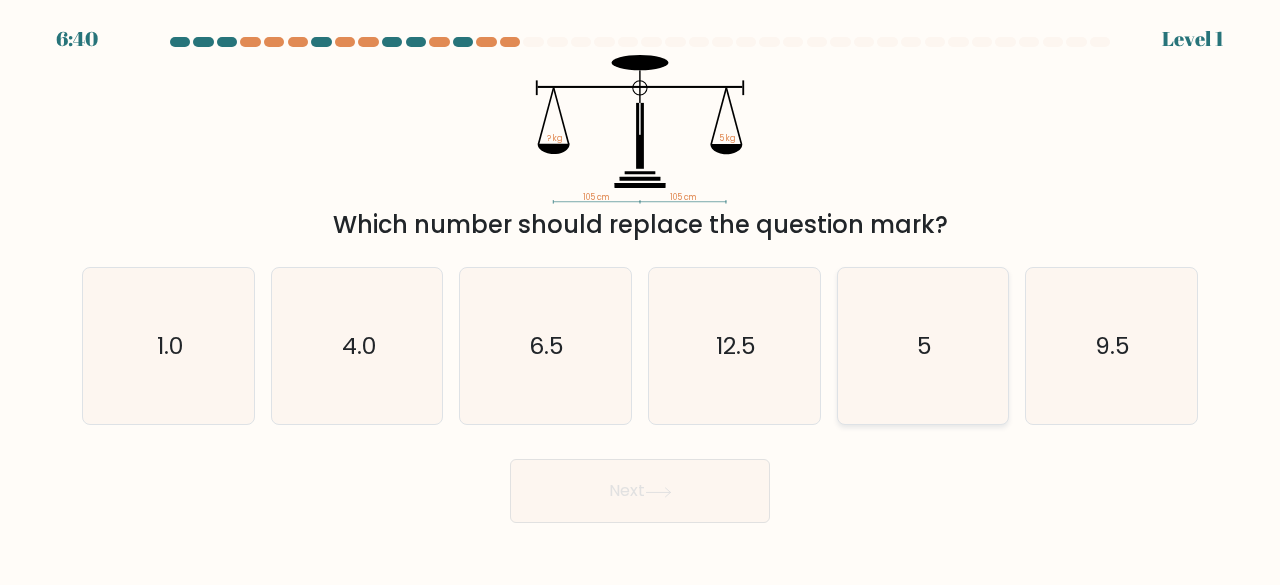 click on "5" 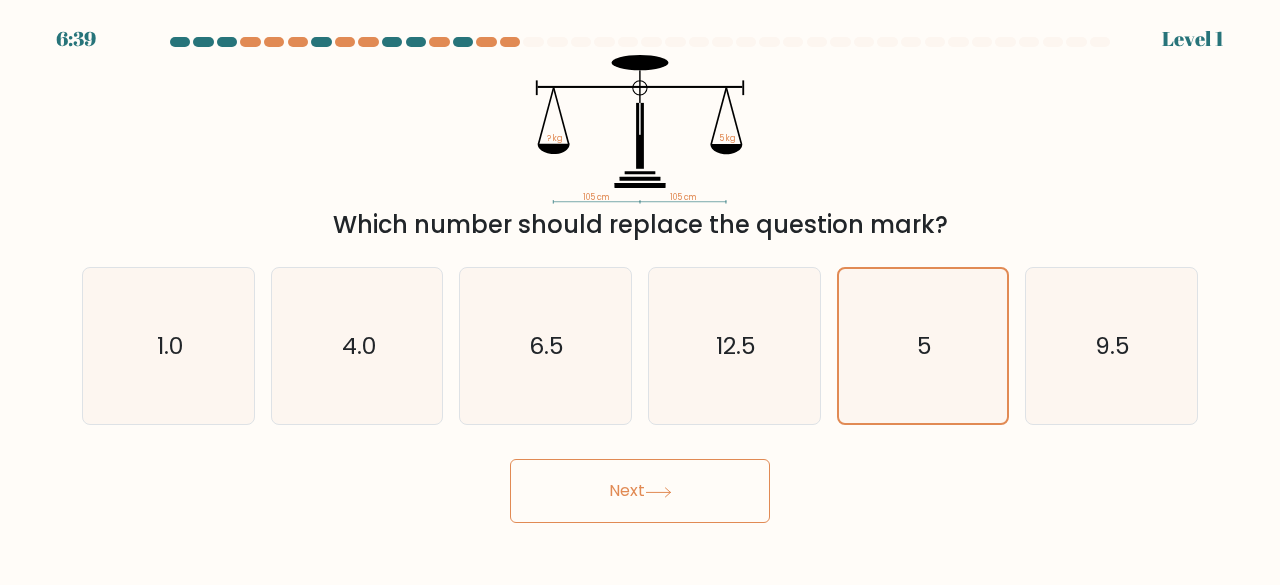 click on "Next" at bounding box center [640, 491] 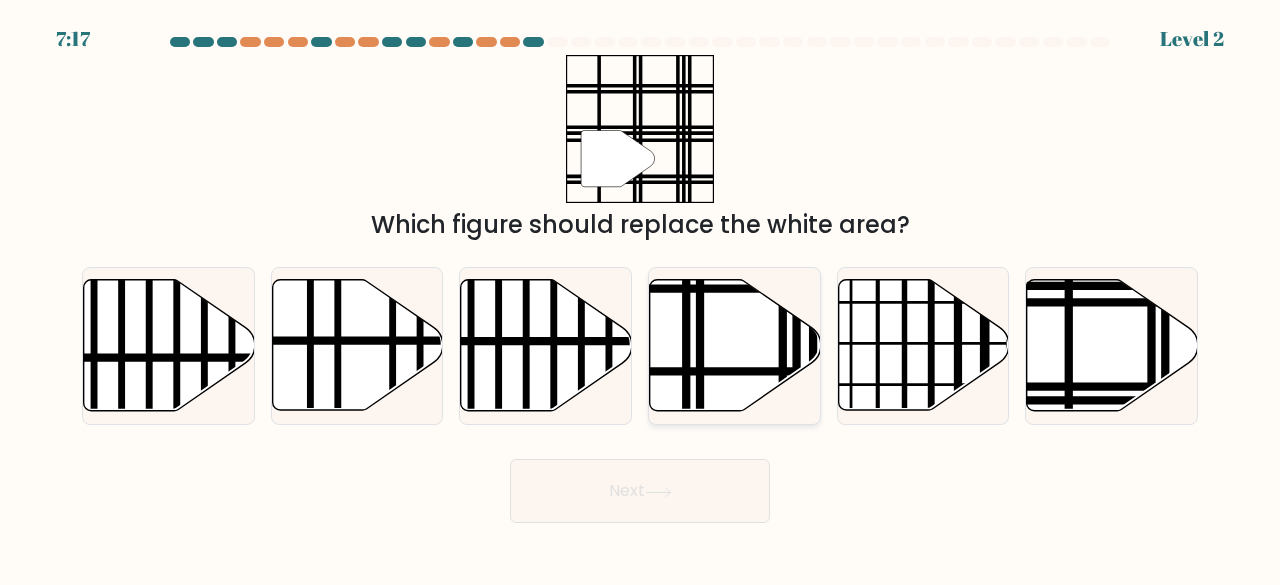 click 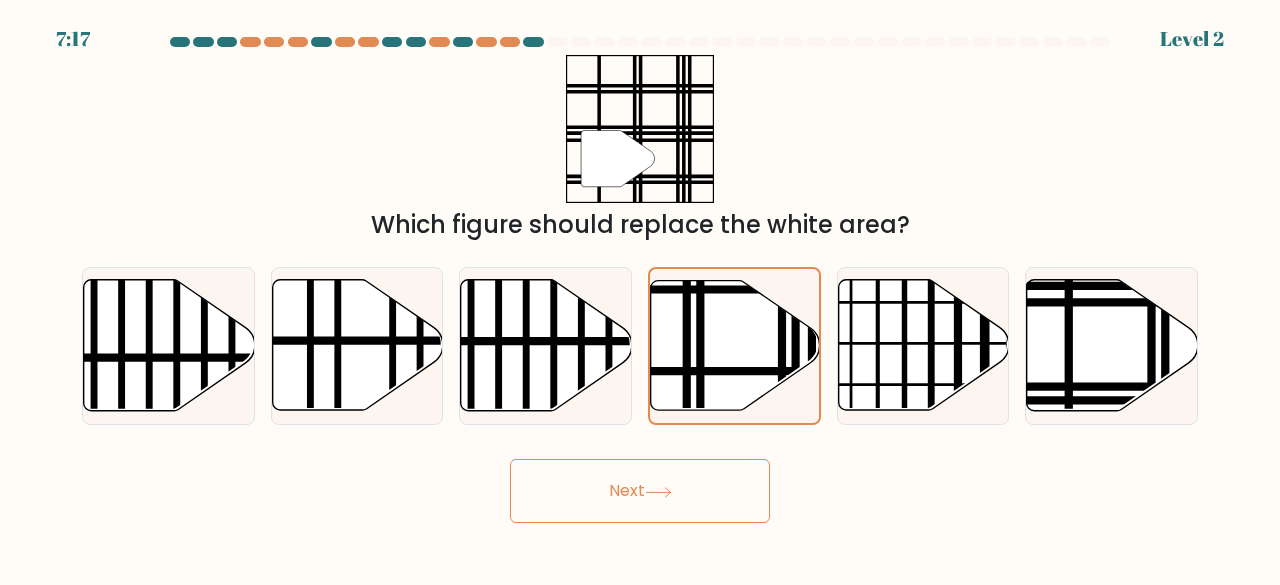 click on "Next" at bounding box center (640, 491) 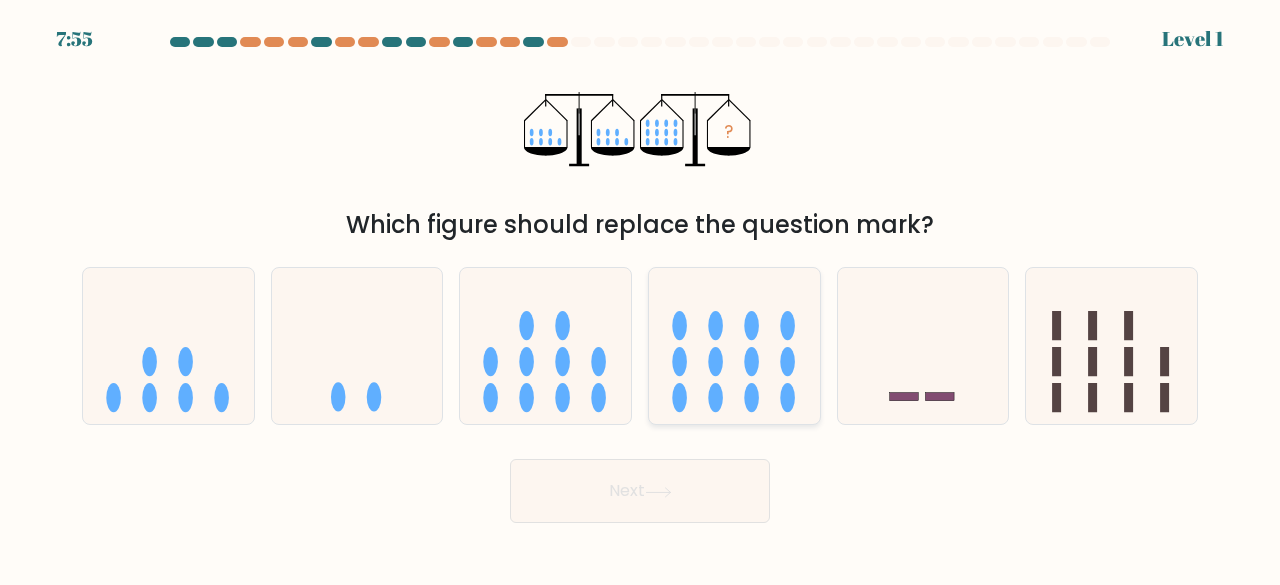 click 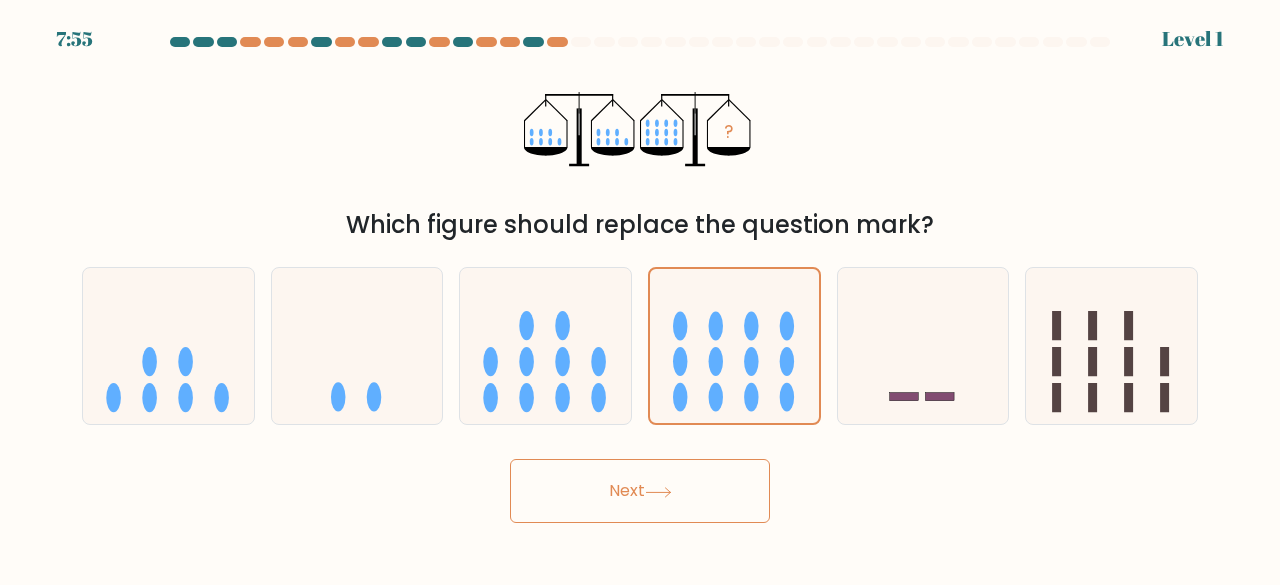 click on "Next" at bounding box center [640, 491] 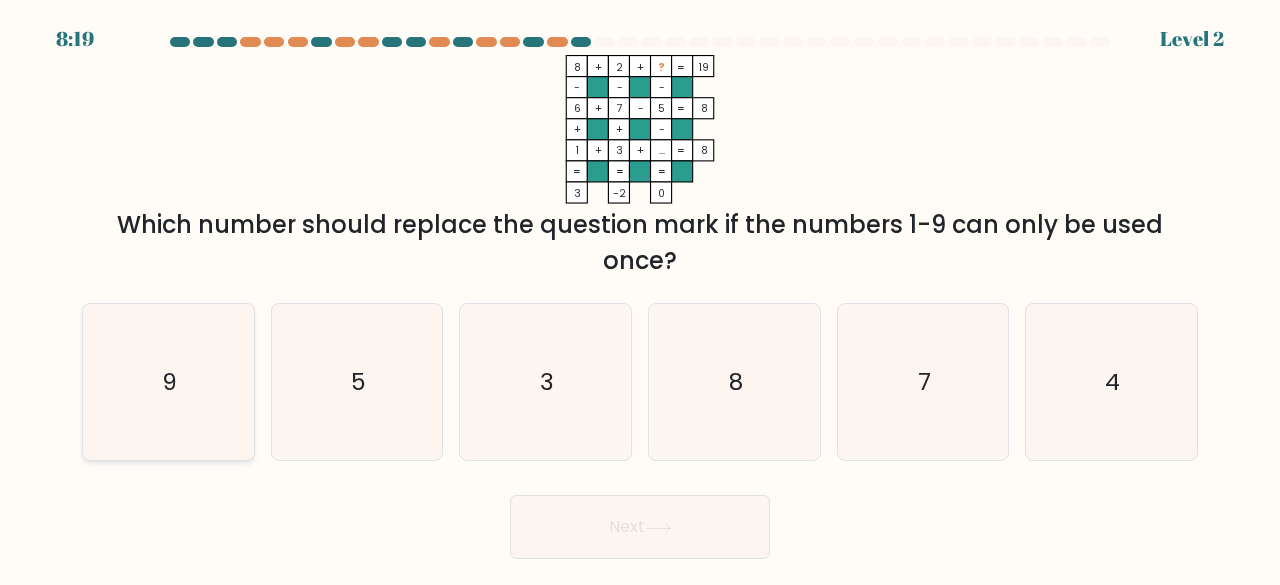 click on "9" 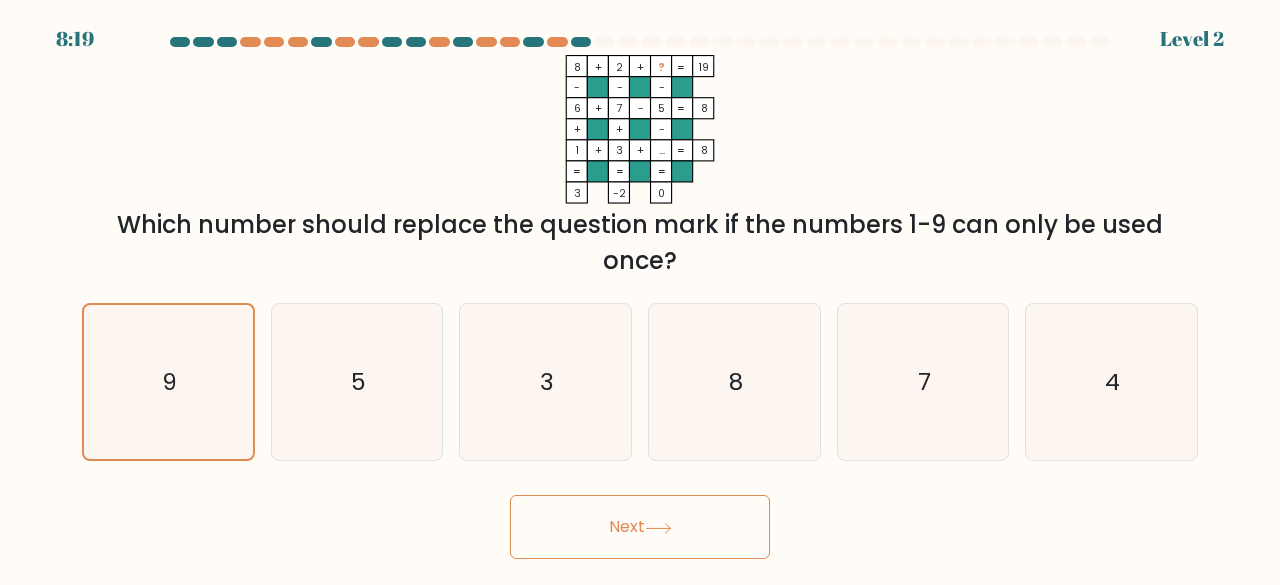 click on "Next" at bounding box center [640, 527] 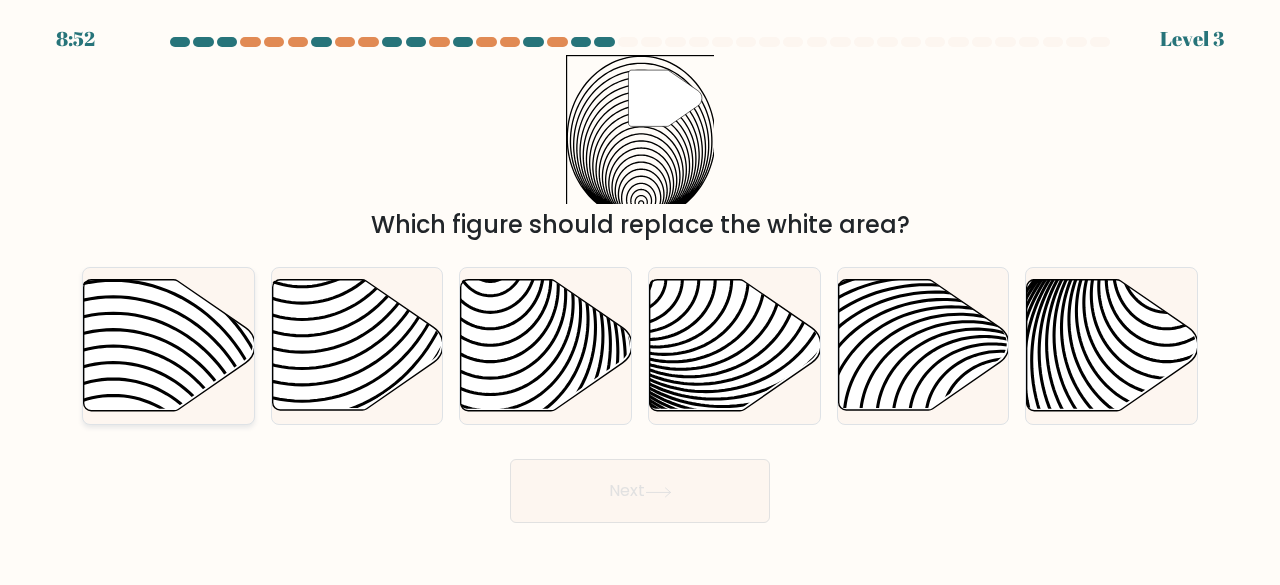 click 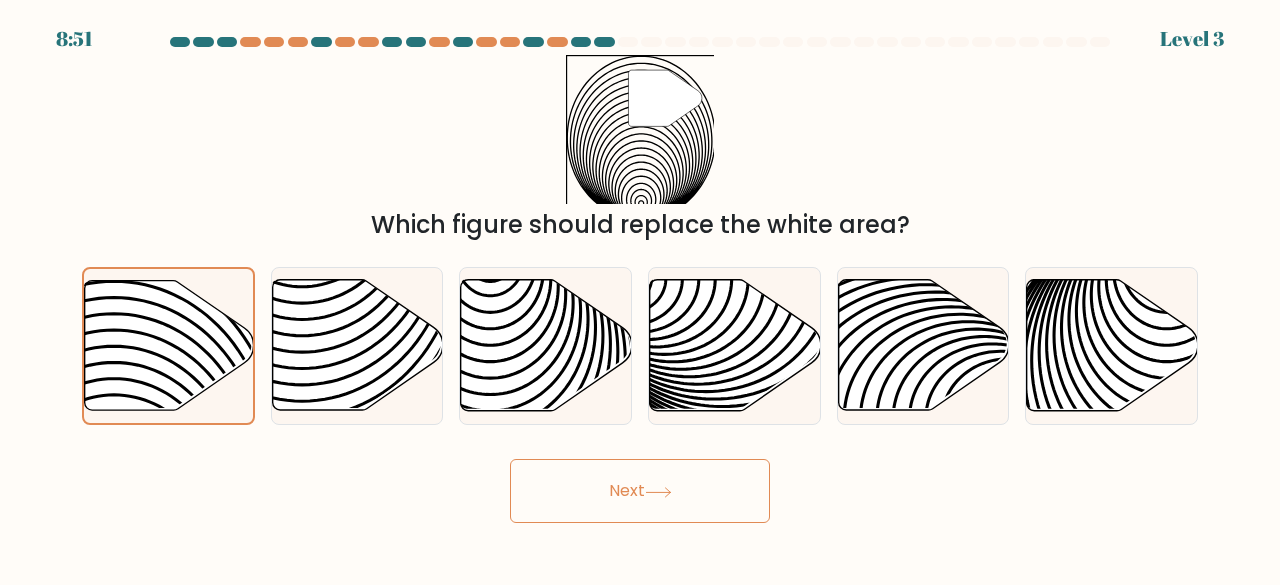 click on "Next" at bounding box center [640, 491] 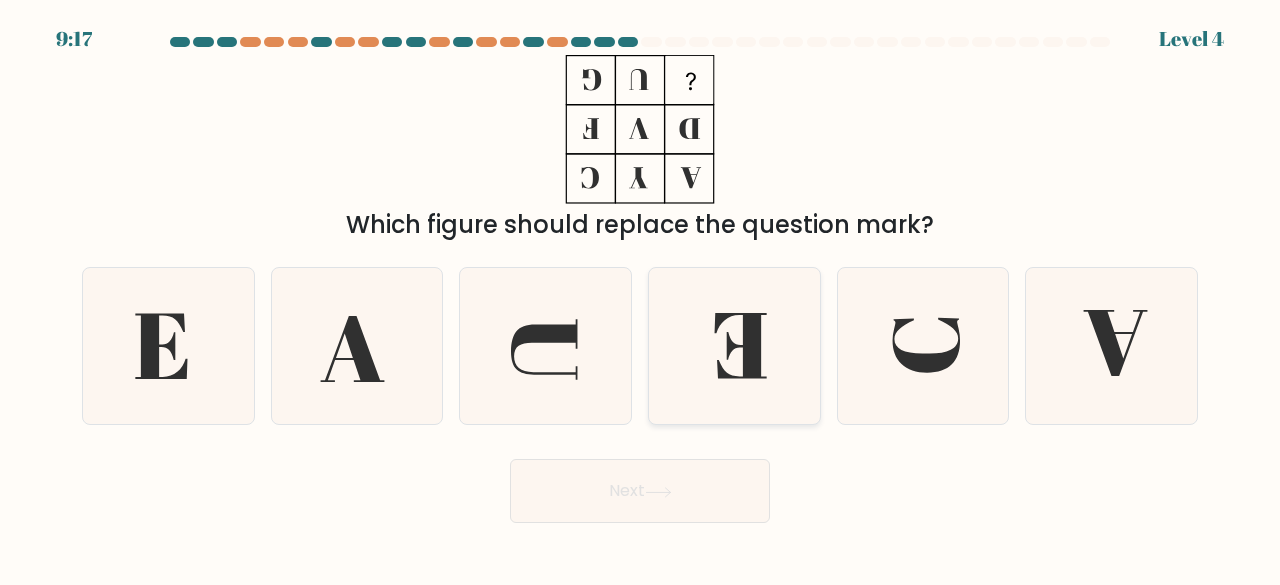 click 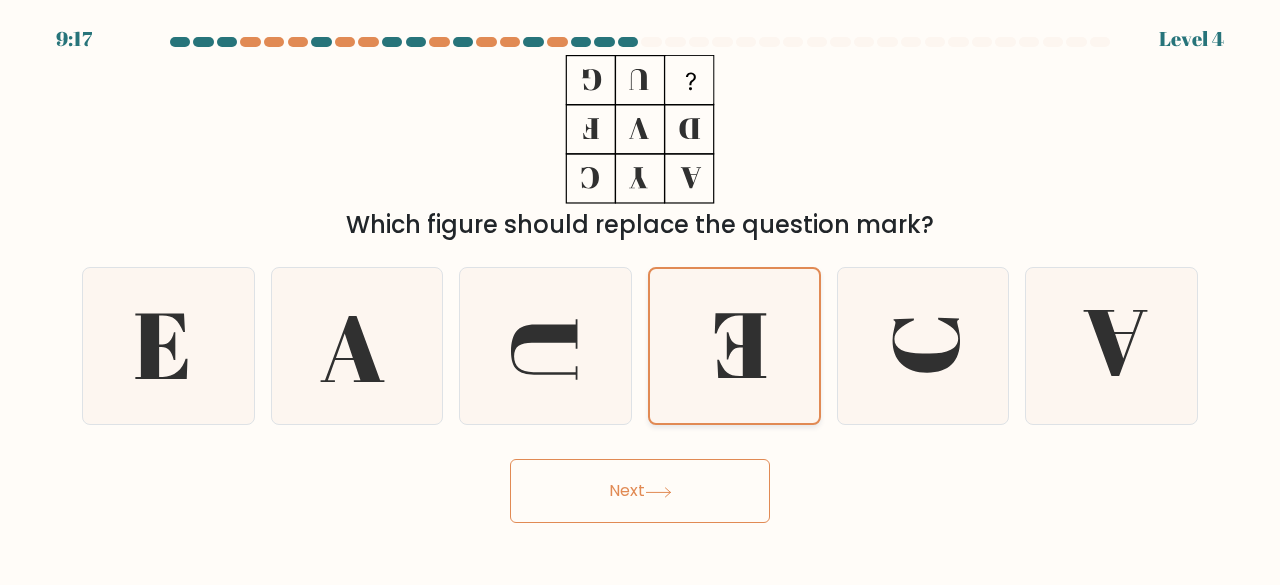 click 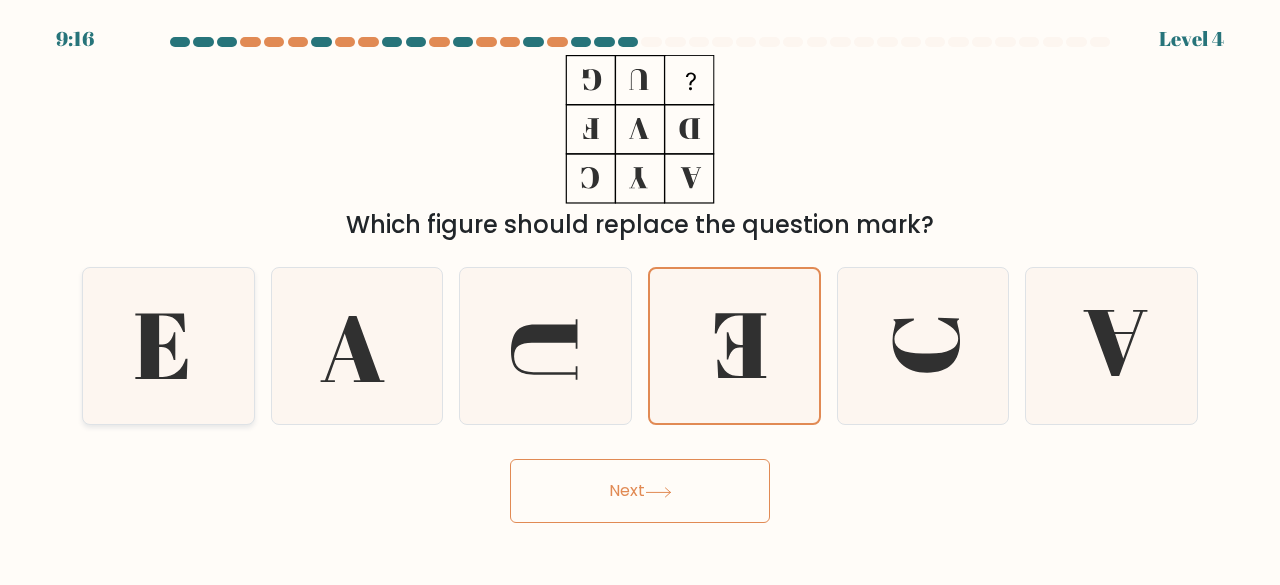 click 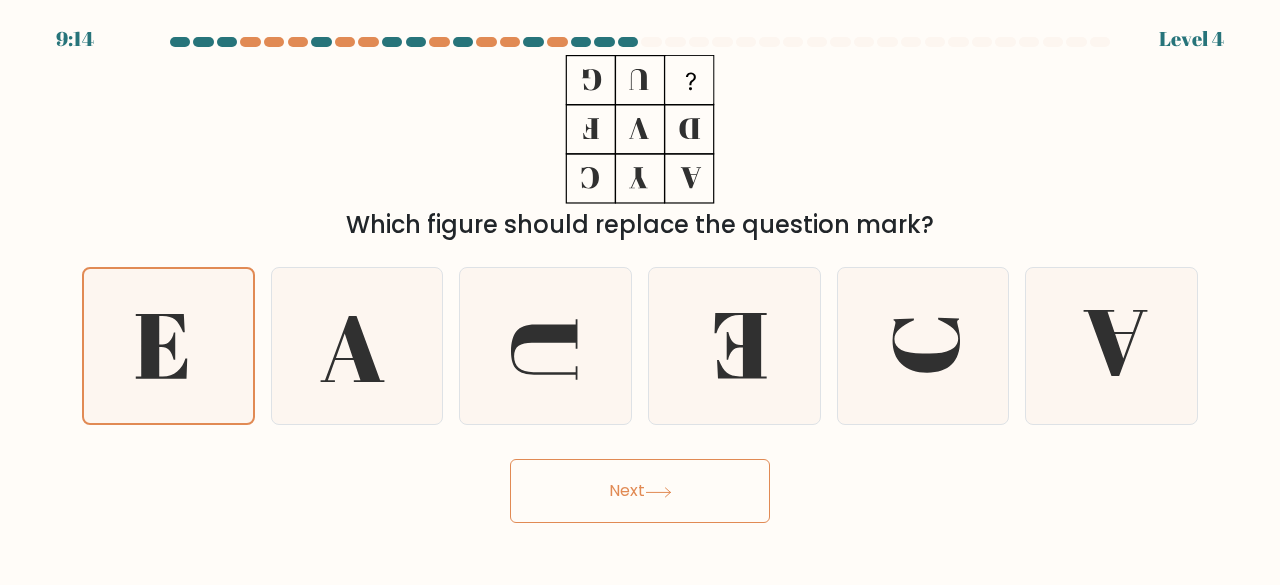 click on "Next" at bounding box center (640, 491) 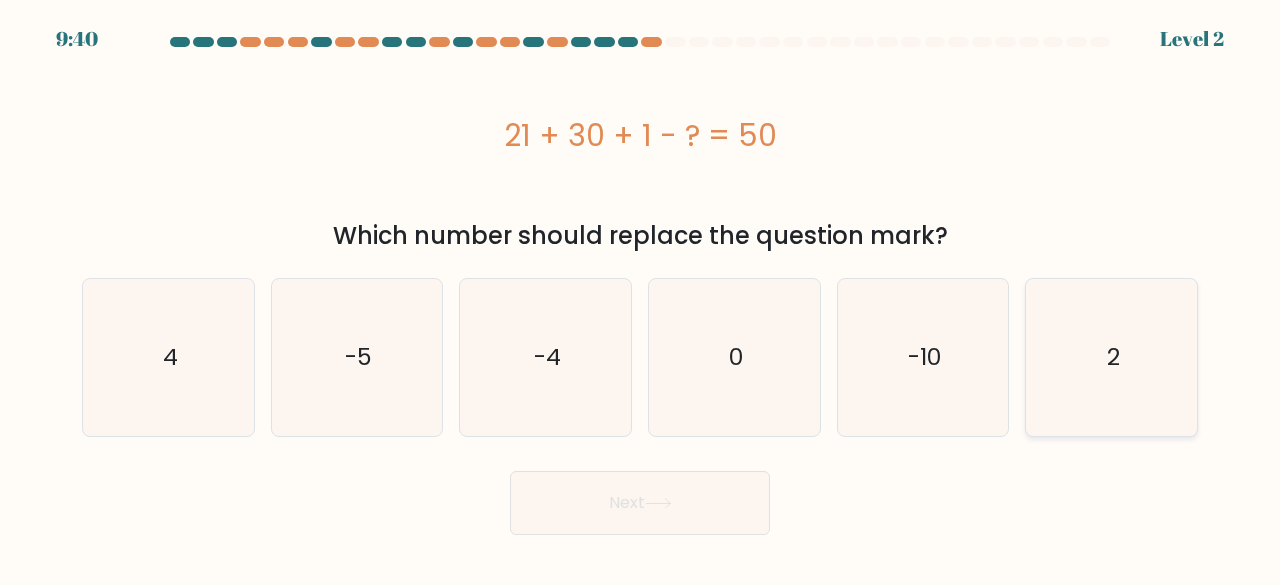 click on "2" 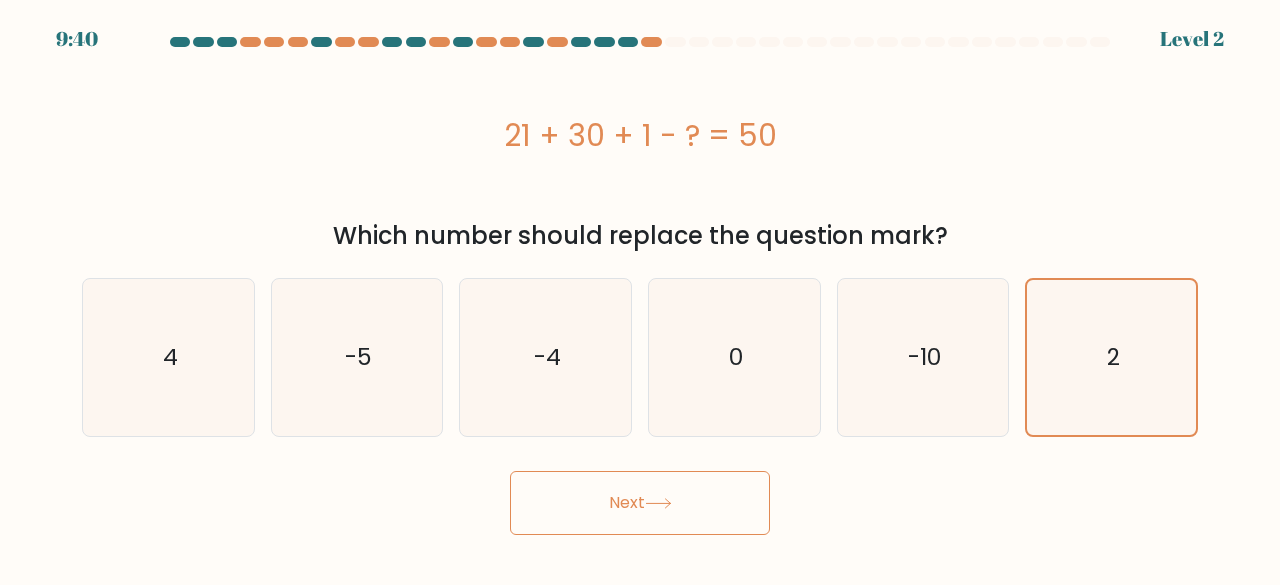 click on "Next" at bounding box center [640, 503] 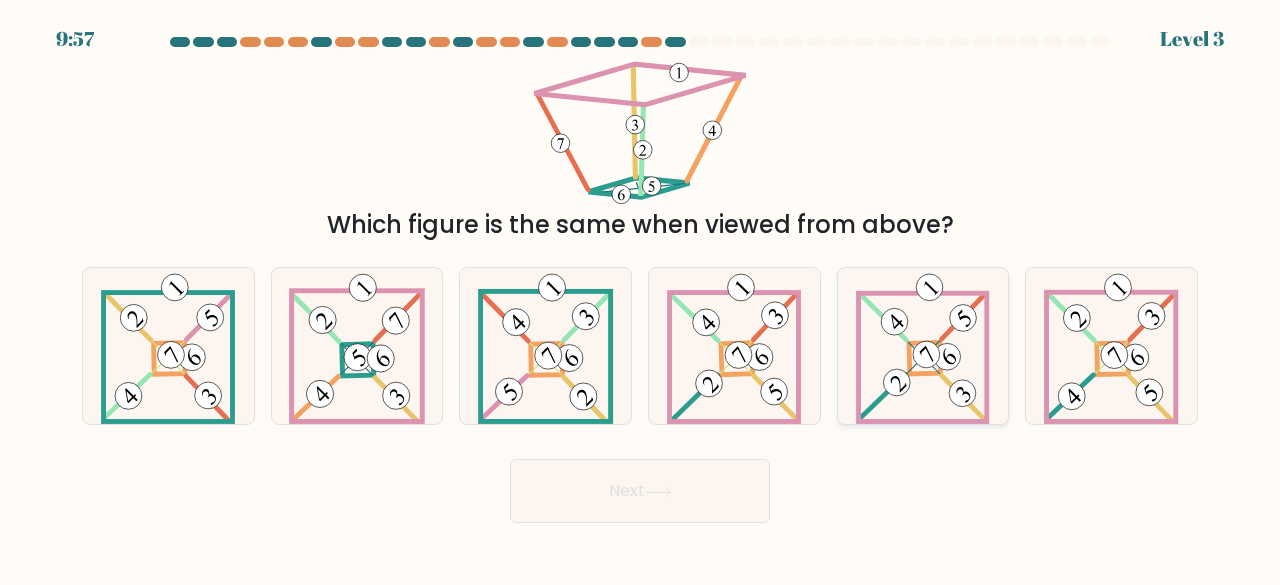 click 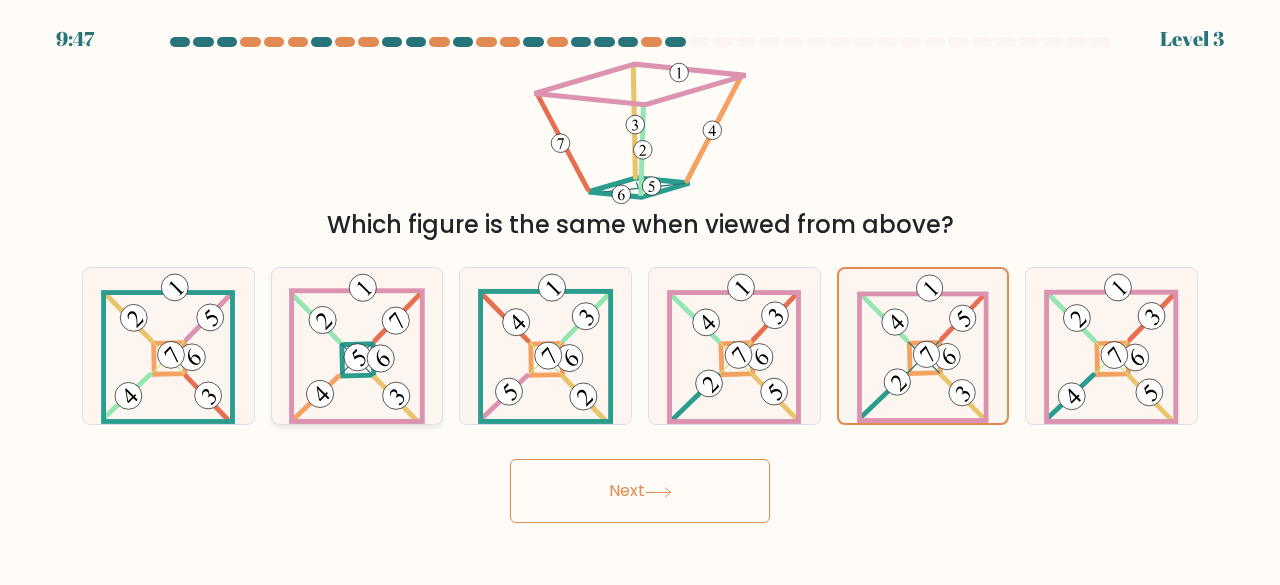 click 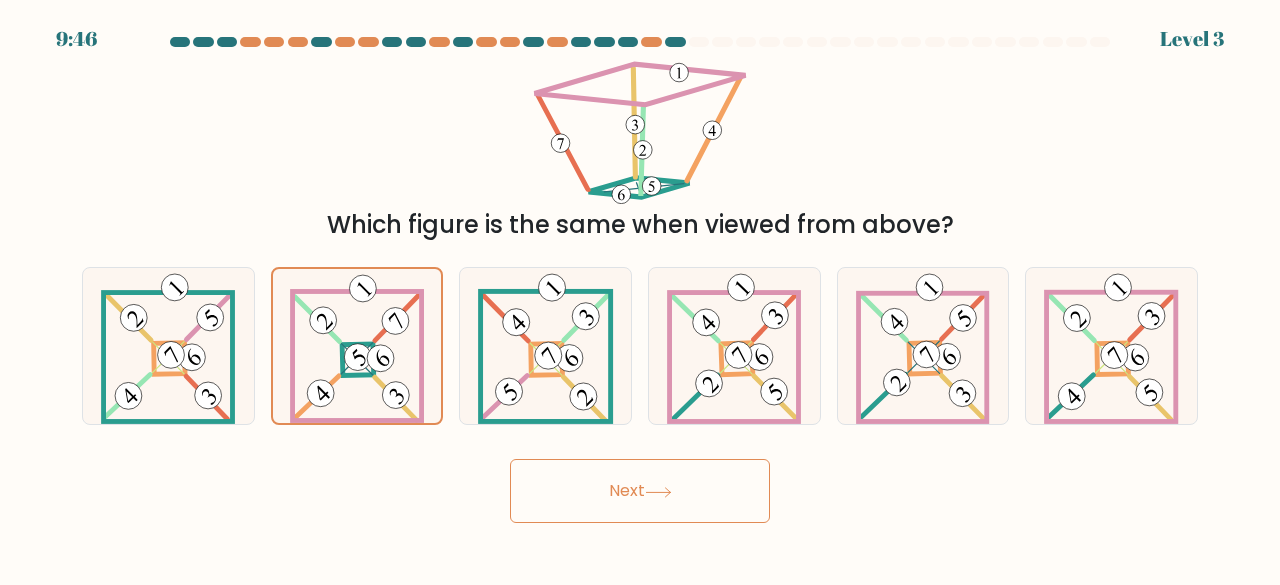 click on "Next" at bounding box center [640, 491] 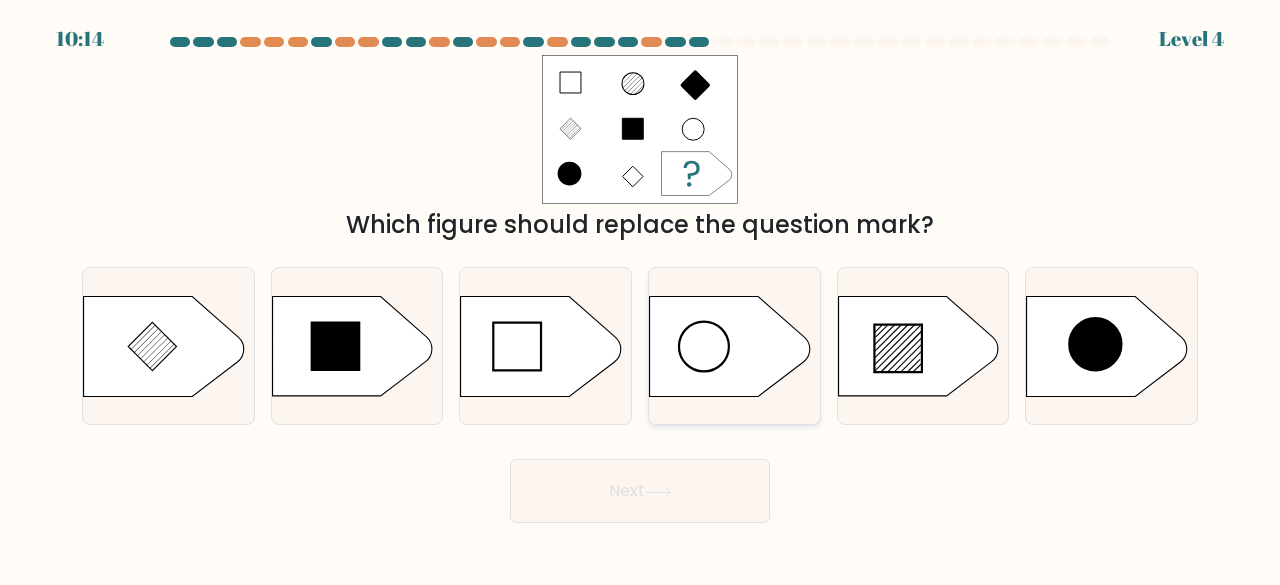 click 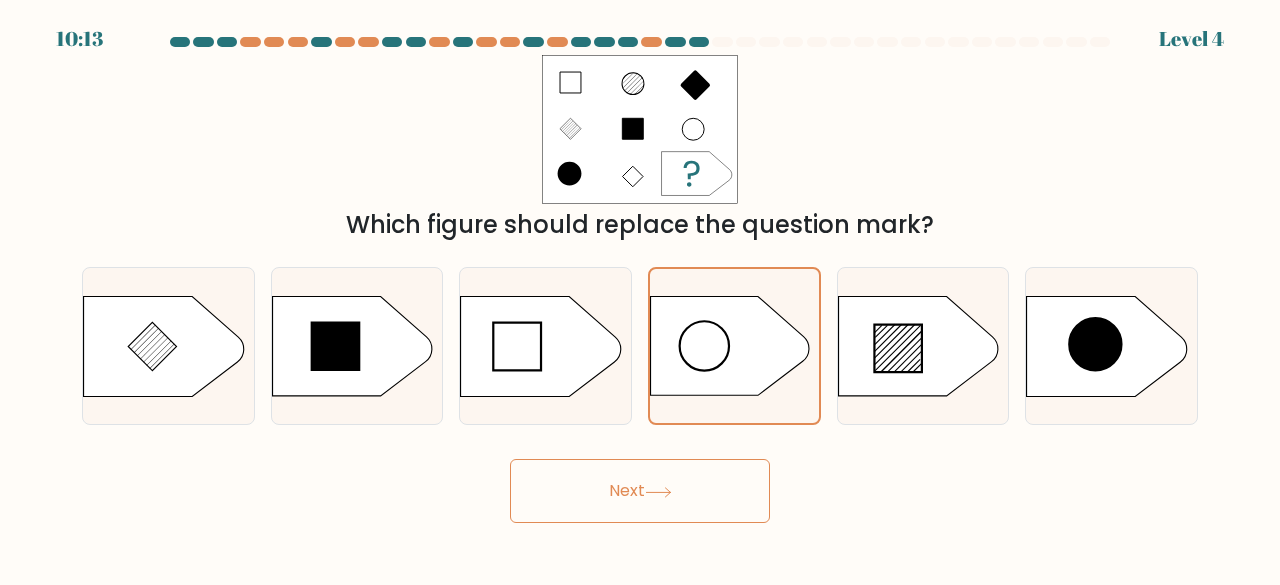 click on "Next" at bounding box center [640, 491] 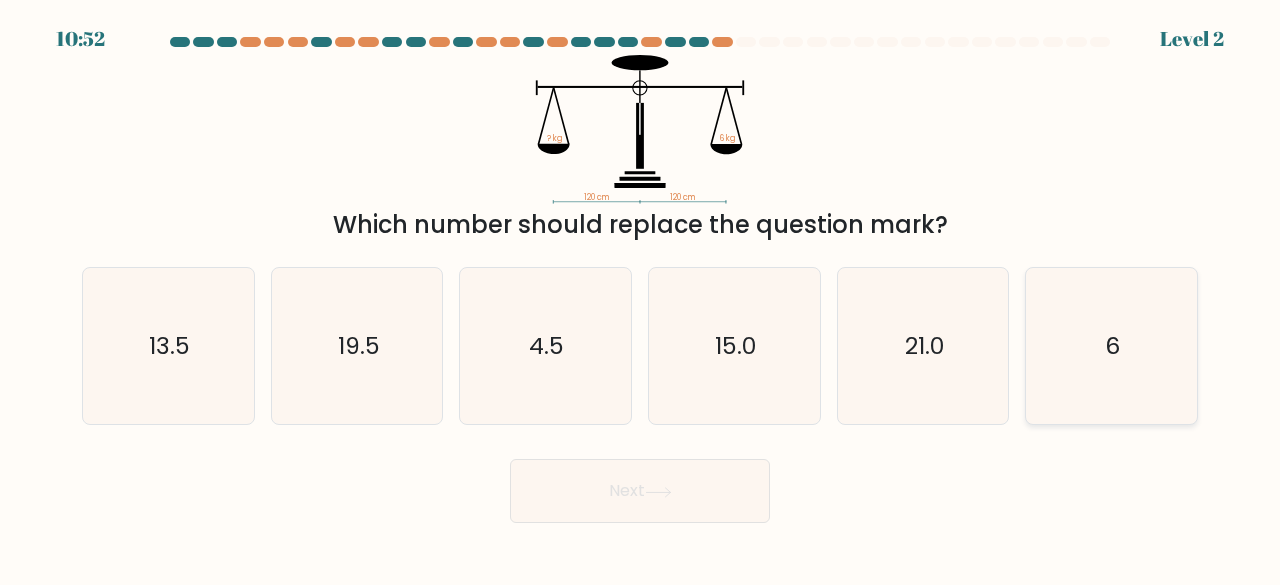 click on "6" 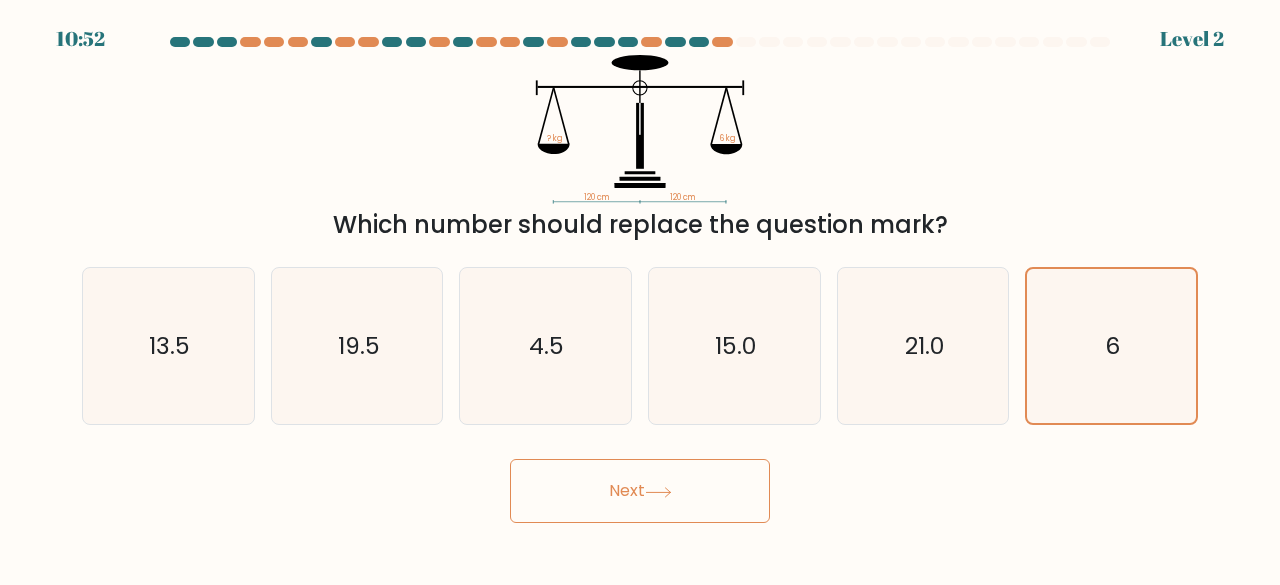 click 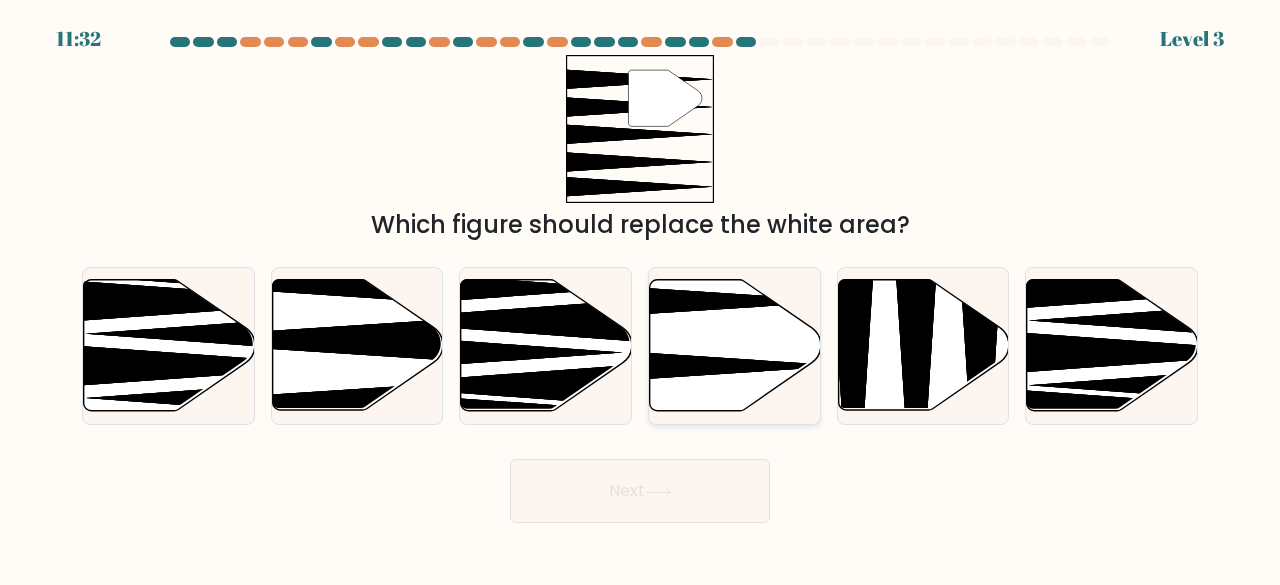 click 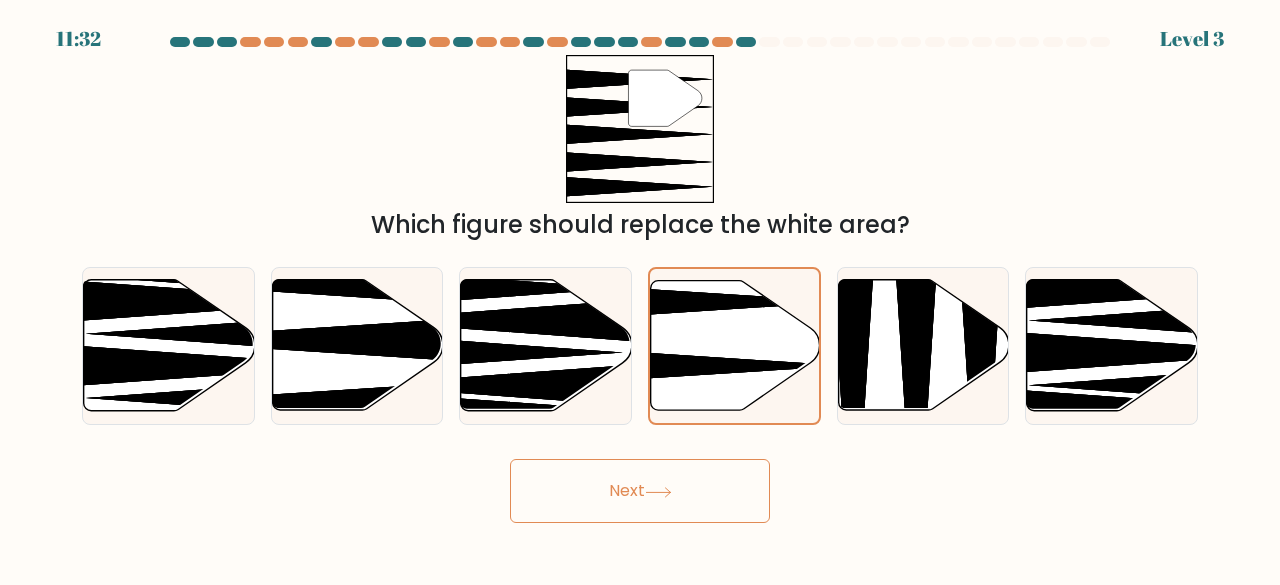 click on "Next" at bounding box center (640, 491) 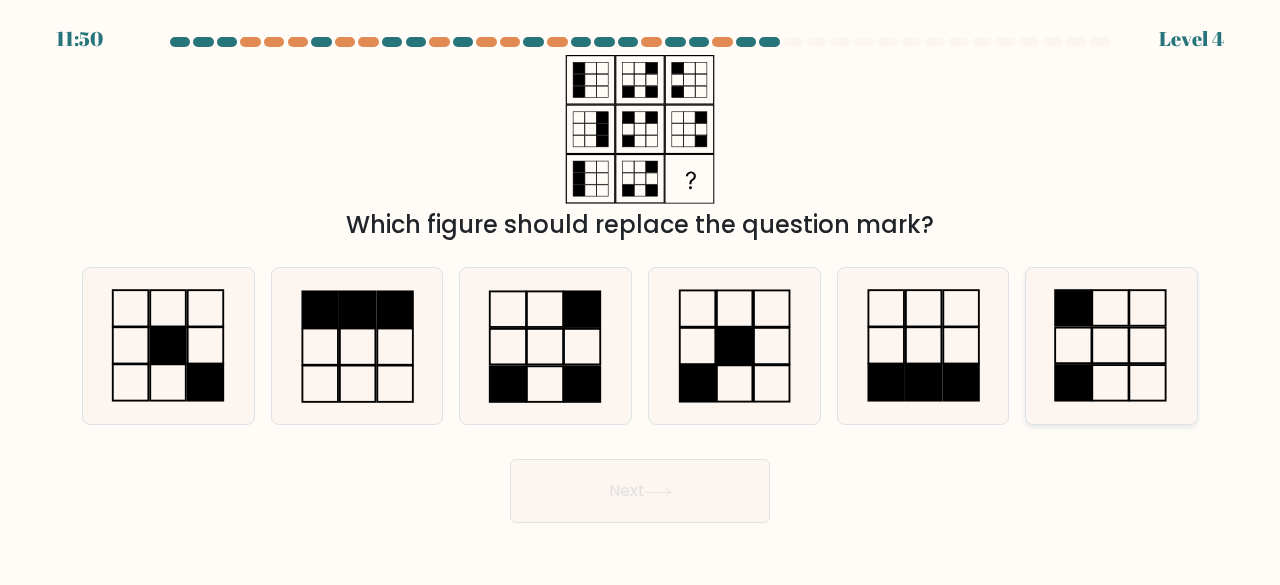 click 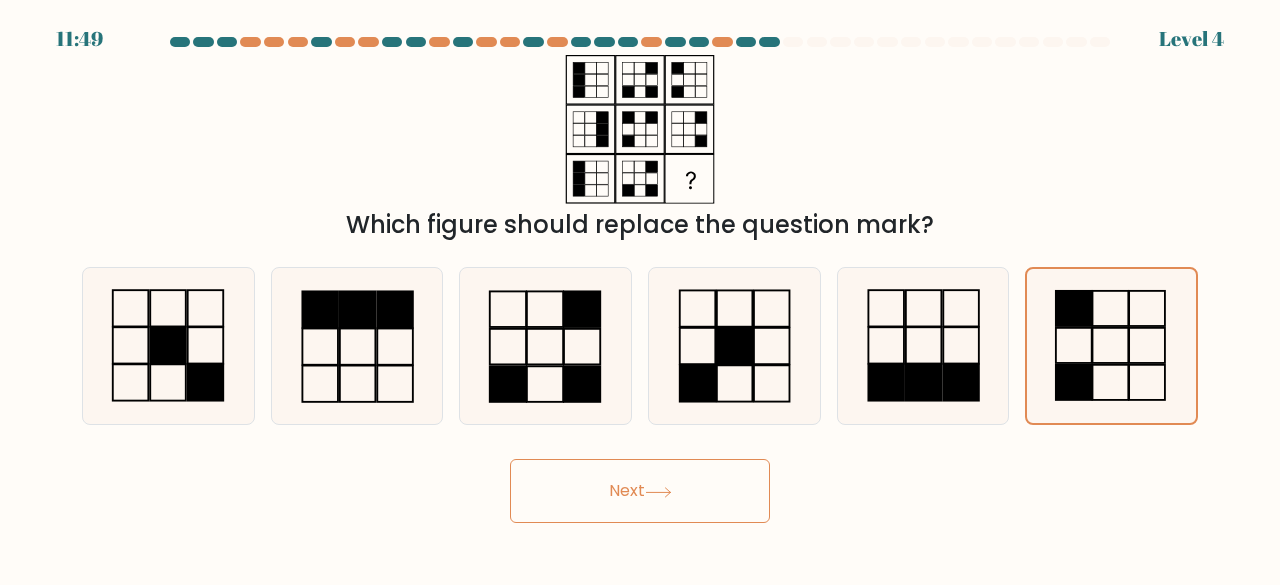 click on "Next" at bounding box center [640, 491] 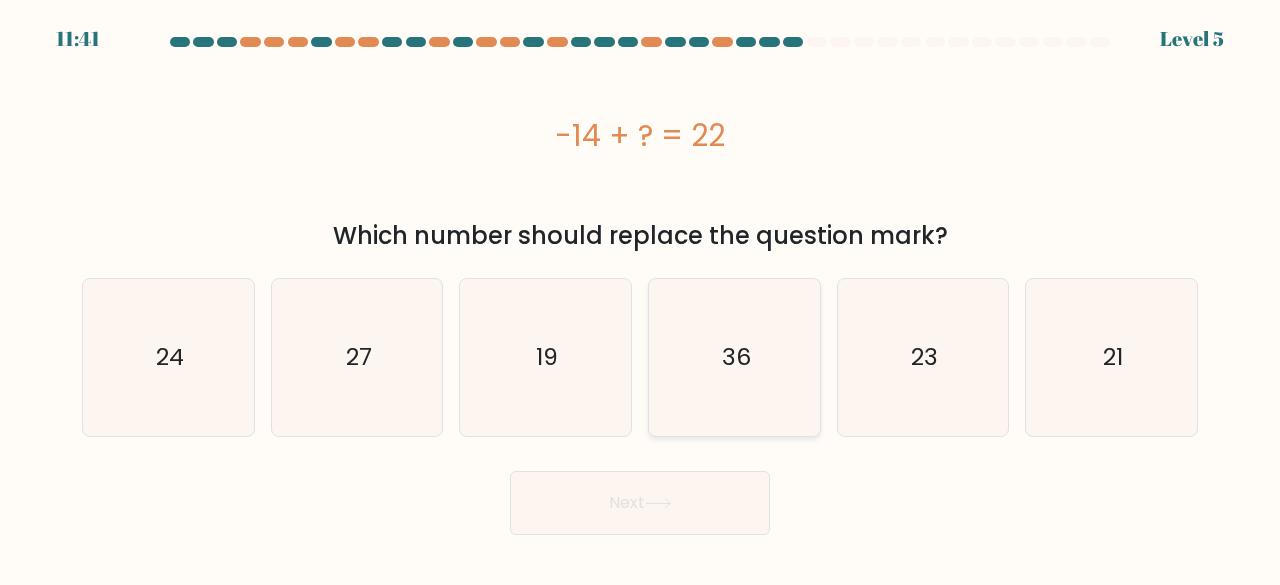 click on "36" 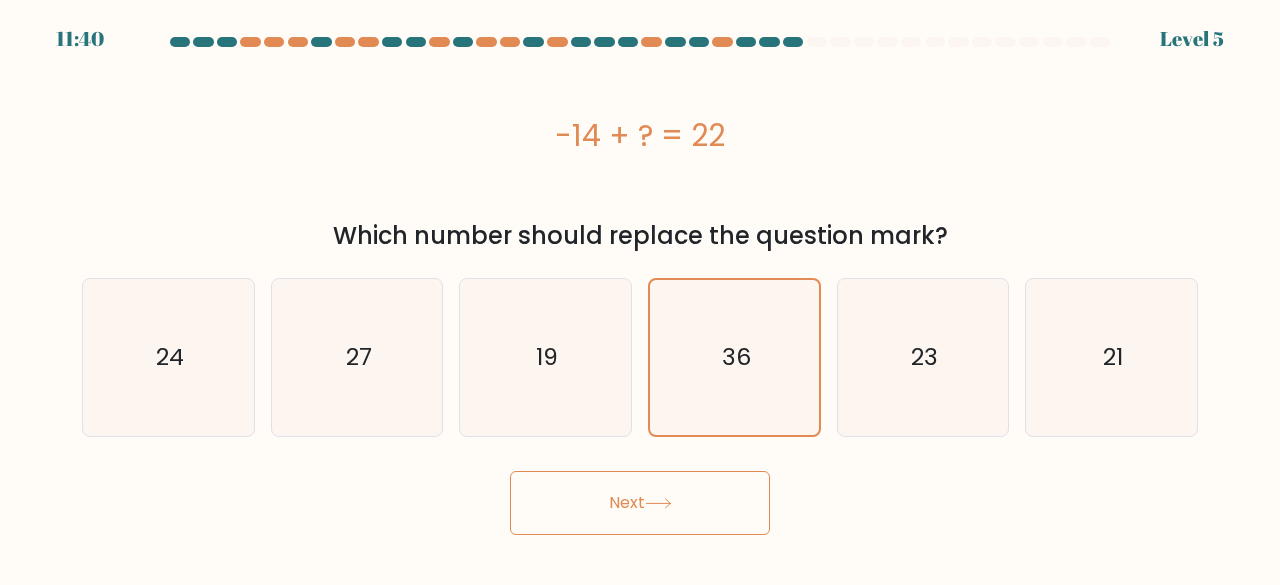 click on "Next" at bounding box center [640, 503] 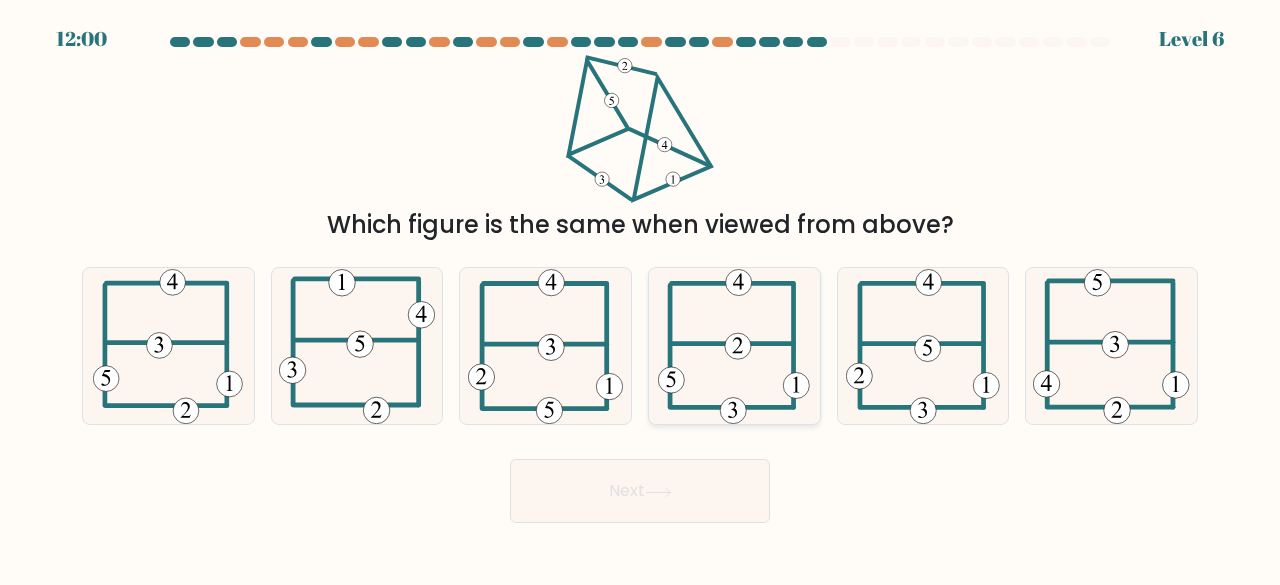 click 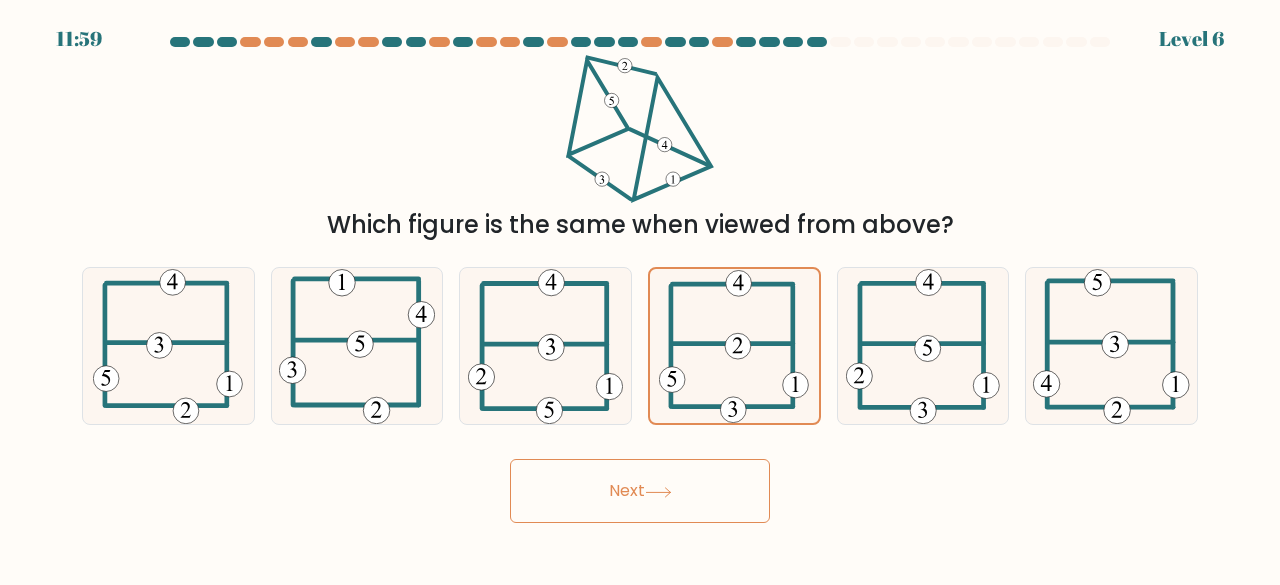 click on "Next" at bounding box center (640, 491) 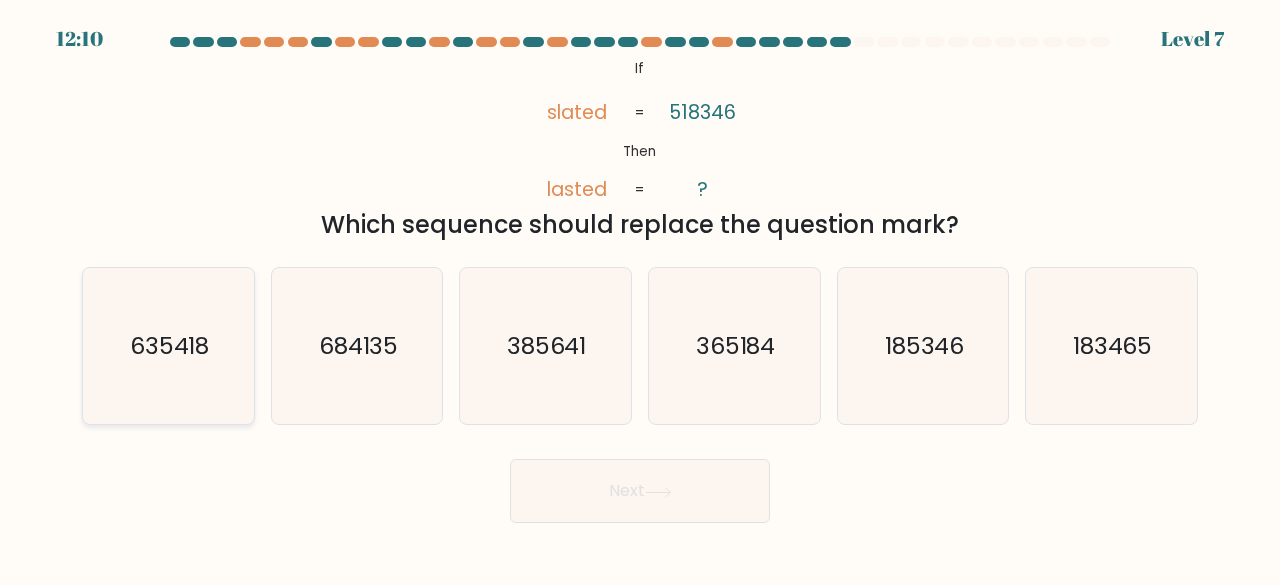click on "635418" 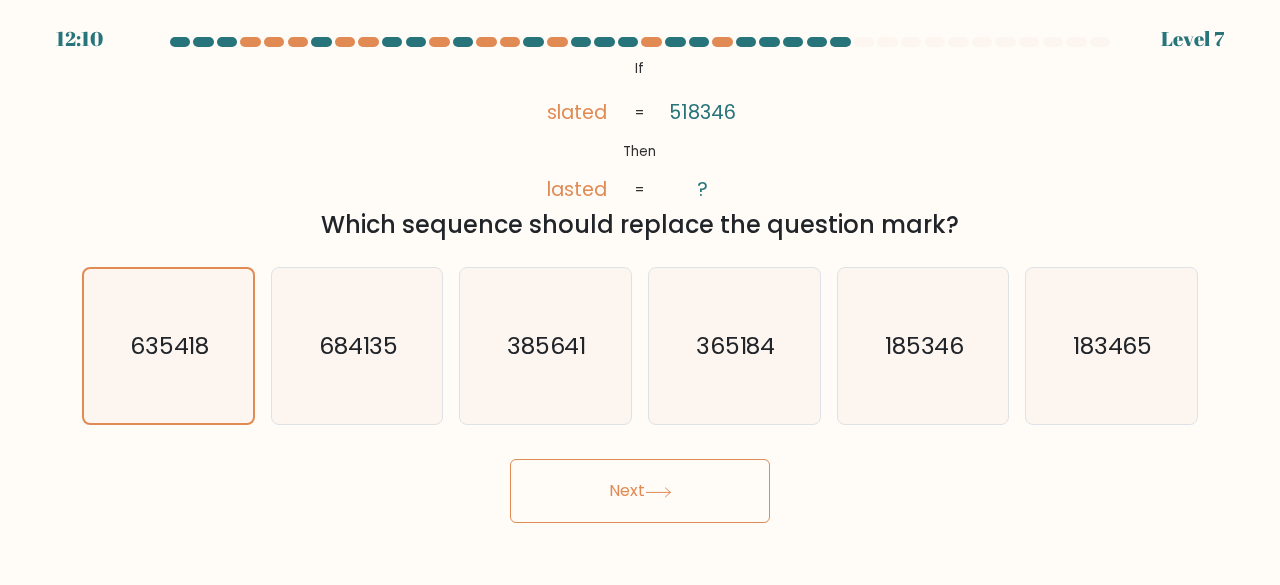 click on "Next" at bounding box center (640, 491) 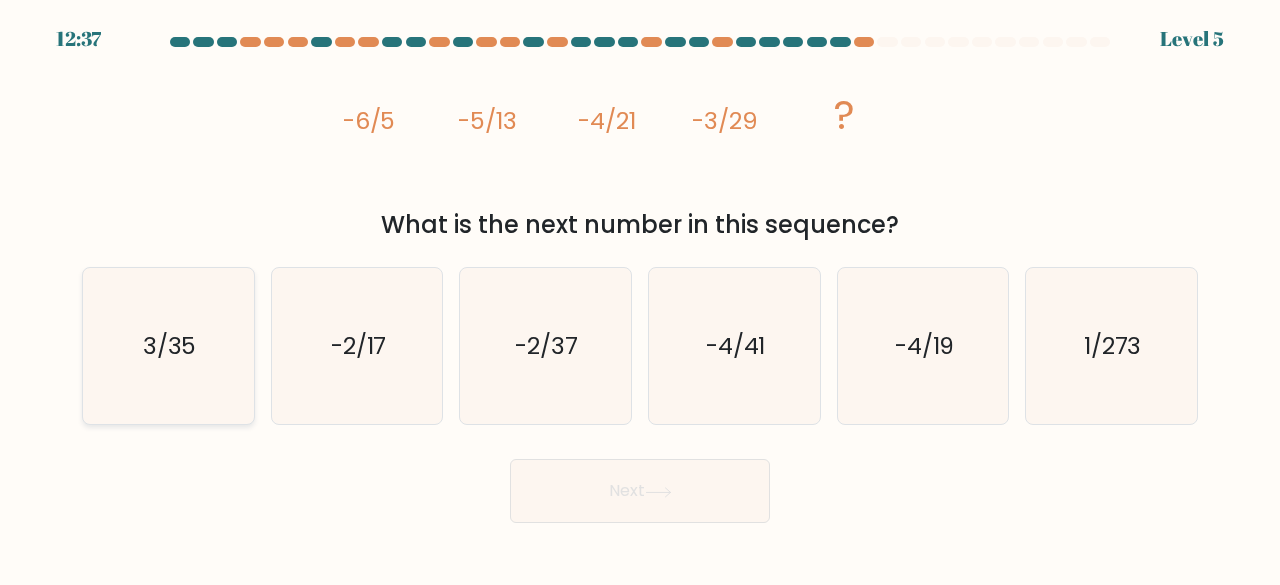 click on "3/35" 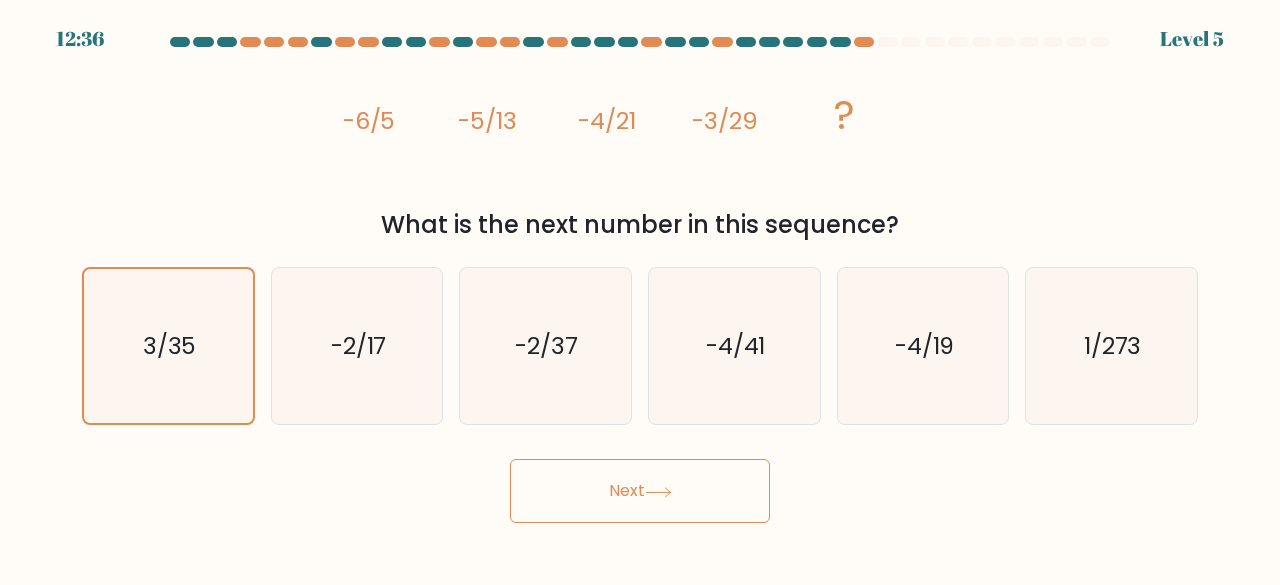click on "Next" at bounding box center (640, 491) 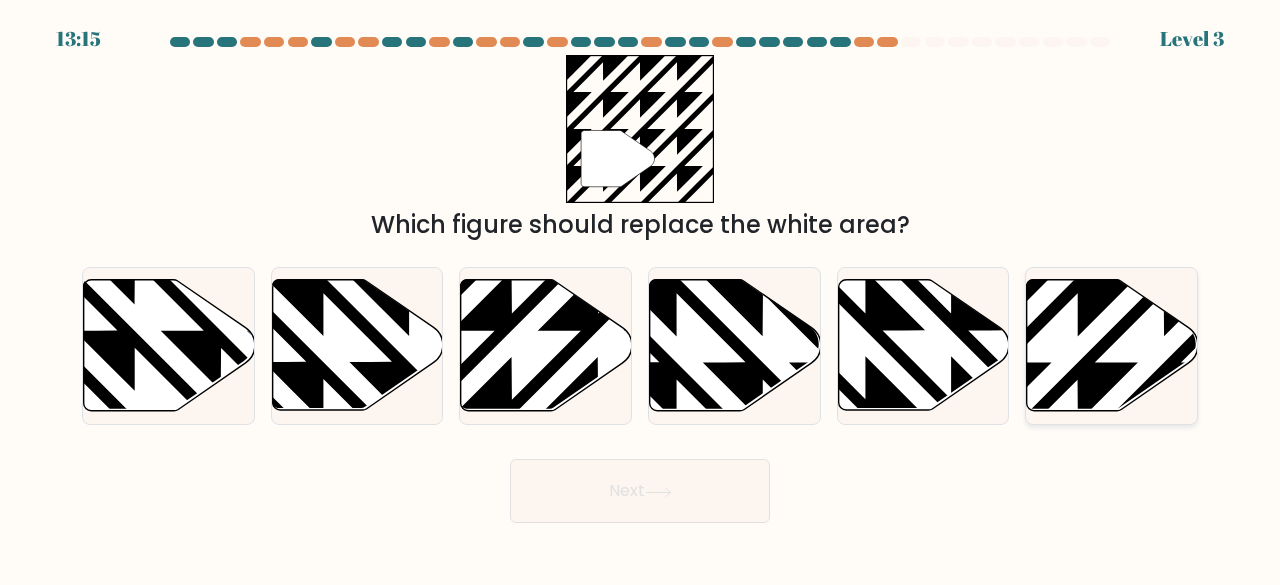 click 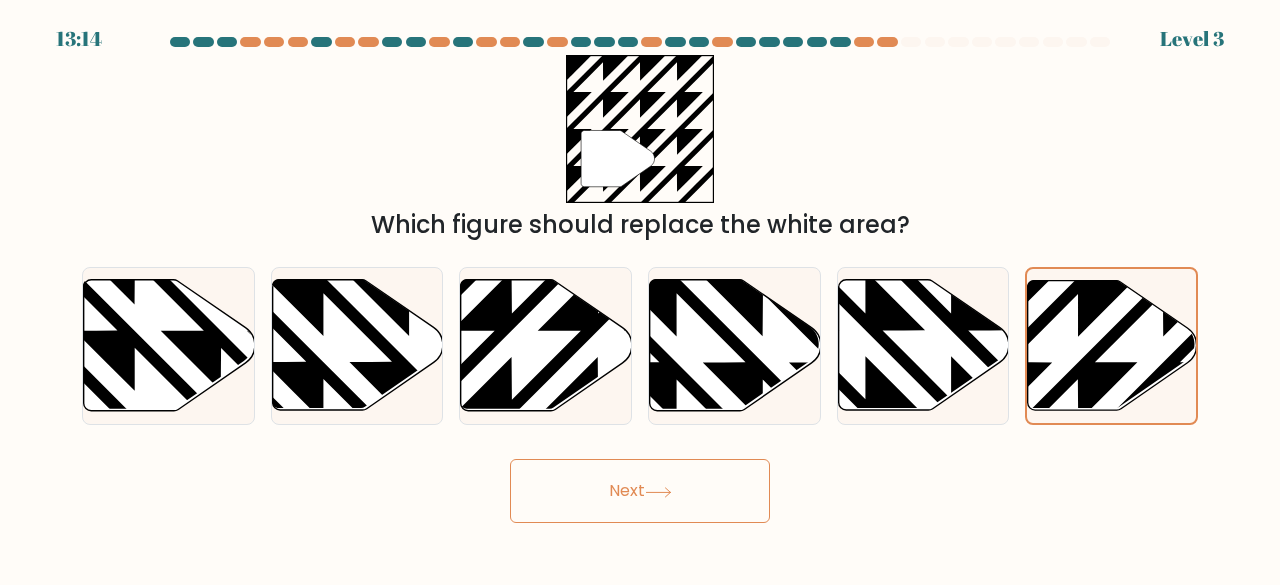 click on "Next" at bounding box center [640, 491] 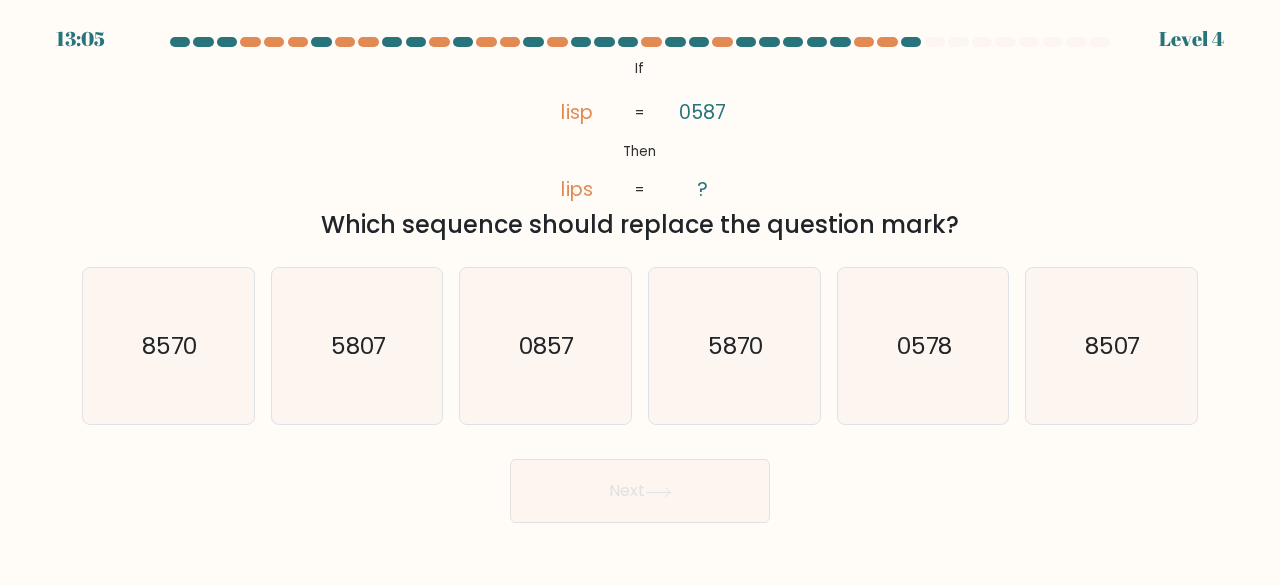 click on "@import url('https://fonts.googleapis.com/css?family=Abril+Fatface:400,100,100italic,300,300italic,400italic,500,500italic,700,700italic,900,900italic');           If       Then       lisp       lips       0587       ?       =       =" 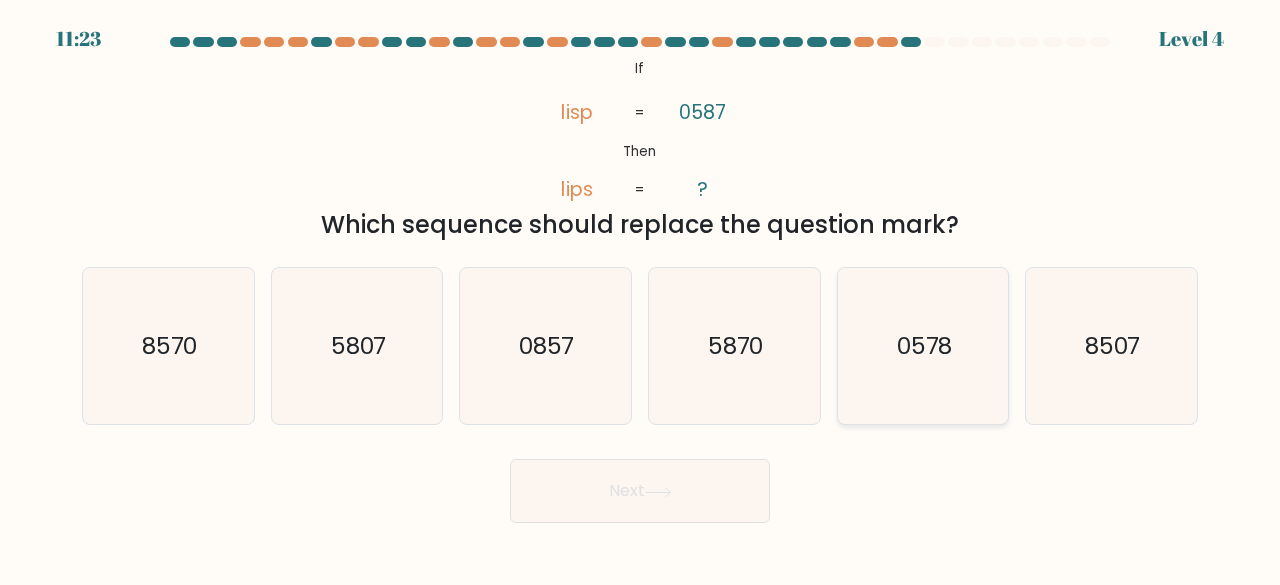 click on "0578" 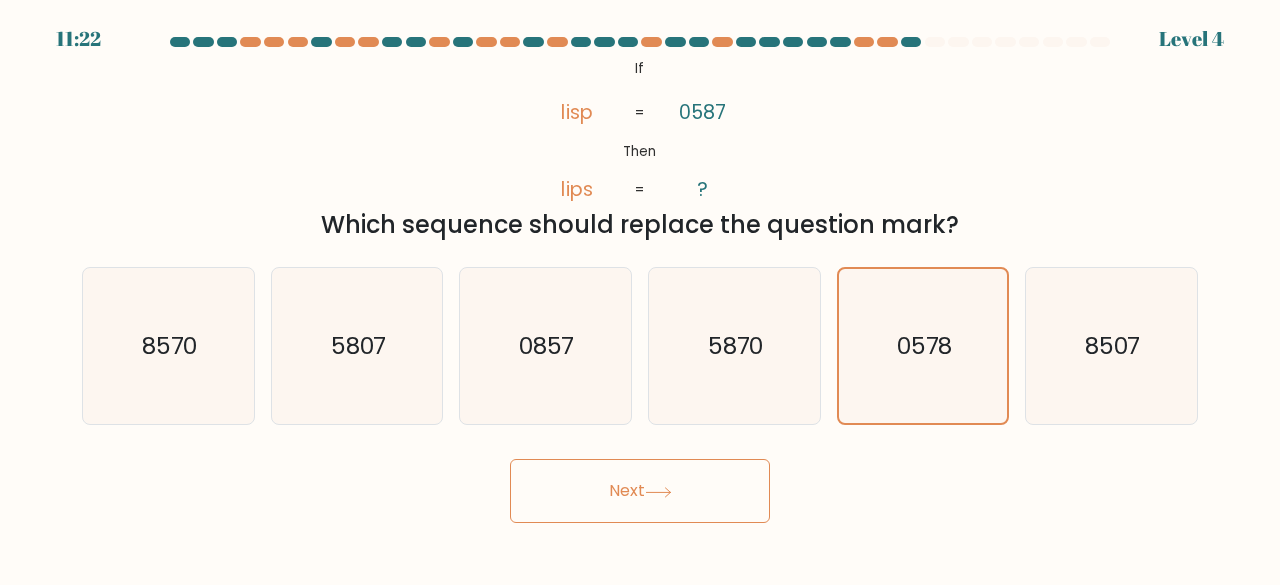 click on "Next" at bounding box center [640, 491] 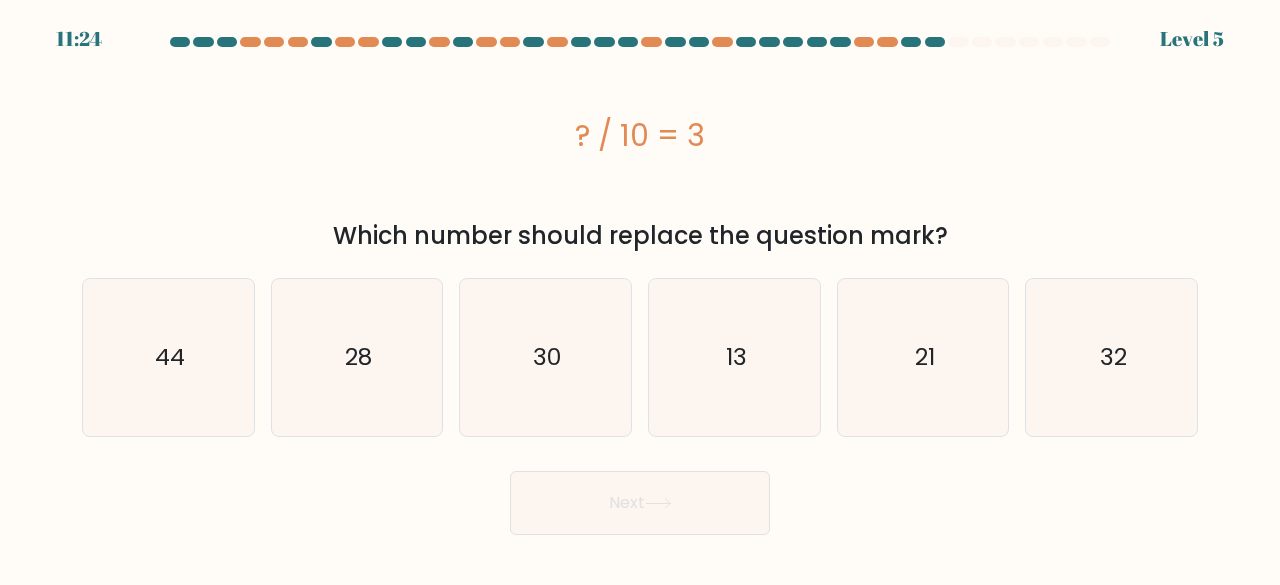 type 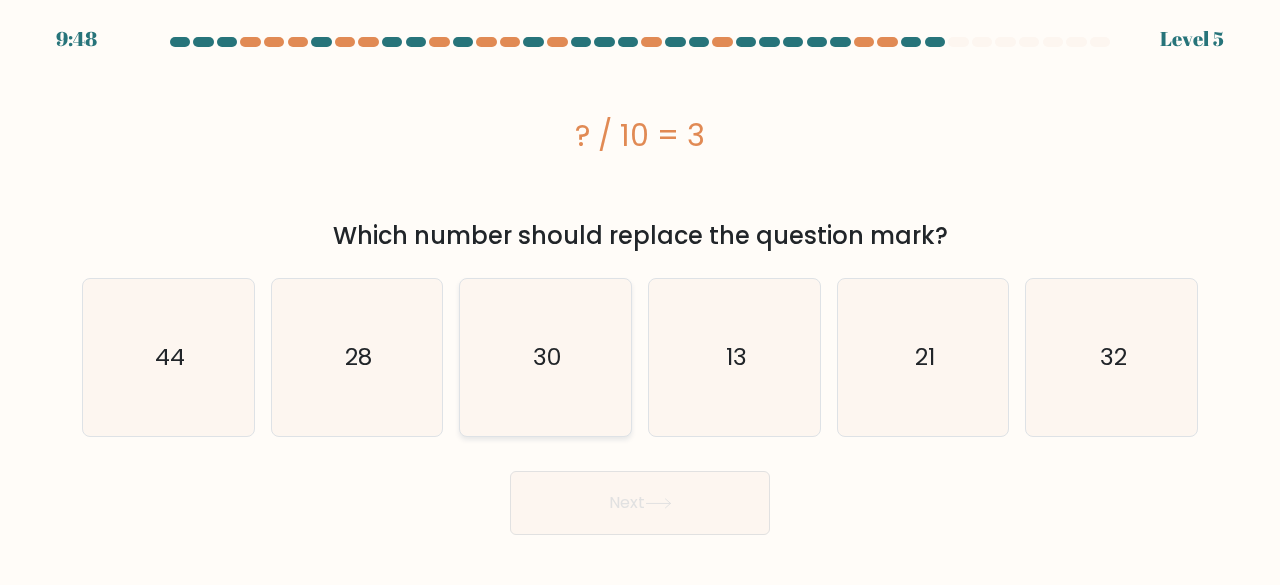 click on "30" 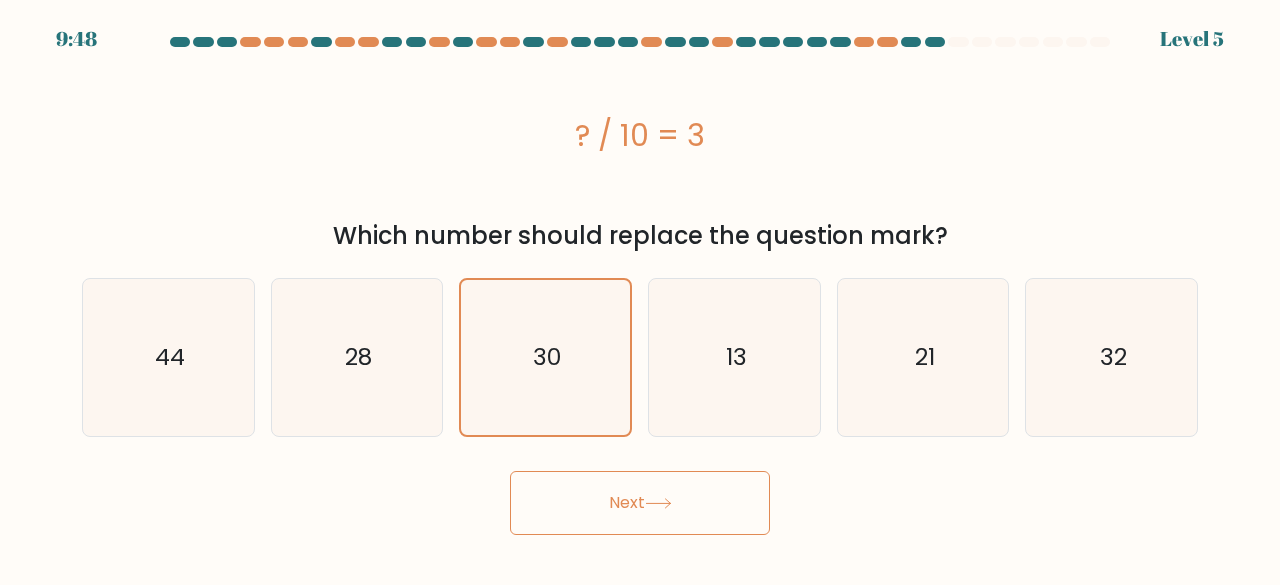 click 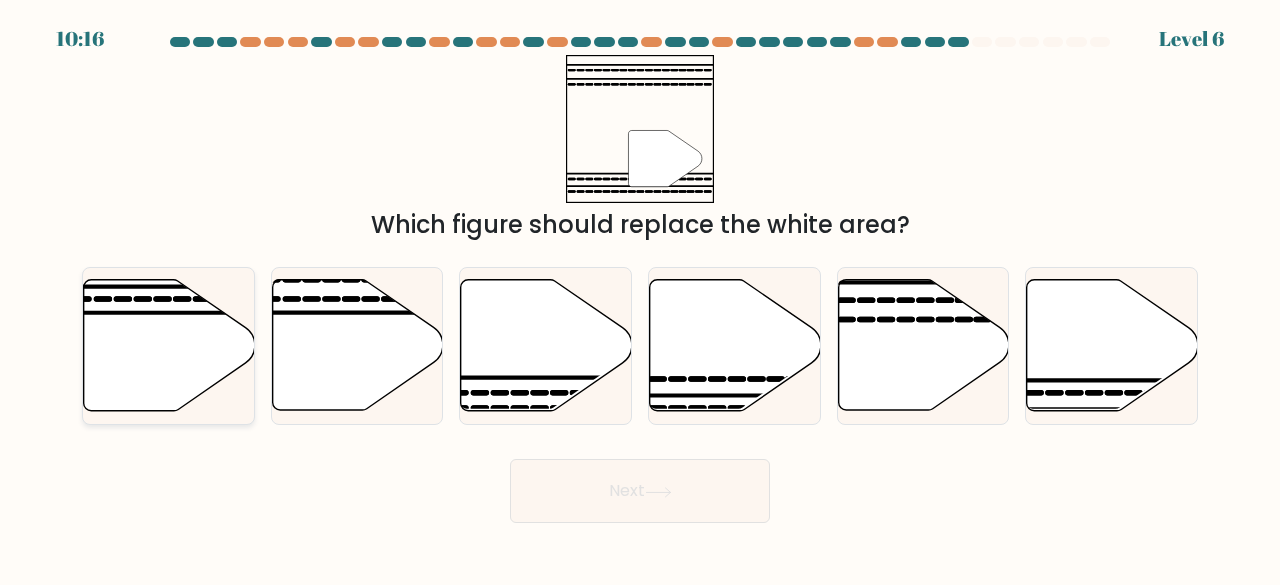 click 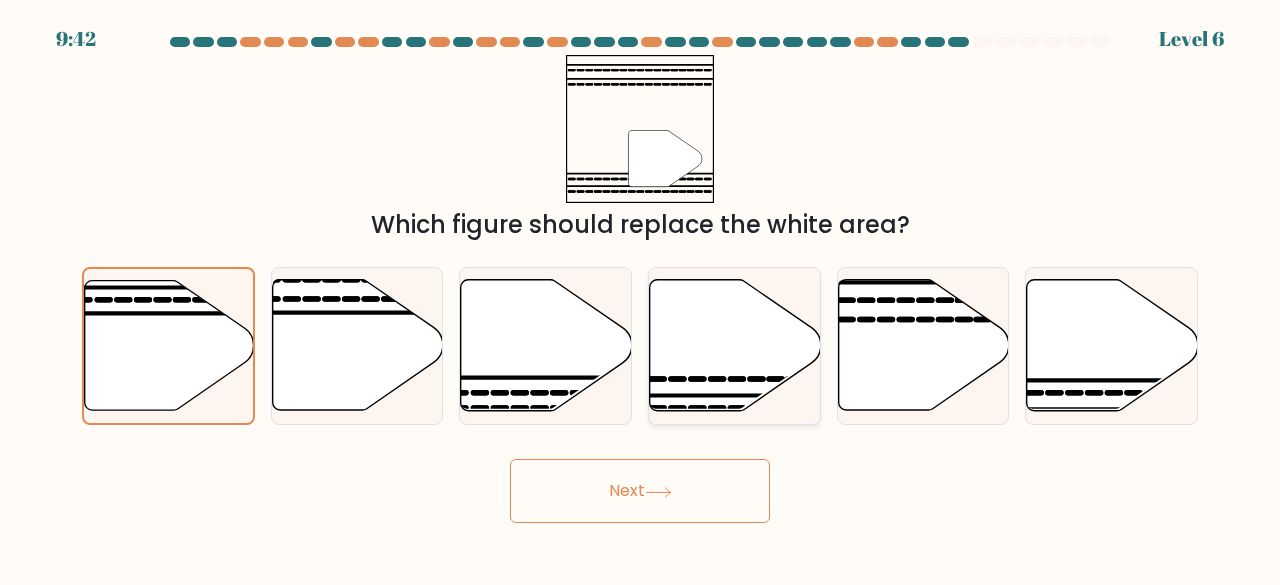 click 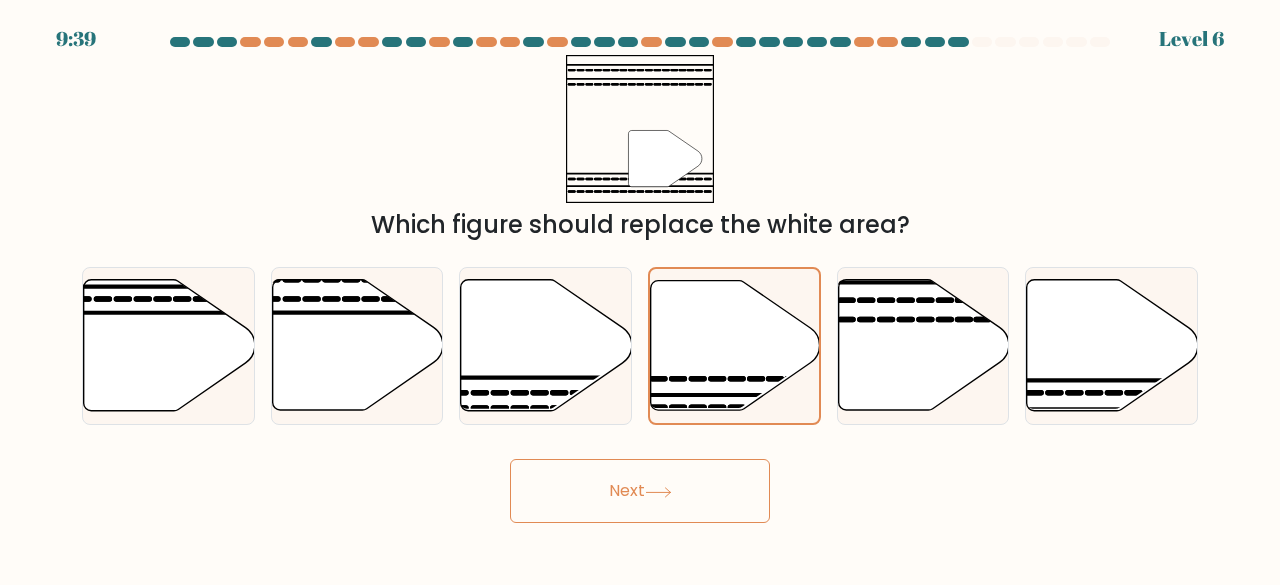 click on "Next" at bounding box center [640, 491] 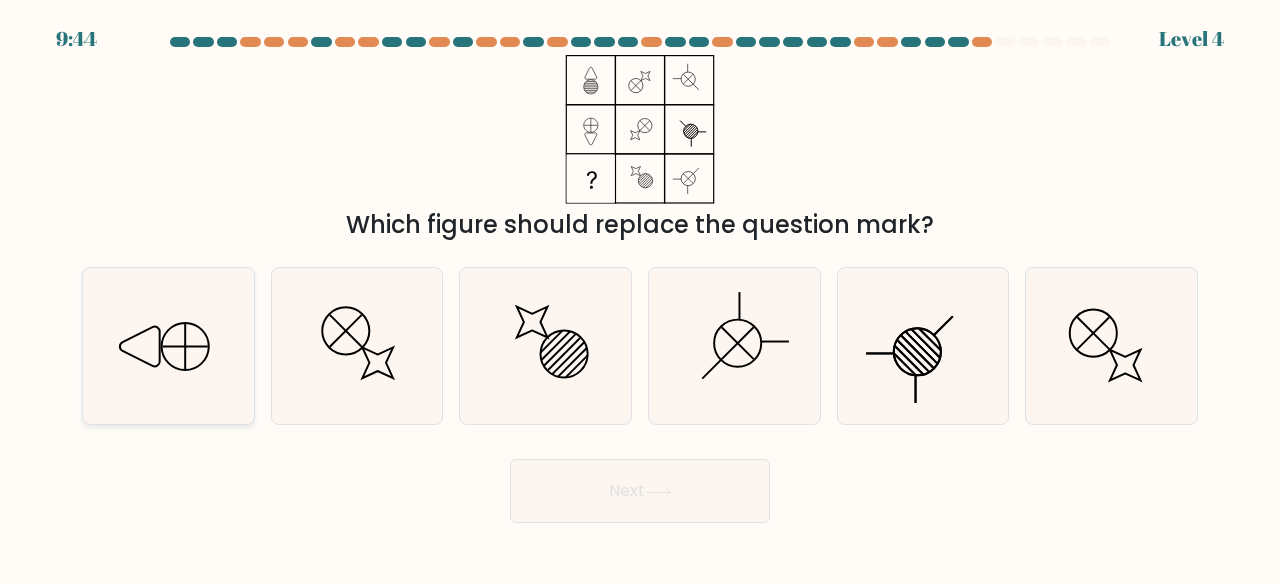 click 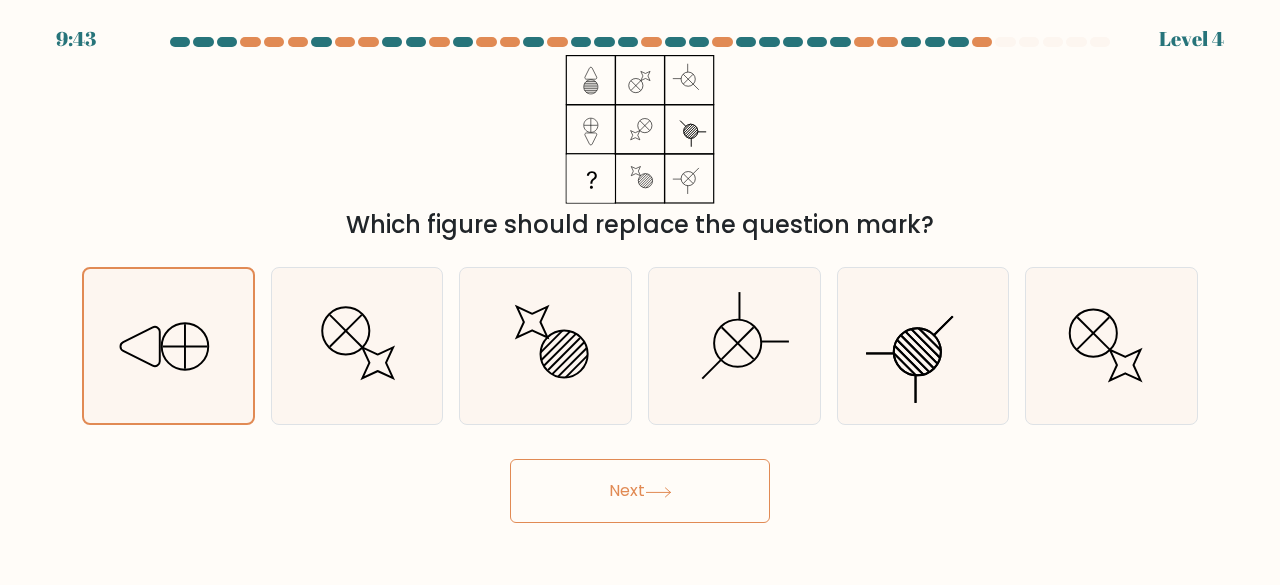 click on "Next" at bounding box center [640, 491] 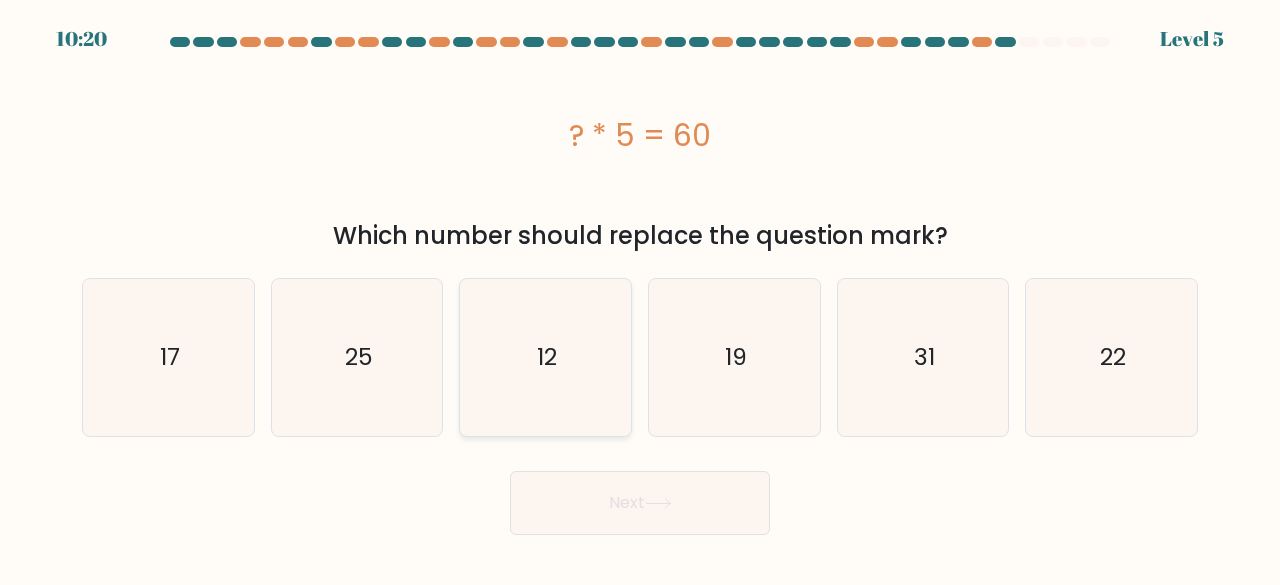 click on "12" 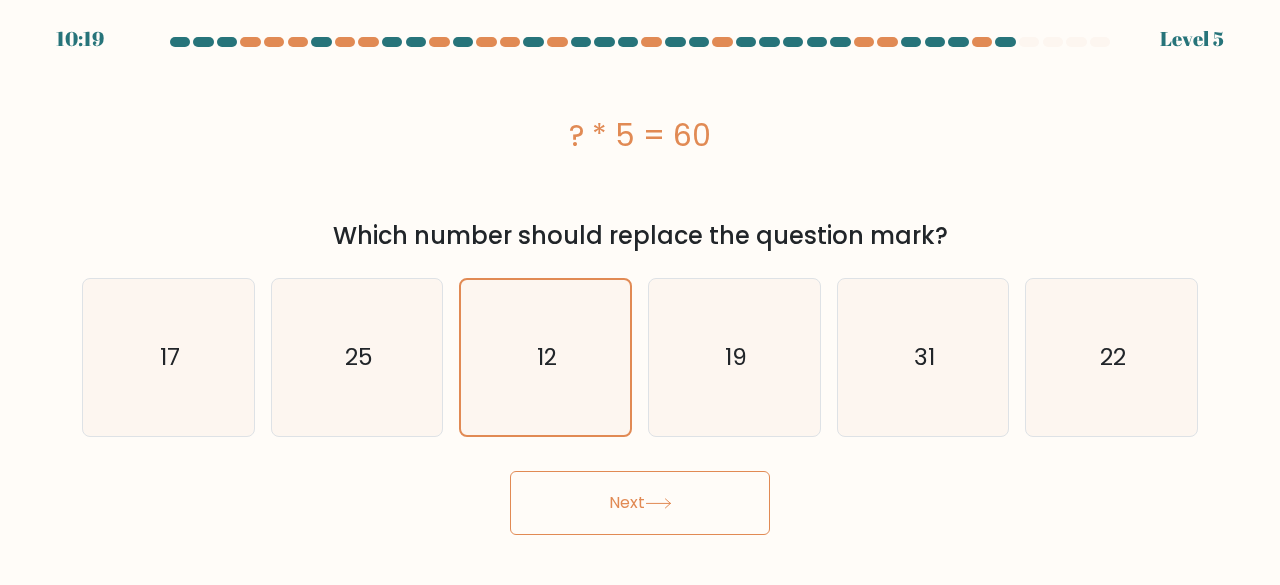 click on "Next" at bounding box center [640, 503] 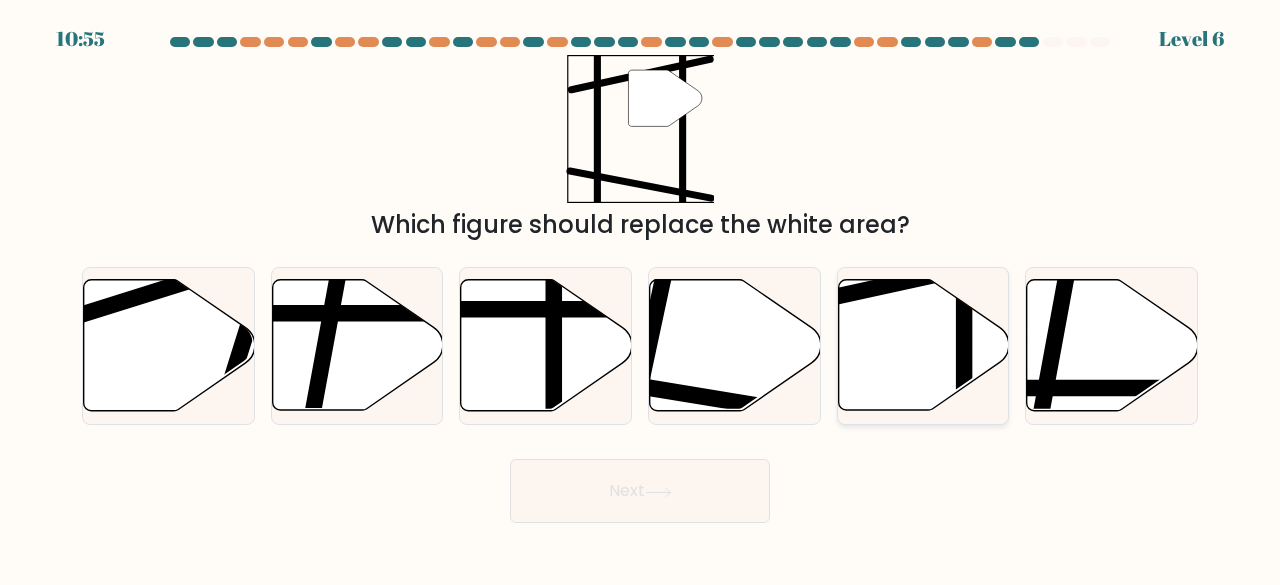 click 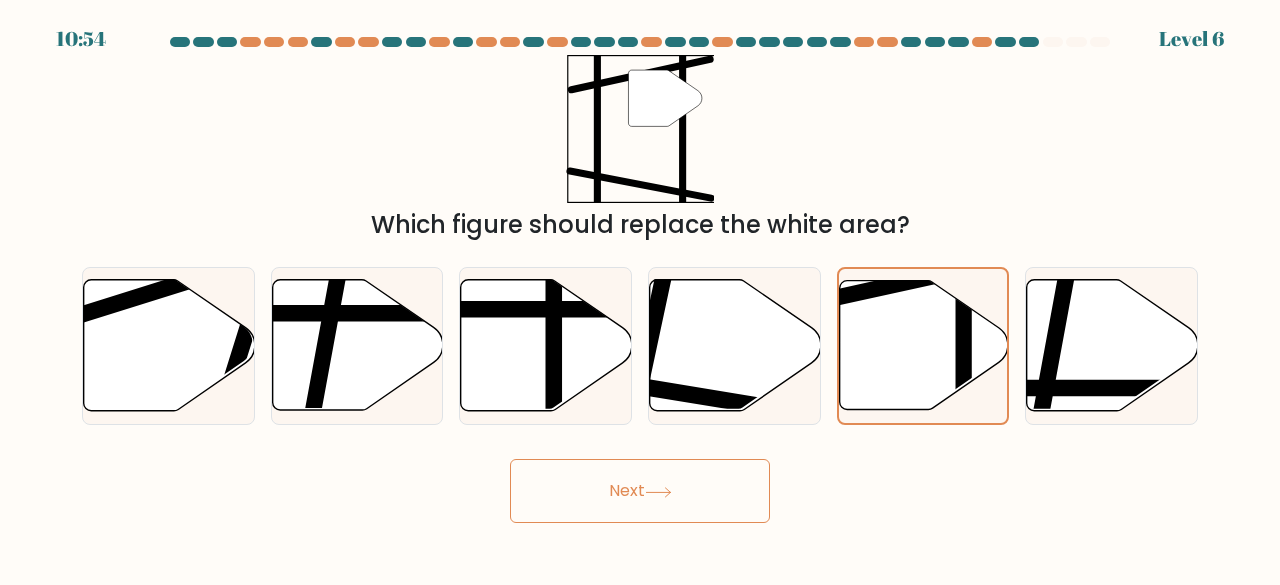 click on "10:54
Level 6" at bounding box center (640, 292) 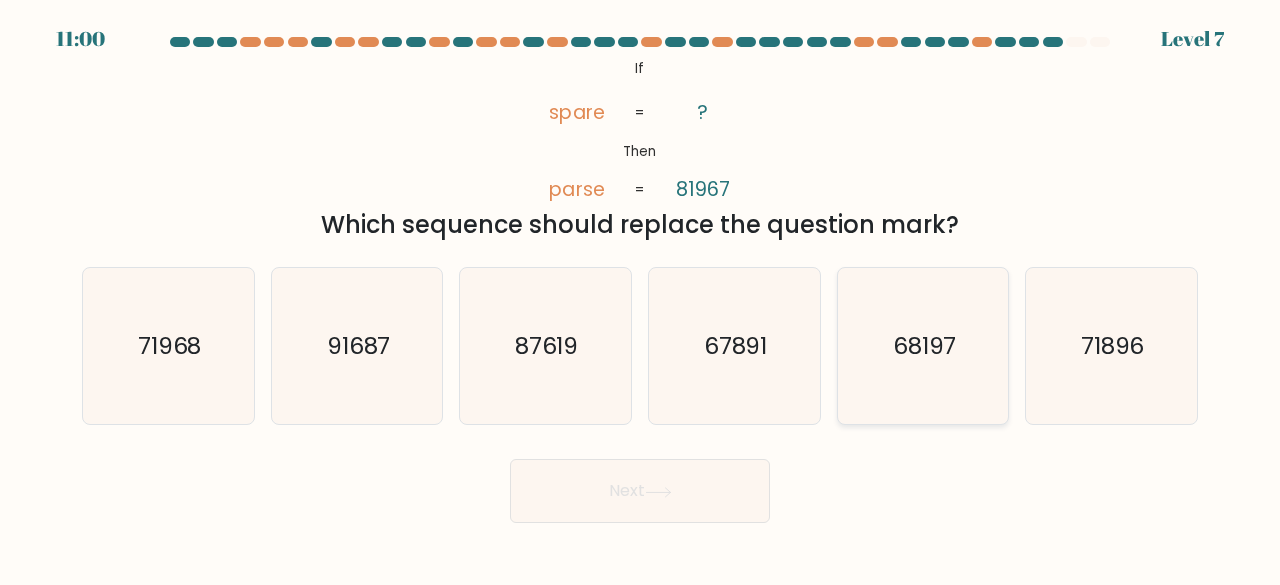 click on "68197" 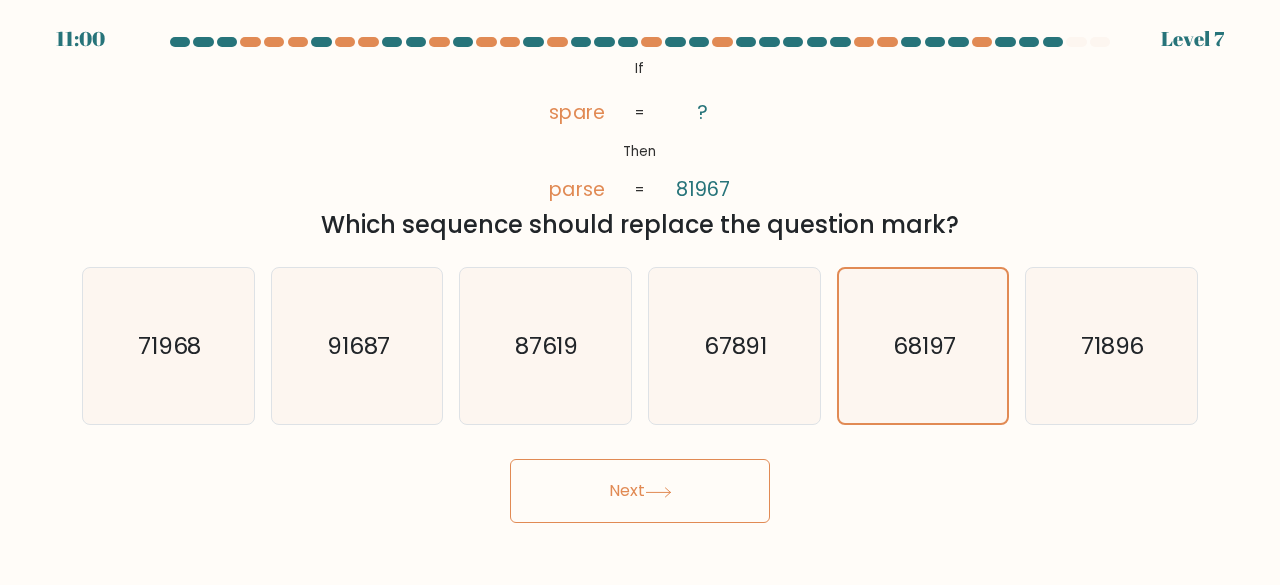 click on "Next" at bounding box center [640, 491] 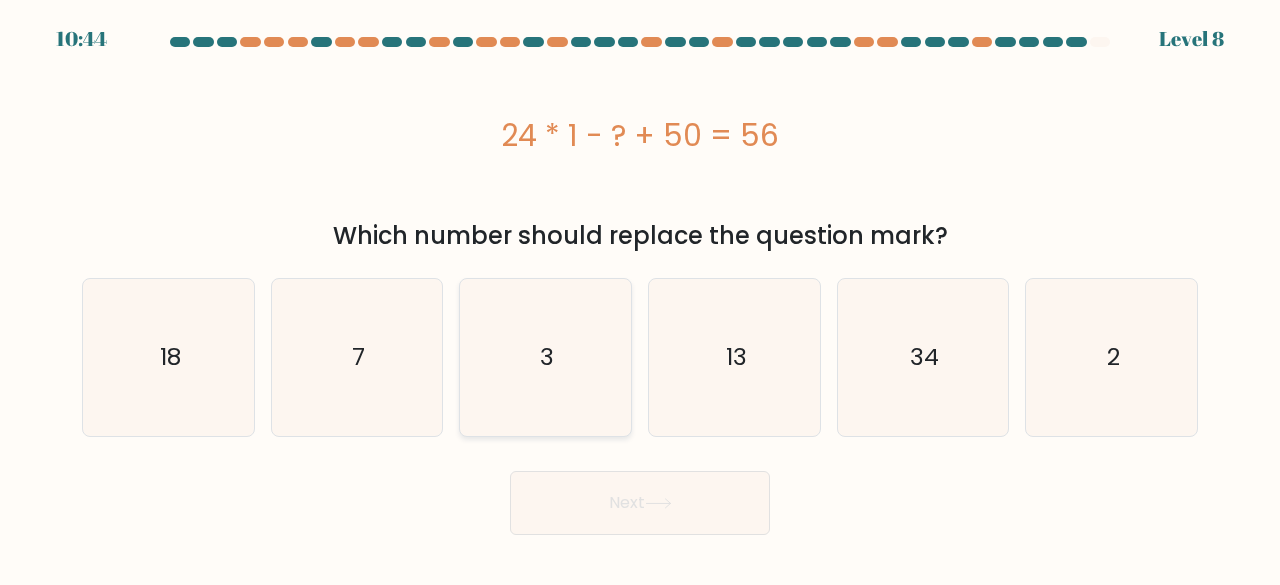 click on "3" 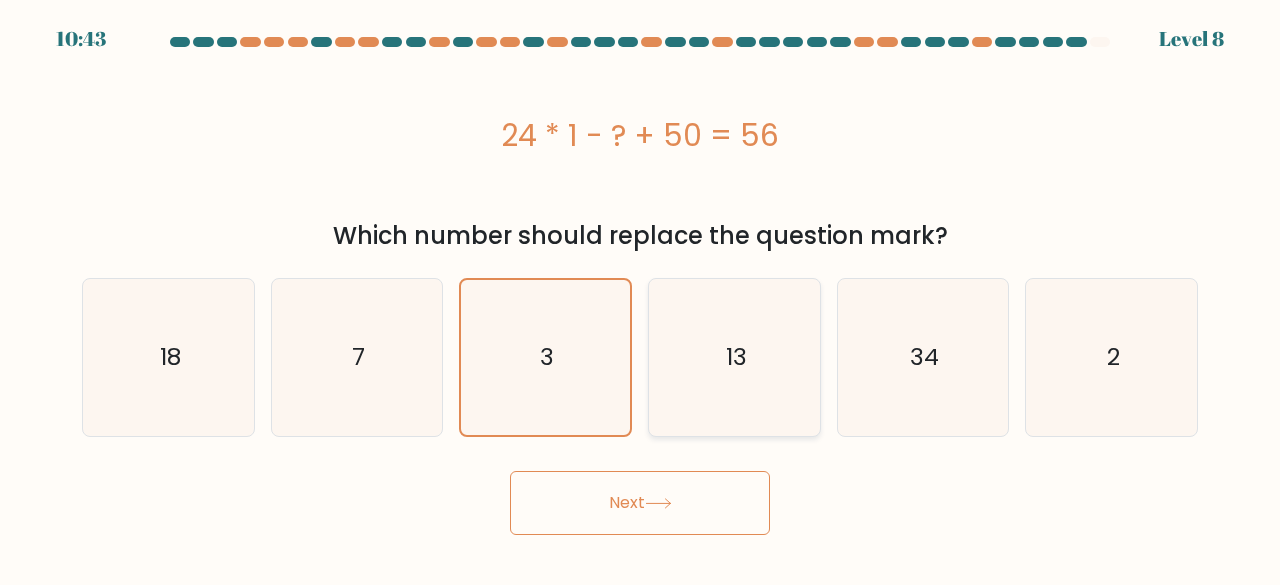 click on "13" 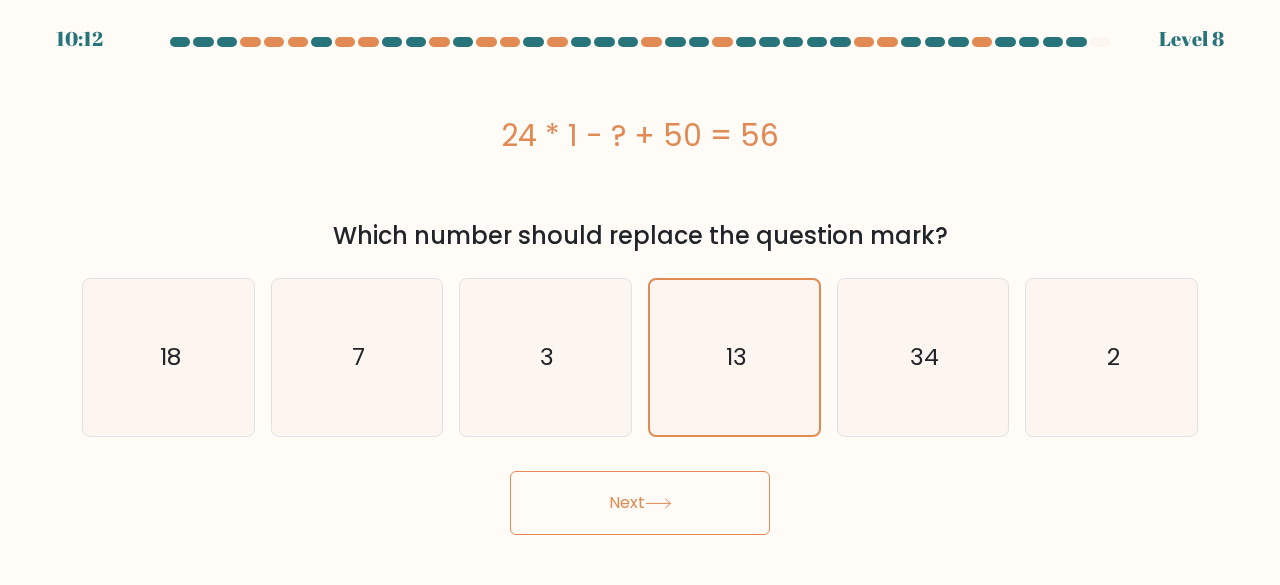 click on "24 * 1 - ? + 50 = 56" at bounding box center [640, 135] 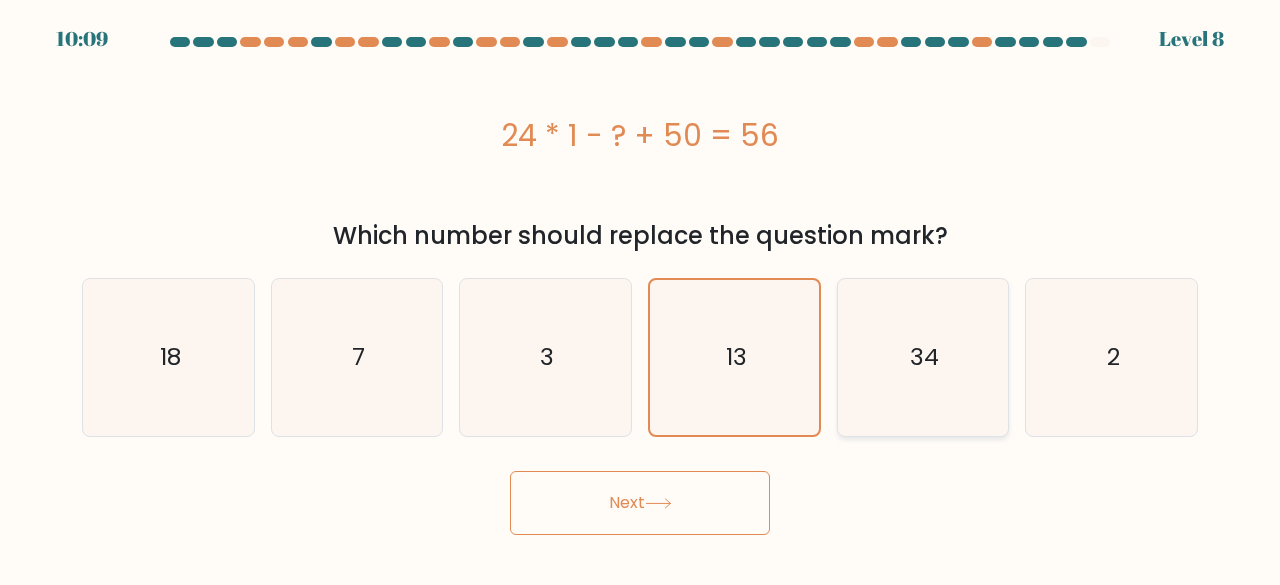 click on "34" 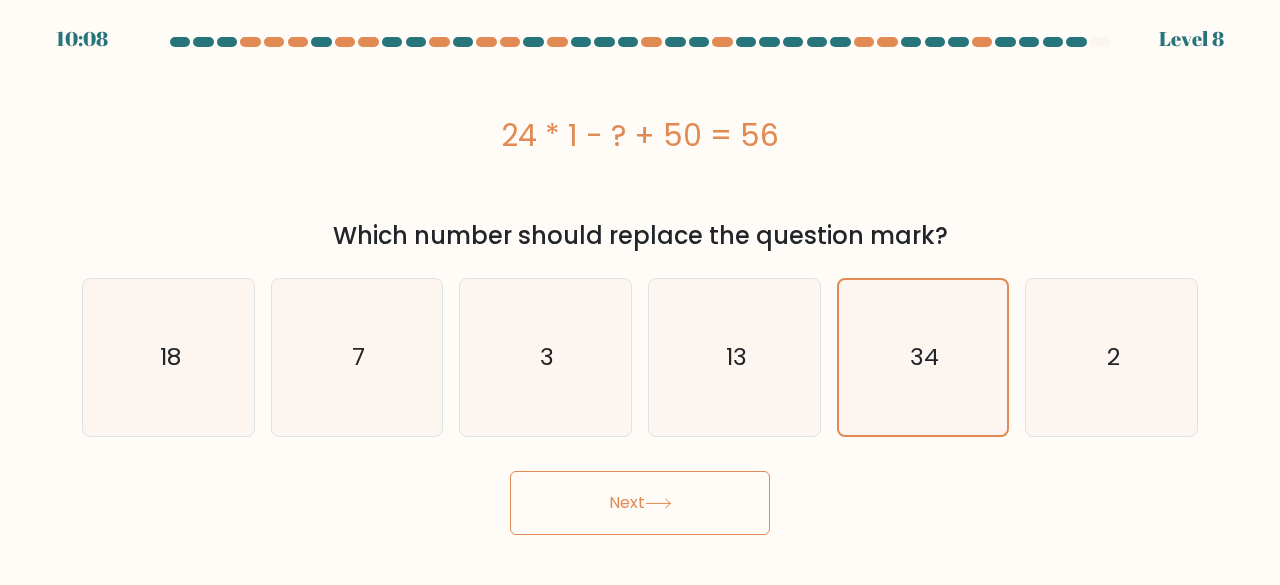 click on "Next" at bounding box center [640, 503] 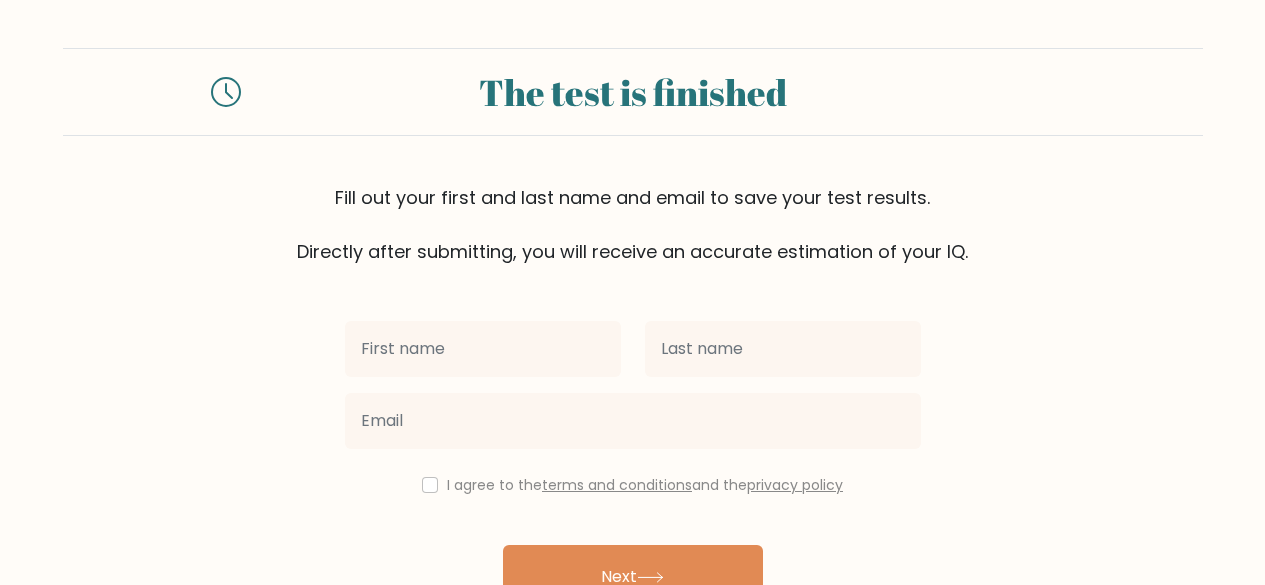scroll, scrollTop: 0, scrollLeft: 0, axis: both 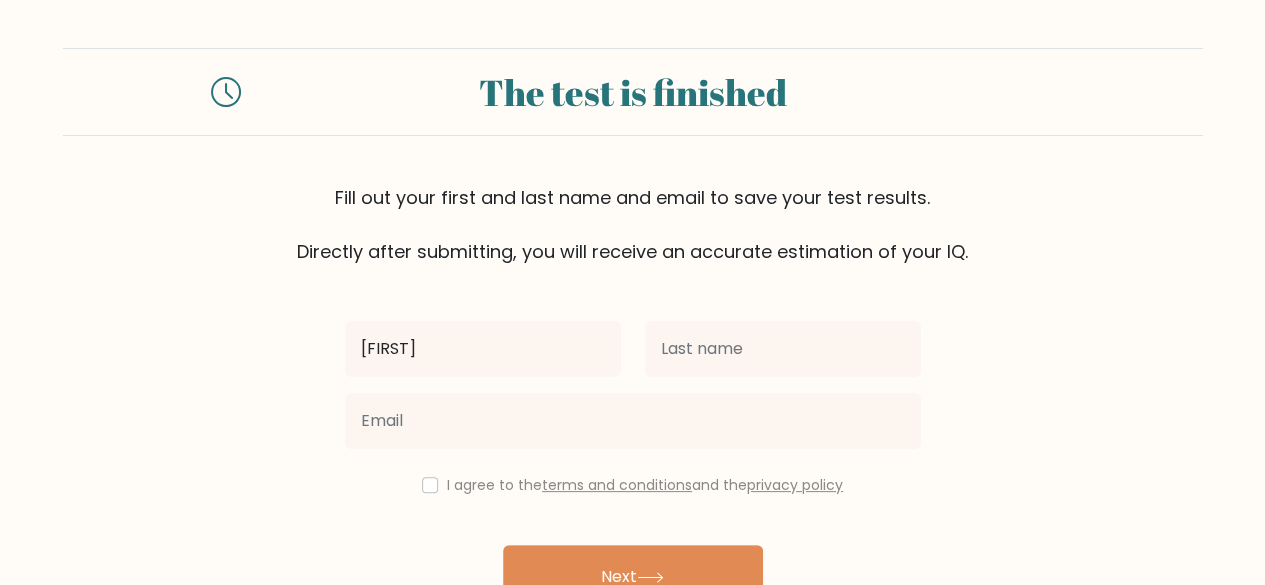type on "[FIRST]" 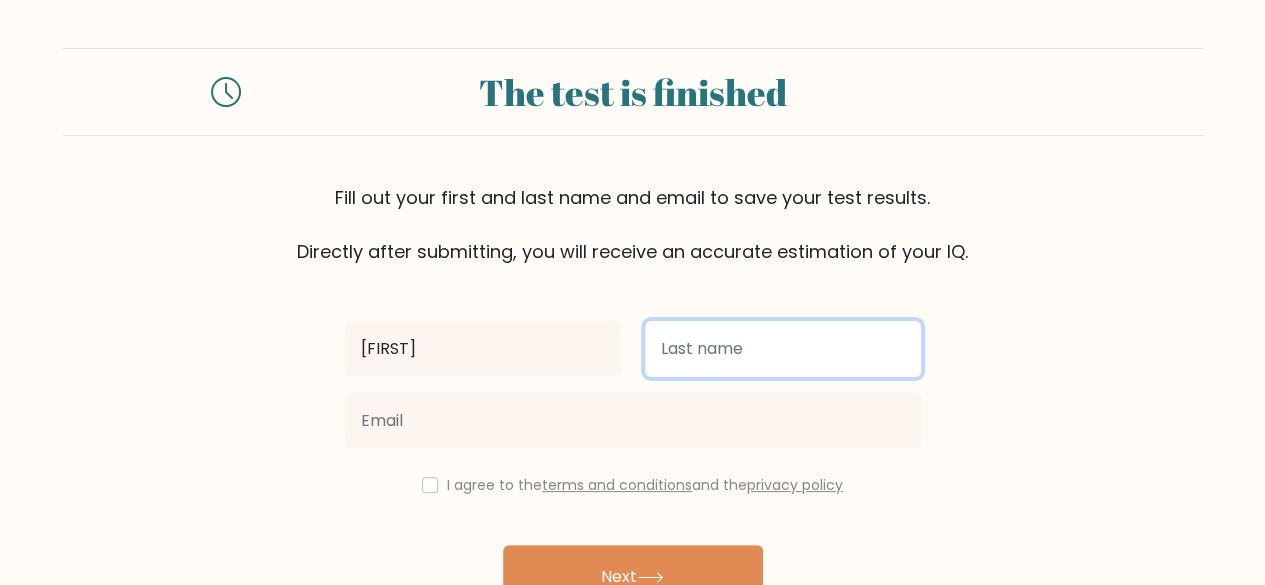 click at bounding box center (783, 349) 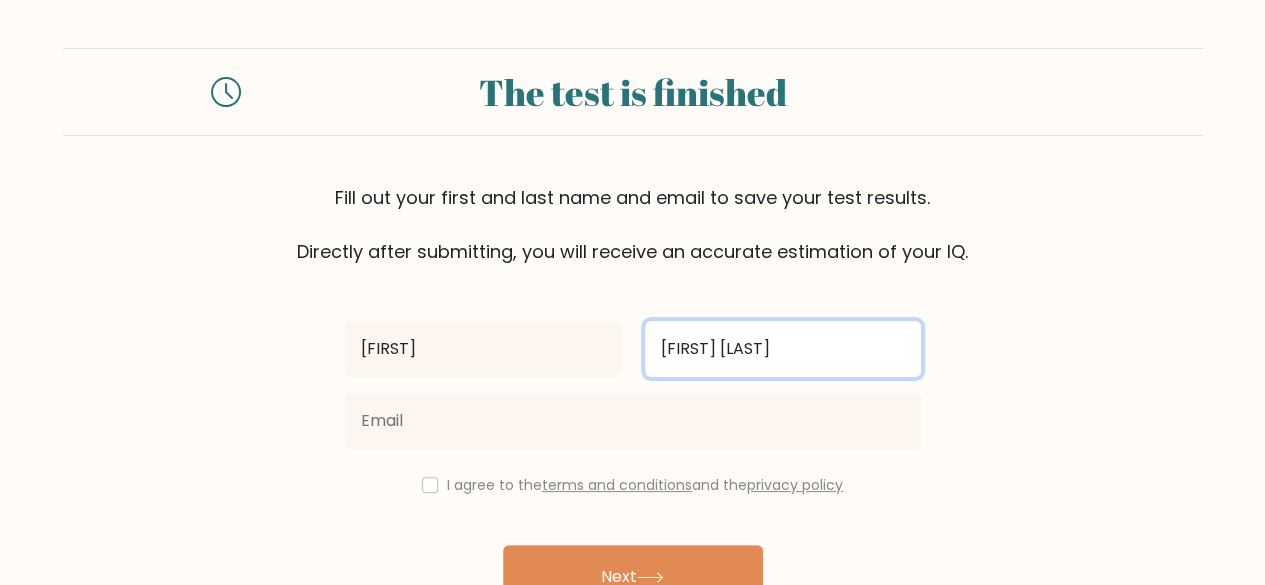 scroll, scrollTop: 115, scrollLeft: 0, axis: vertical 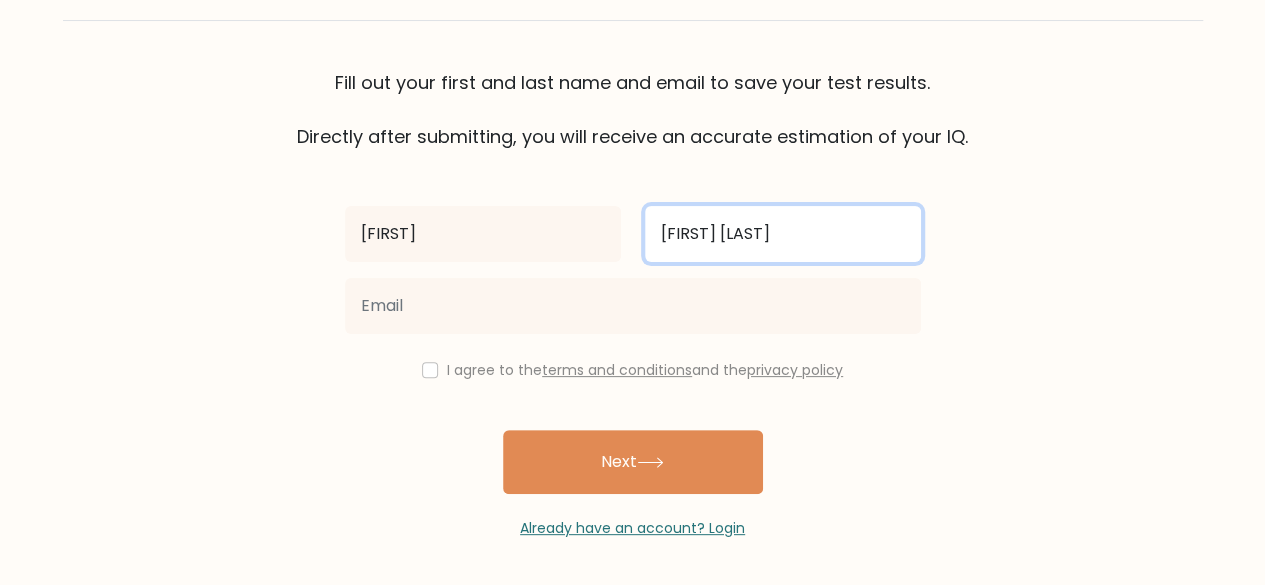 type on "[FIRST] [LAST]" 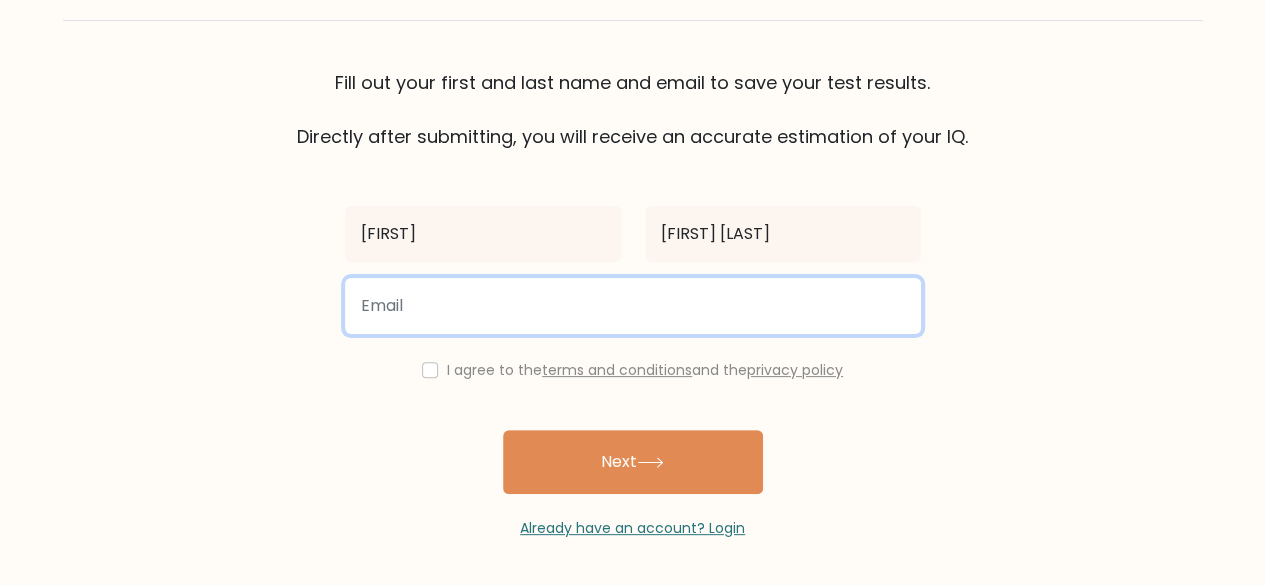 click at bounding box center (633, 306) 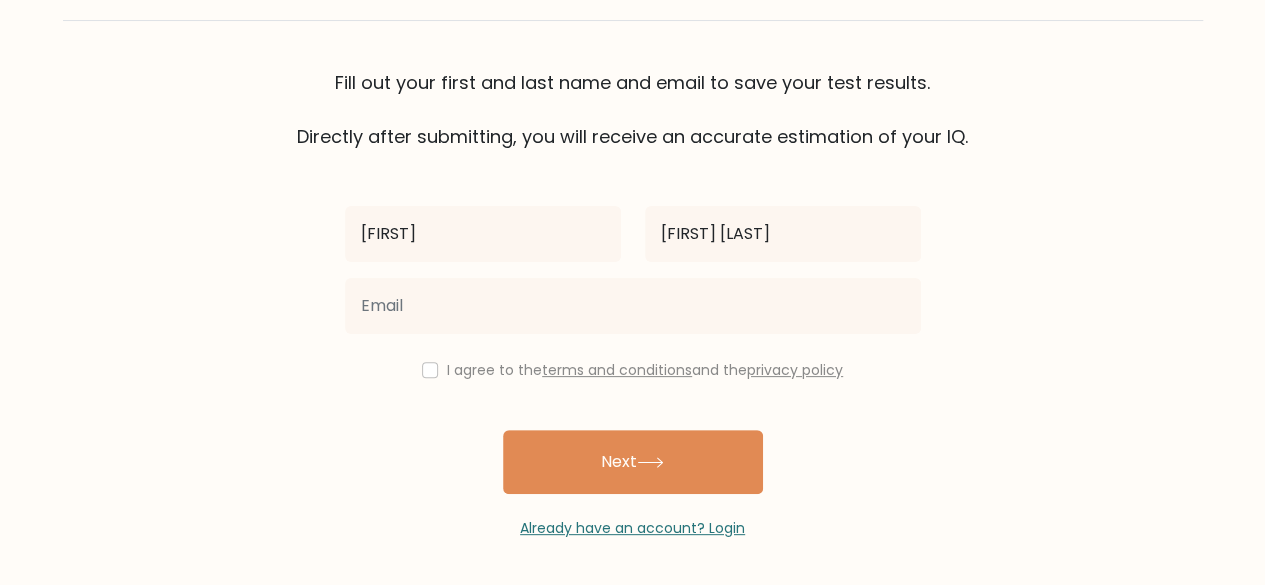 click on "Sami
Namou Jablak
I agree to the  terms and conditions  and the  privacy policy
Next
Already have an account? Login" at bounding box center (633, 344) 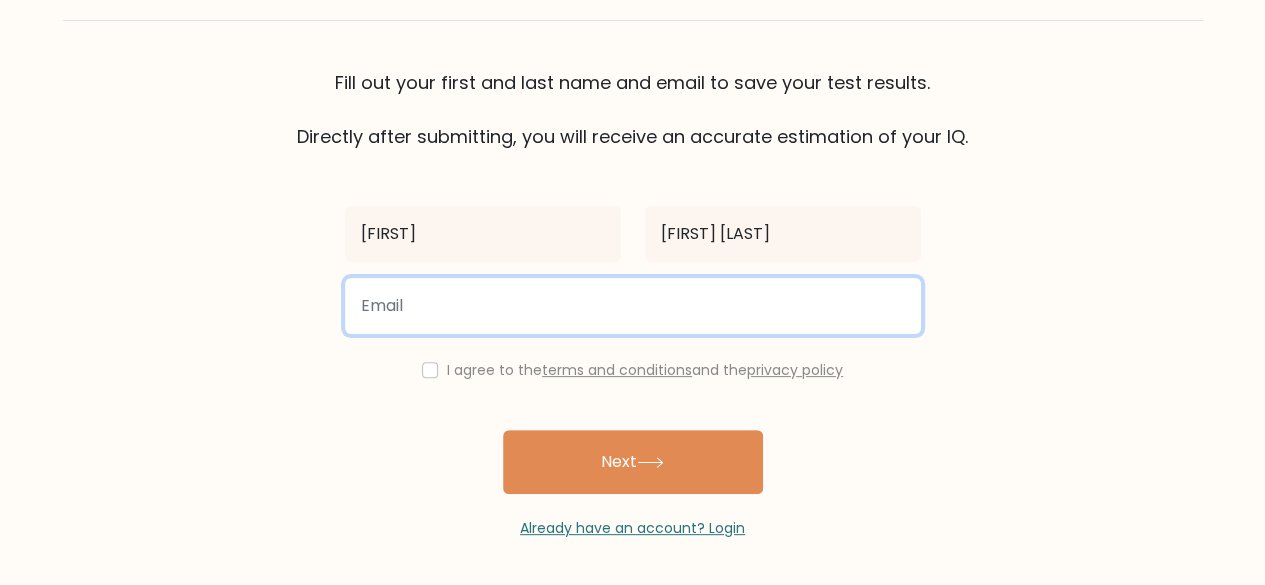 click at bounding box center (633, 306) 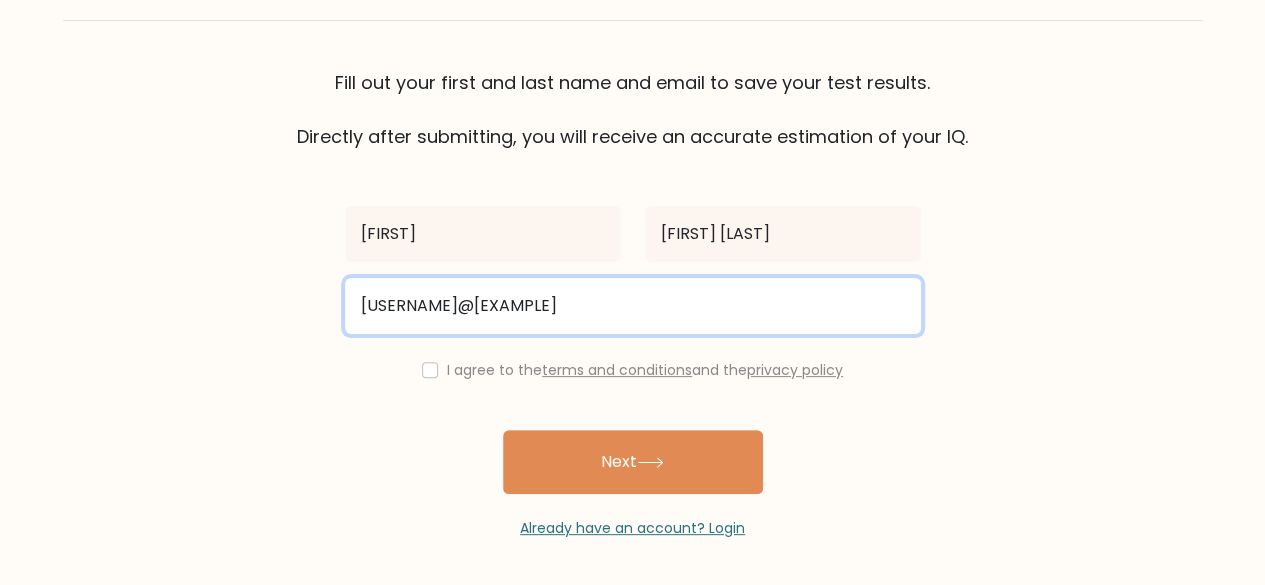 click on "ajablak2010@gamil.com" at bounding box center (633, 306) 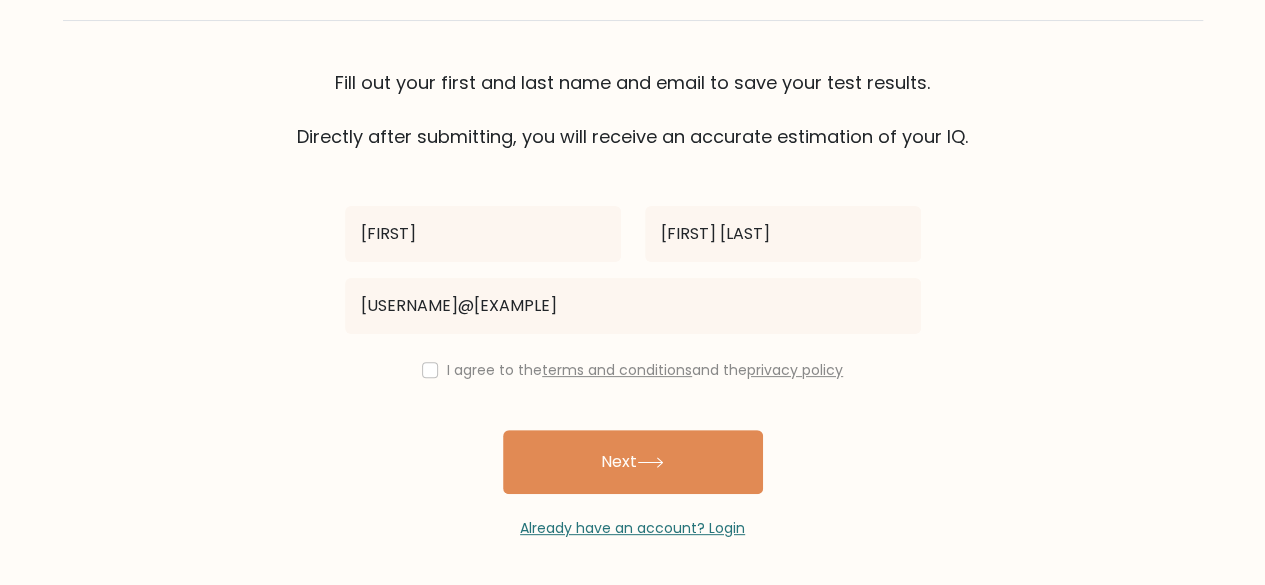 click on "I agree to the  terms and conditions  and the  privacy policy" at bounding box center [645, 370] 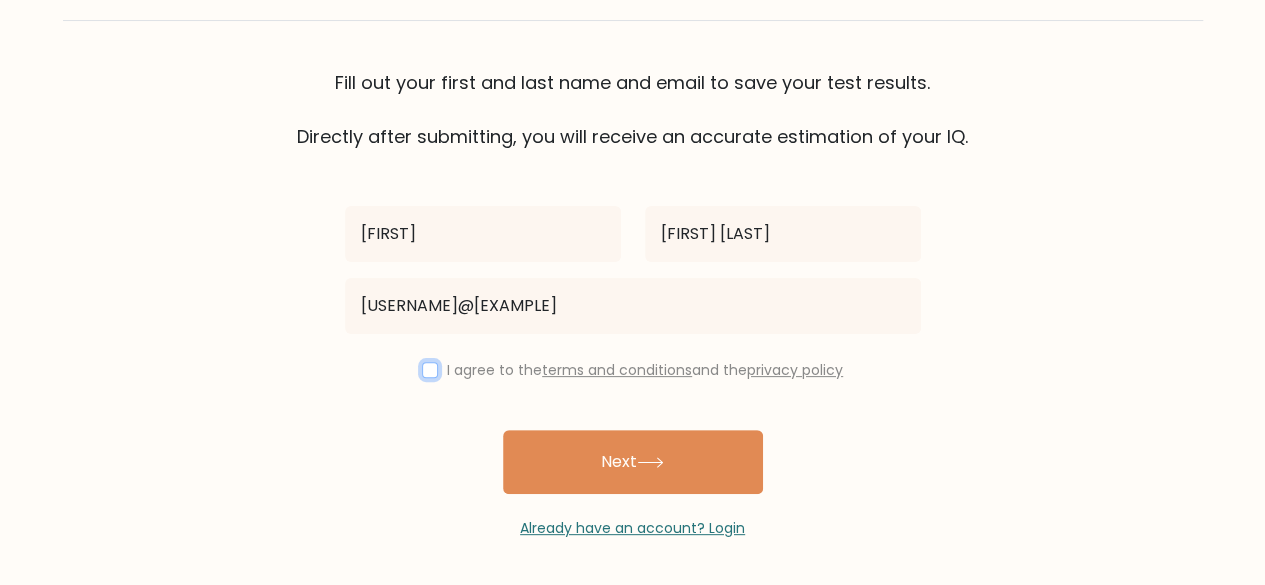 click at bounding box center [430, 370] 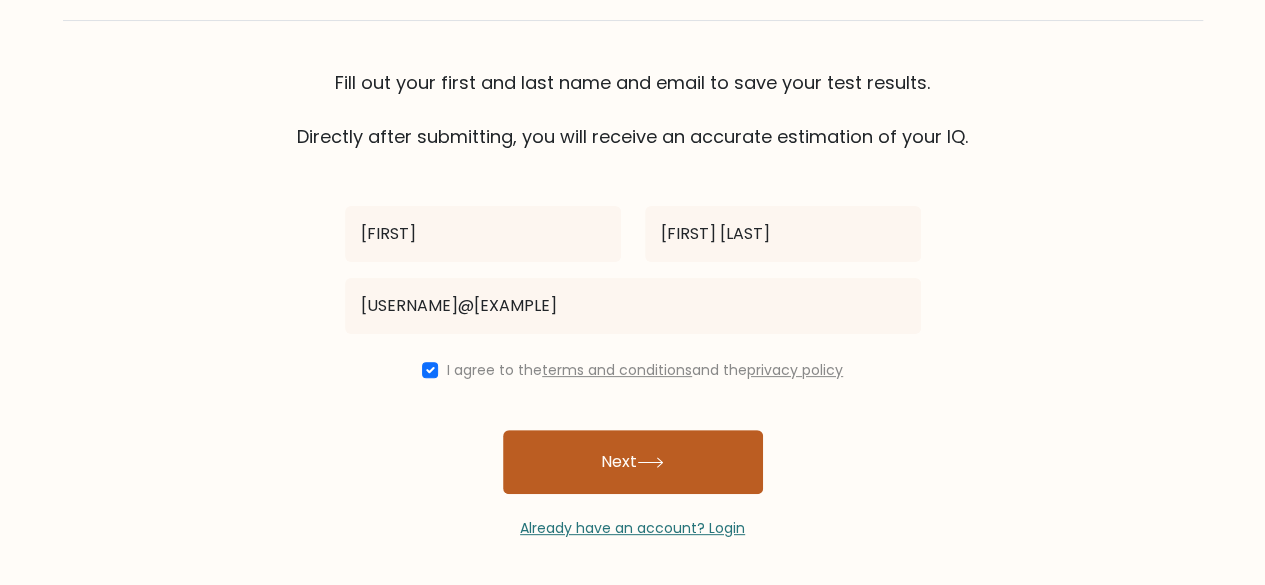 click on "Next" at bounding box center [633, 462] 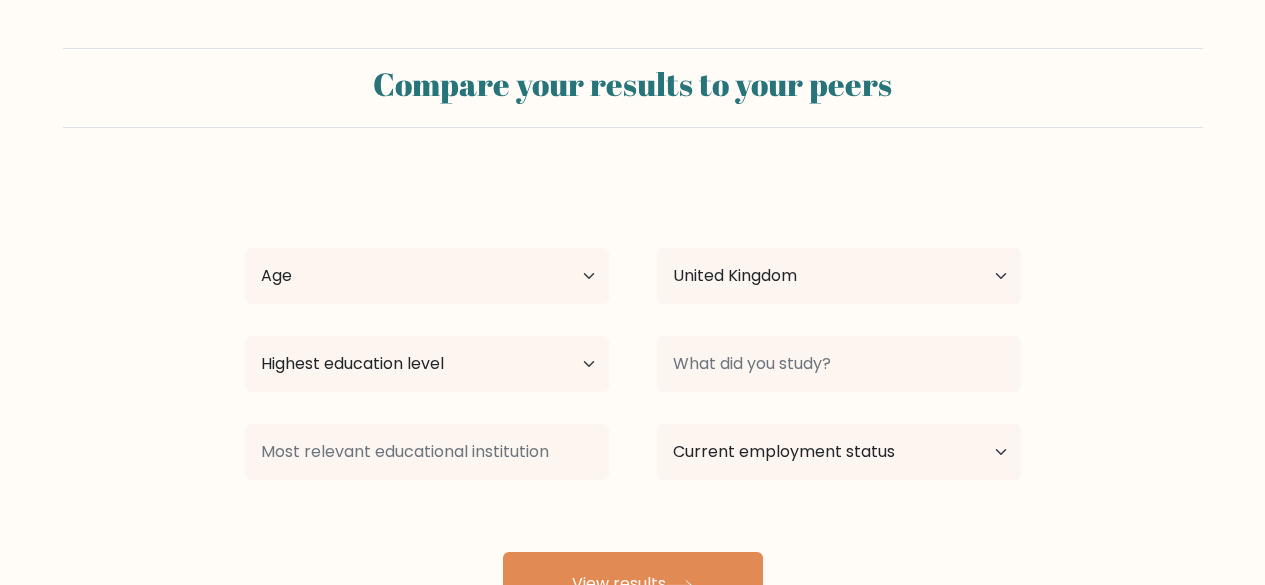 select on "GB" 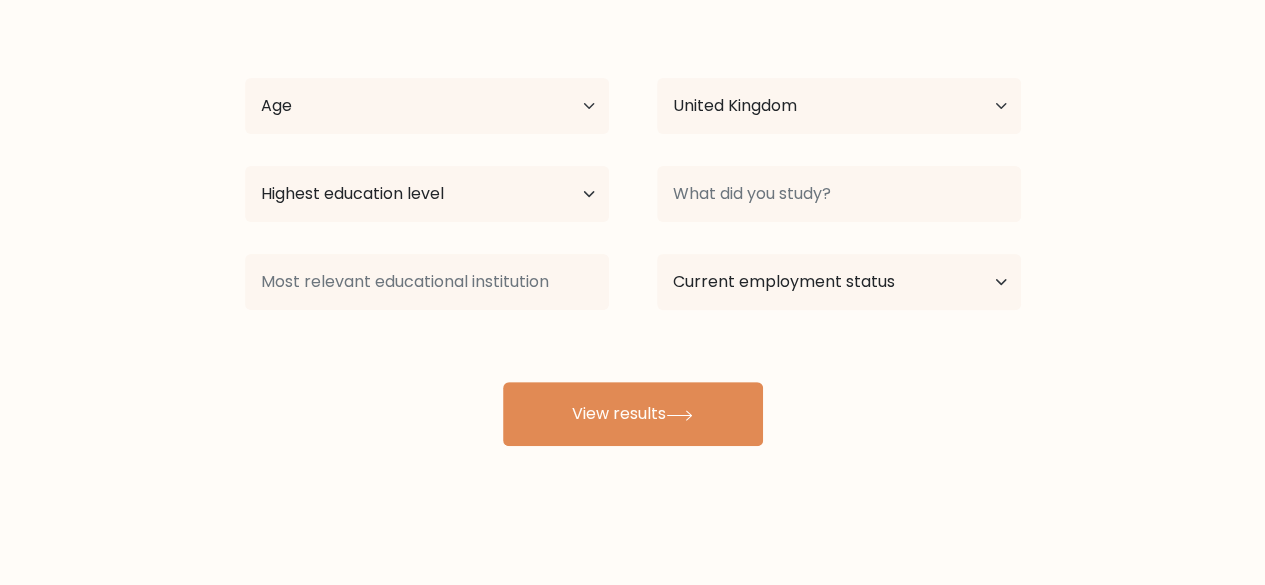 scroll, scrollTop: 172, scrollLeft: 0, axis: vertical 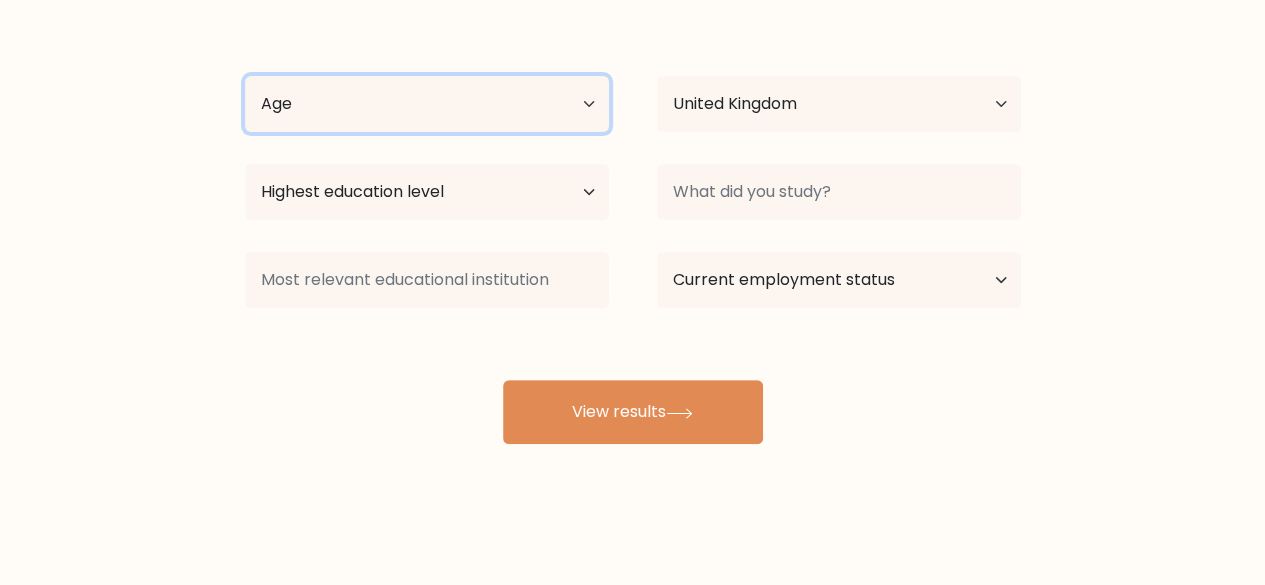 click on "Age
Under 18 years old
18-24 years old
25-34 years old
35-44 years old
45-54 years old
55-64 years old
65 years old and above" at bounding box center (427, 104) 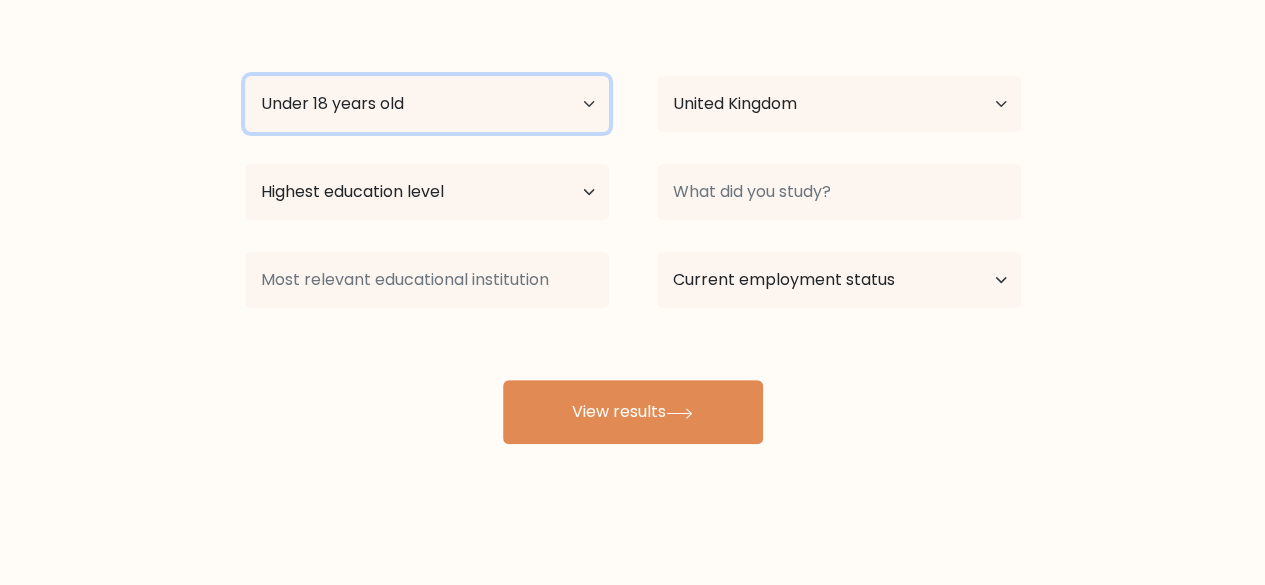 click on "Age
Under 18 years old
18-24 years old
25-34 years old
35-44 years old
45-54 years old
55-64 years old
65 years old and above" at bounding box center (427, 104) 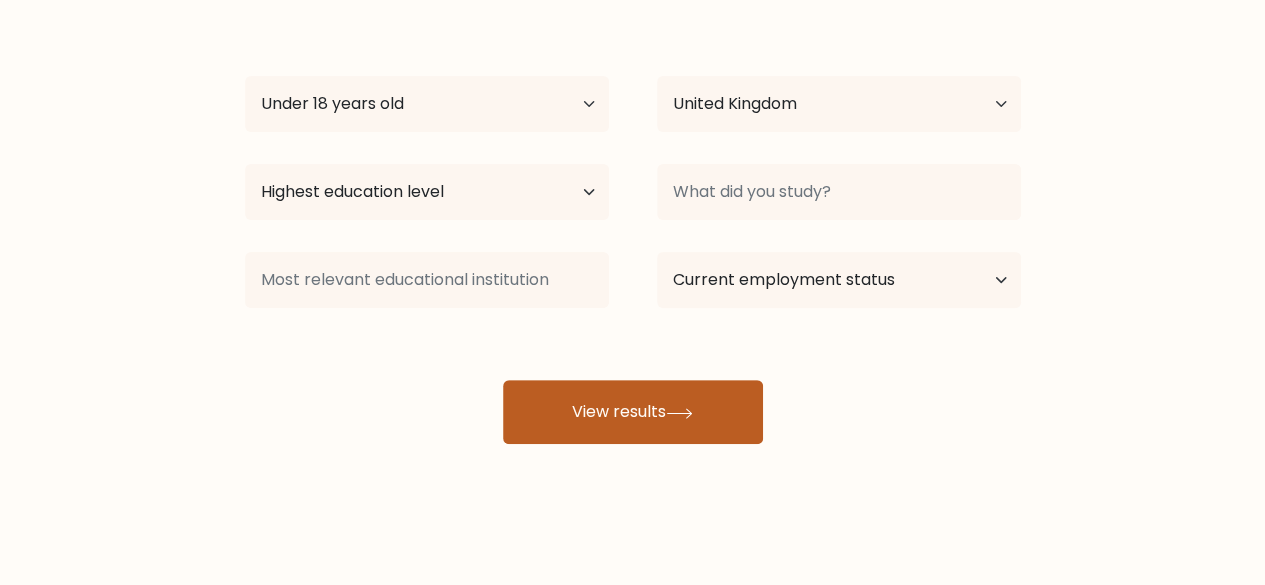 click on "View results" at bounding box center (633, 412) 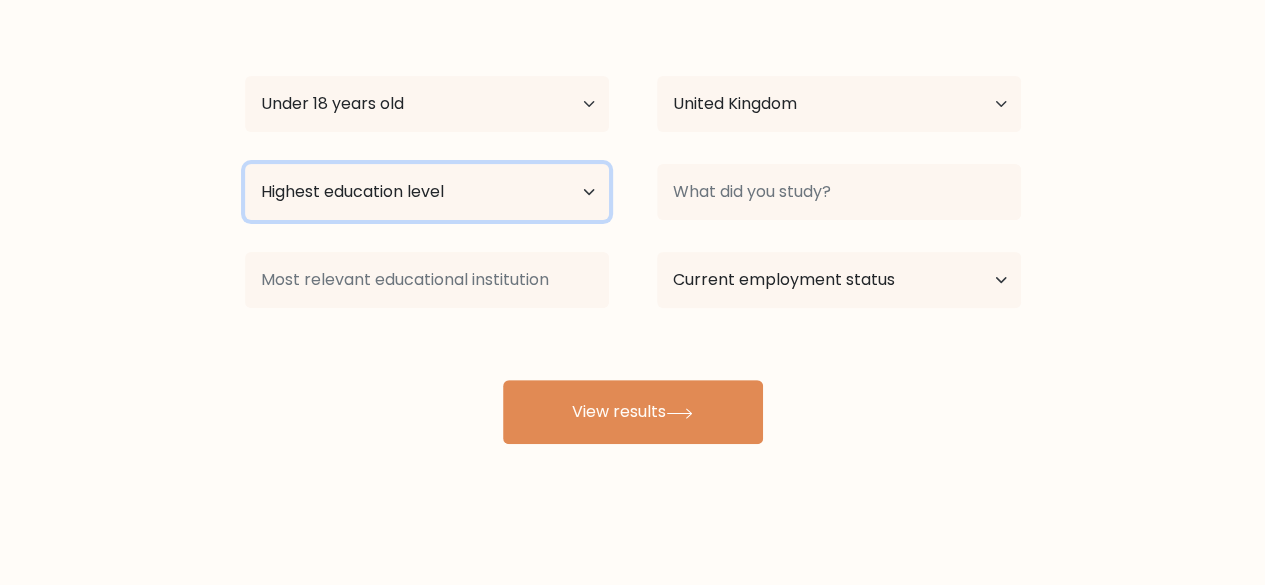 click on "Highest education level
No schooling
Primary
Lower Secondary
Upper Secondary
Occupation Specific
Bachelor's degree
Master's degree
Doctoral degree" at bounding box center (427, 192) 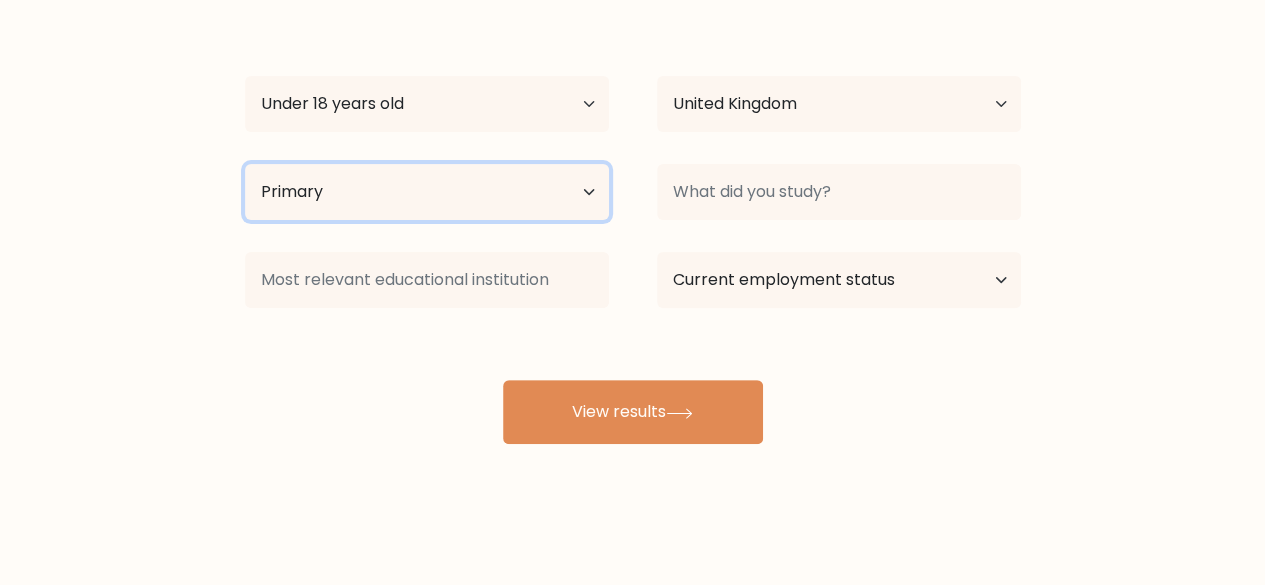 click on "Highest education level
No schooling
Primary
Lower Secondary
Upper Secondary
Occupation Specific
Bachelor's degree
Master's degree
Doctoral degree" at bounding box center (427, 192) 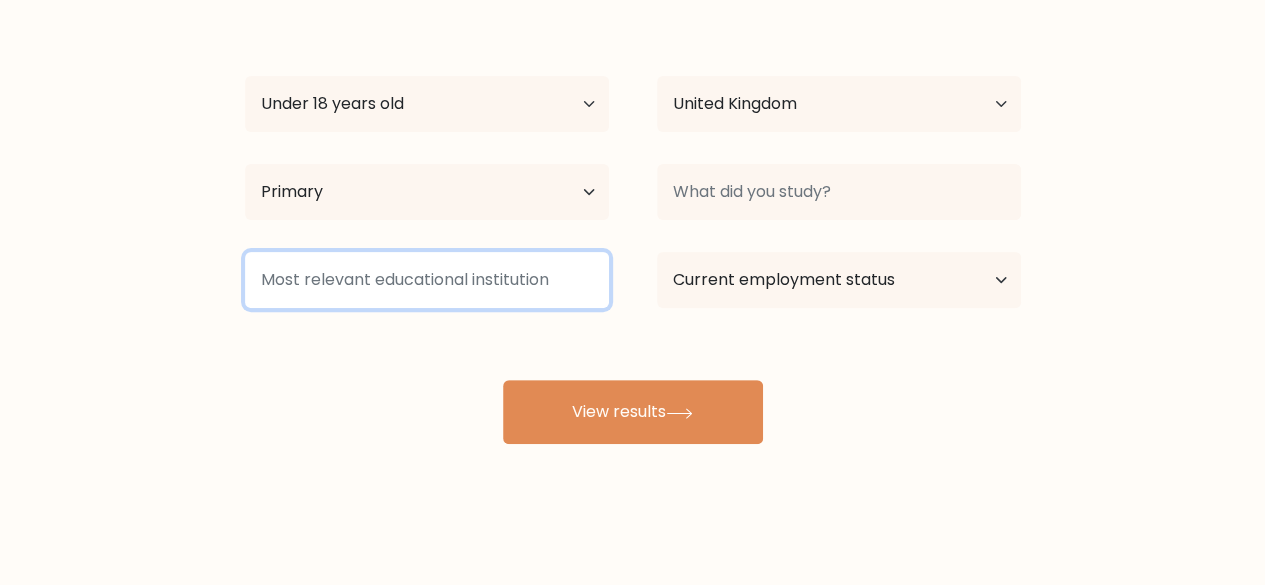 click at bounding box center [427, 280] 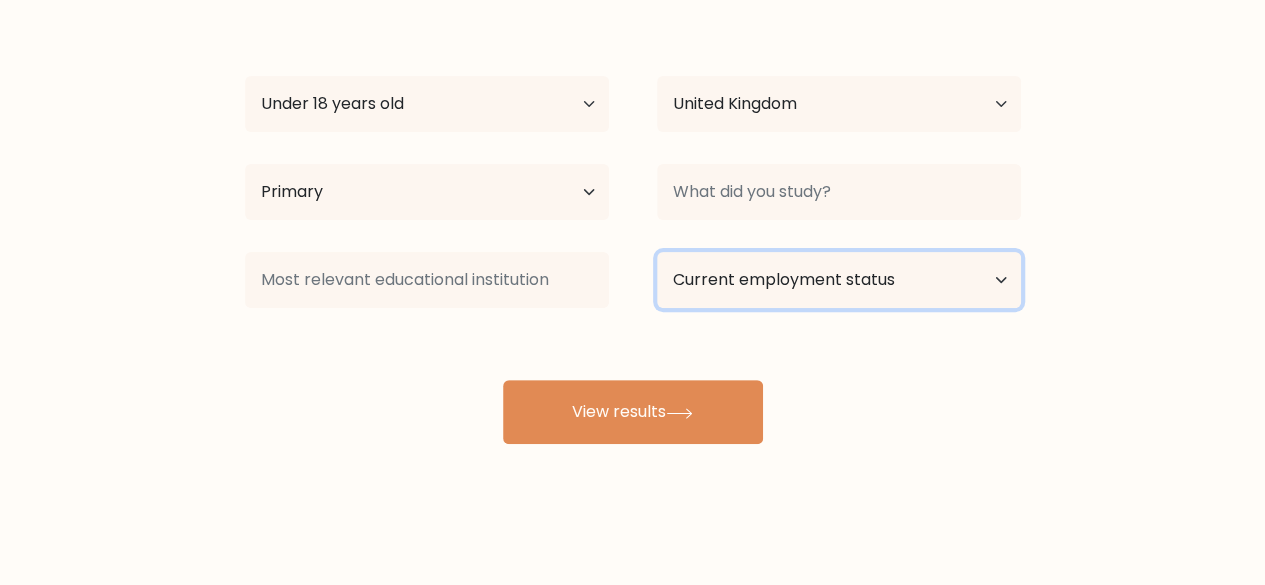 click on "Current employment status
Employed
Student
Retired
Other / prefer not to answer" at bounding box center (839, 280) 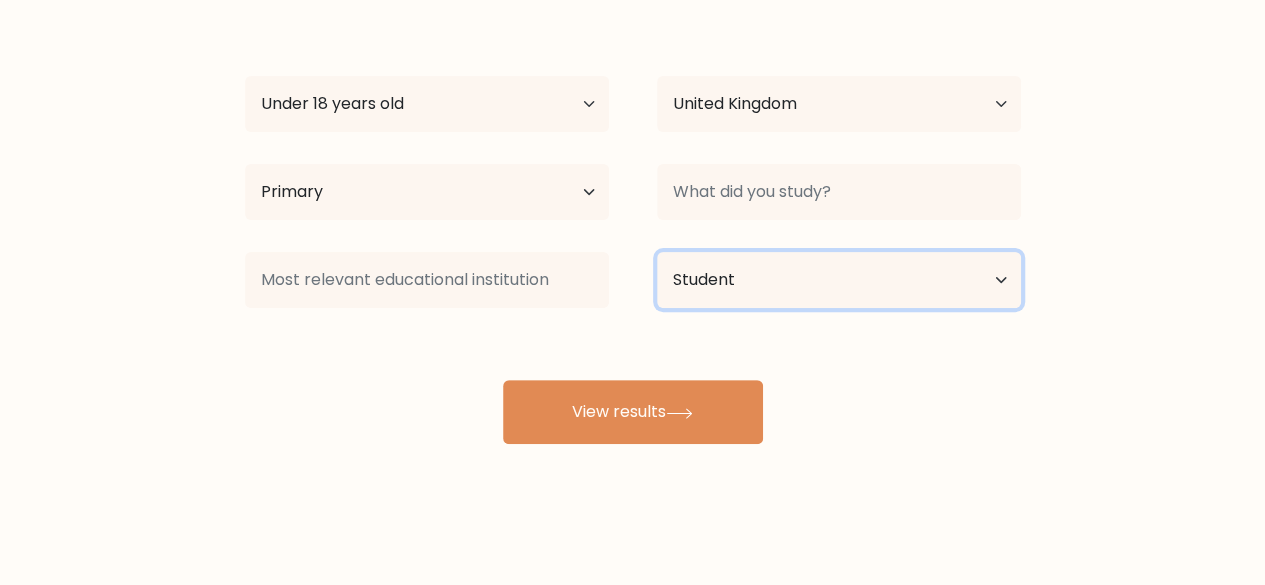 click on "Current employment status
Employed
Student
Retired
Other / prefer not to answer" at bounding box center [839, 280] 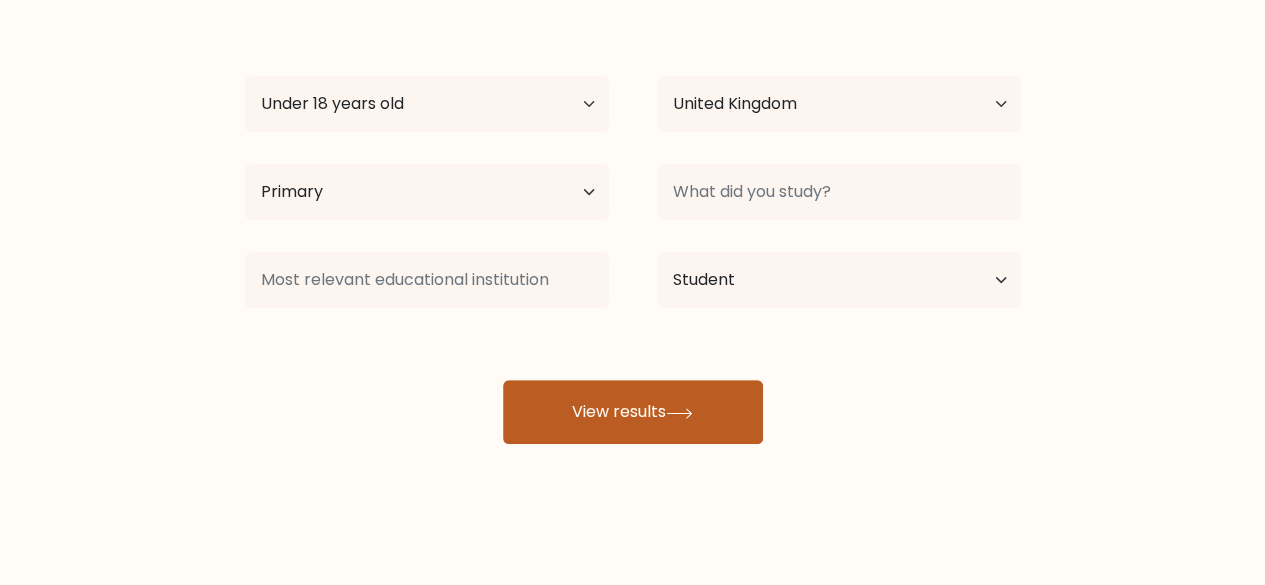 click 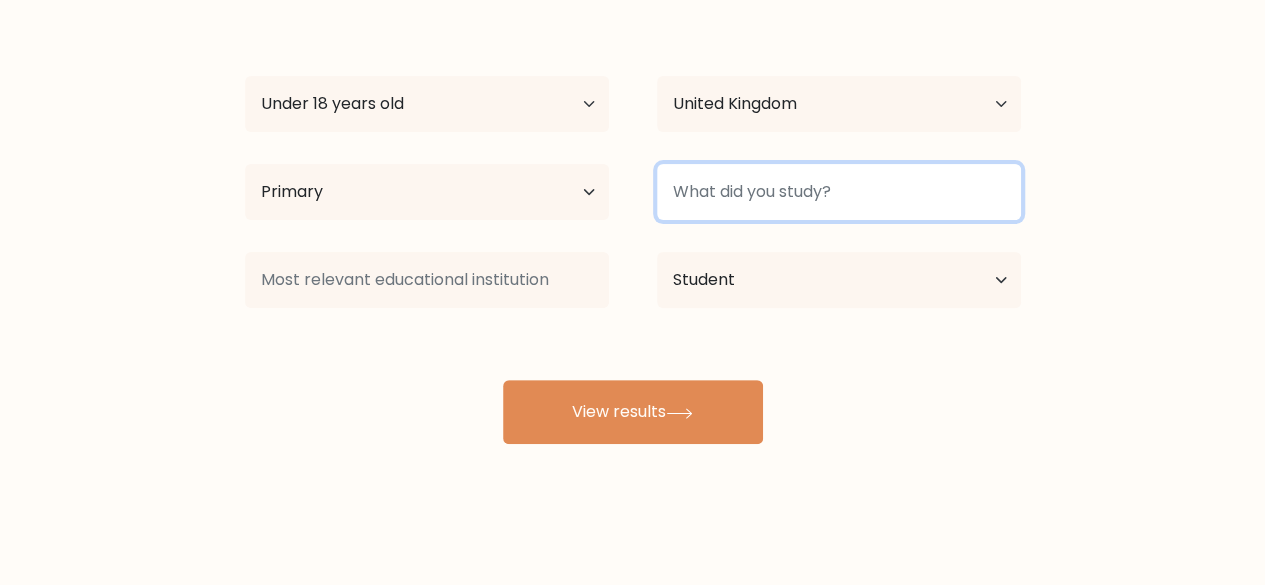 click at bounding box center [839, 192] 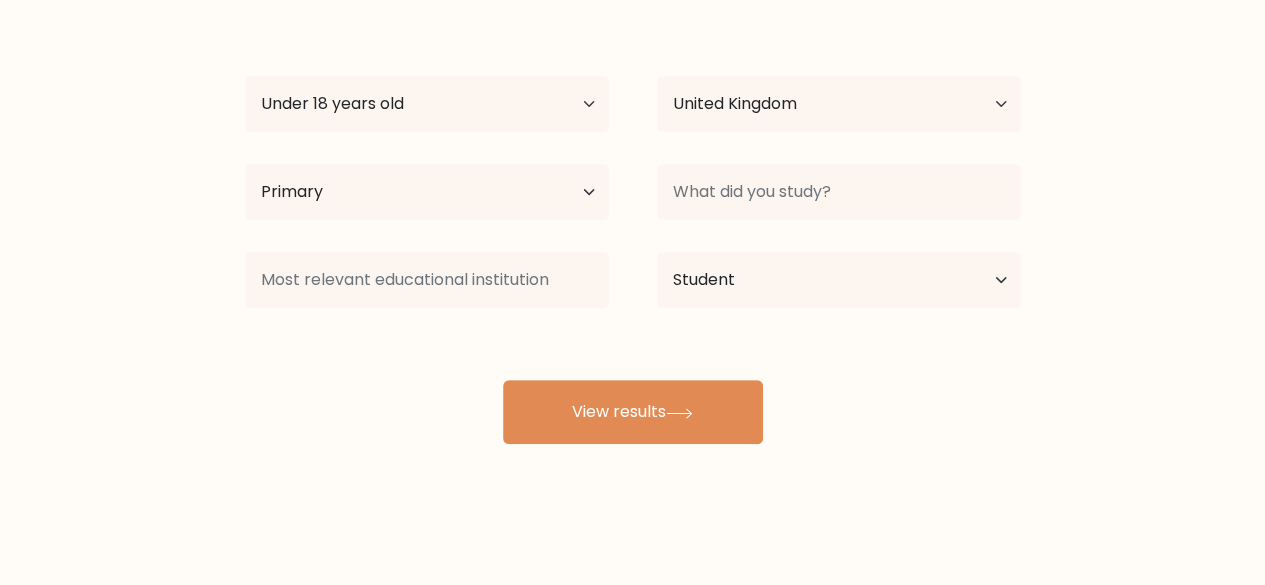 click on "Sami
Namou Jablak
Age
Under 18 years old
18-24 years old
25-34 years old
35-44 years old
45-54 years old
55-64 years old
65 years old and above
Country
Afghanistan
Albania
Algeria
American Samoa
Andorra
Angola
Anguilla
Antarctica
Antigua and Barbuda
Argentina
Armenia
Aruba
Australia
Austria
Azerbaijan
Bahamas
Bahrain
Bangladesh
Barbados
Belarus
Belgium
Belize
Benin
Bermuda
Bhutan
Bolivia
Bonaire, Sint Eustatius and Saba
Bosnia and Herzegovina
Botswana
Bouvet Island
Brazil
Brunei" at bounding box center (633, 224) 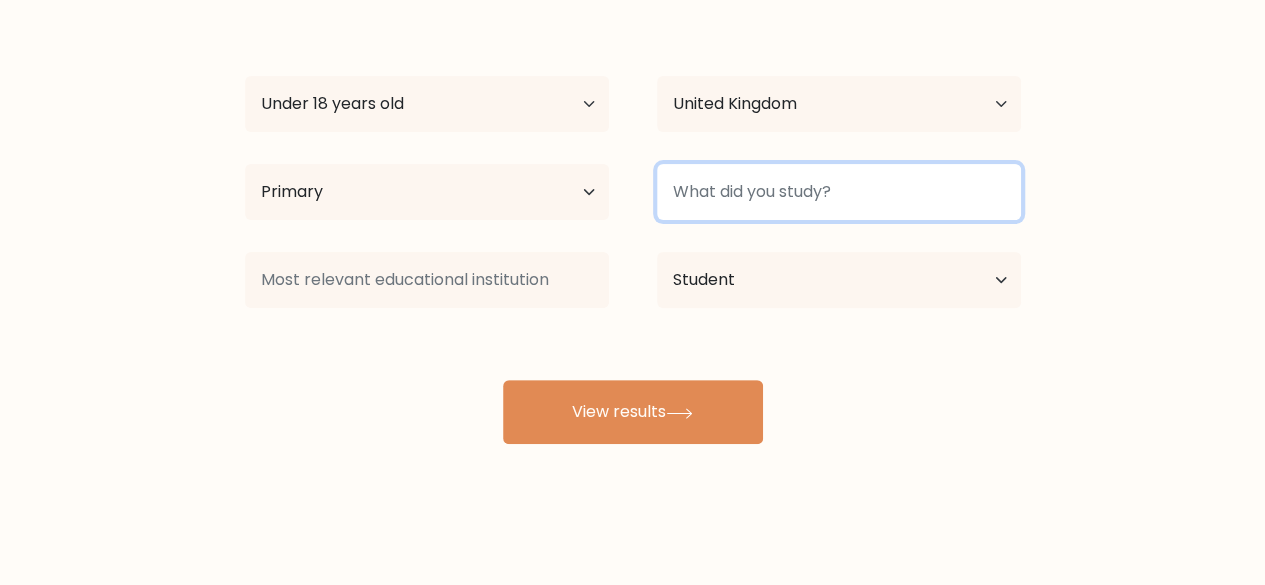 click at bounding box center [839, 192] 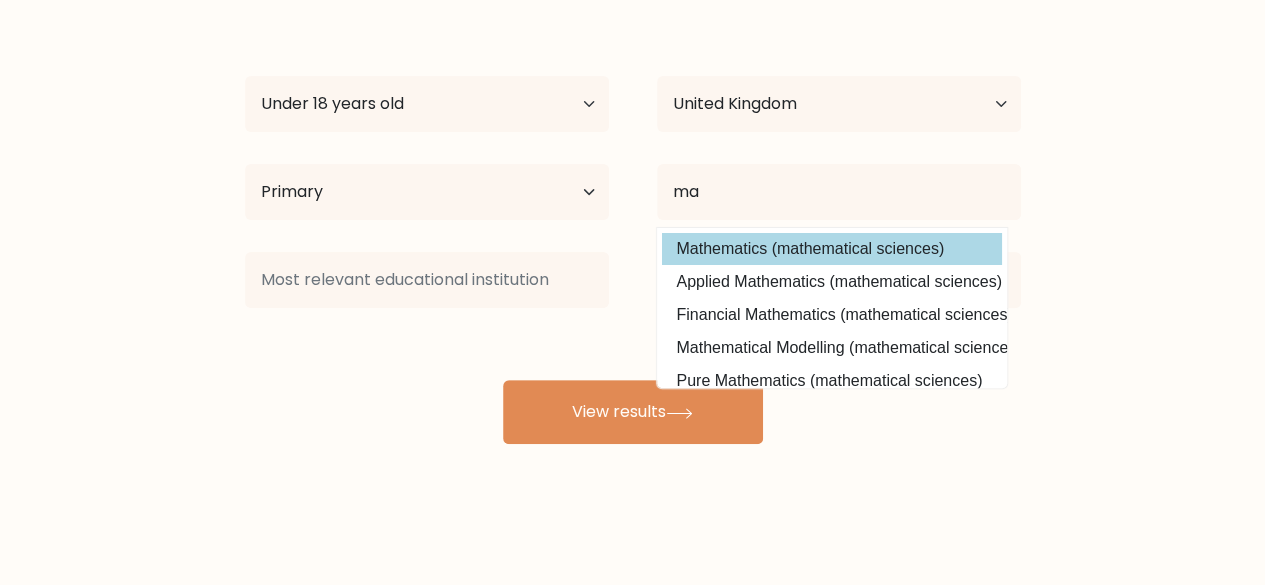 click on "Sami
Namou Jablak
Age
Under 18 years old
18-24 years old
25-34 years old
35-44 years old
45-54 years old
55-64 years old
65 years old and above
Country
Afghanistan
Albania
Algeria
American Samoa
Andorra
Angola
Anguilla
Antarctica
Antigua and Barbuda
Argentina
Armenia
Aruba
Australia
Austria
Azerbaijan
Bahamas
Bahrain
Bangladesh
Barbados
Belarus
Belgium
Belize
Benin
Bermuda
Bhutan
Bolivia
Bonaire, Sint Eustatius and Saba
Bosnia and Herzegovina
Botswana
Bouvet Island
Brazil
Brunei" at bounding box center [633, 224] 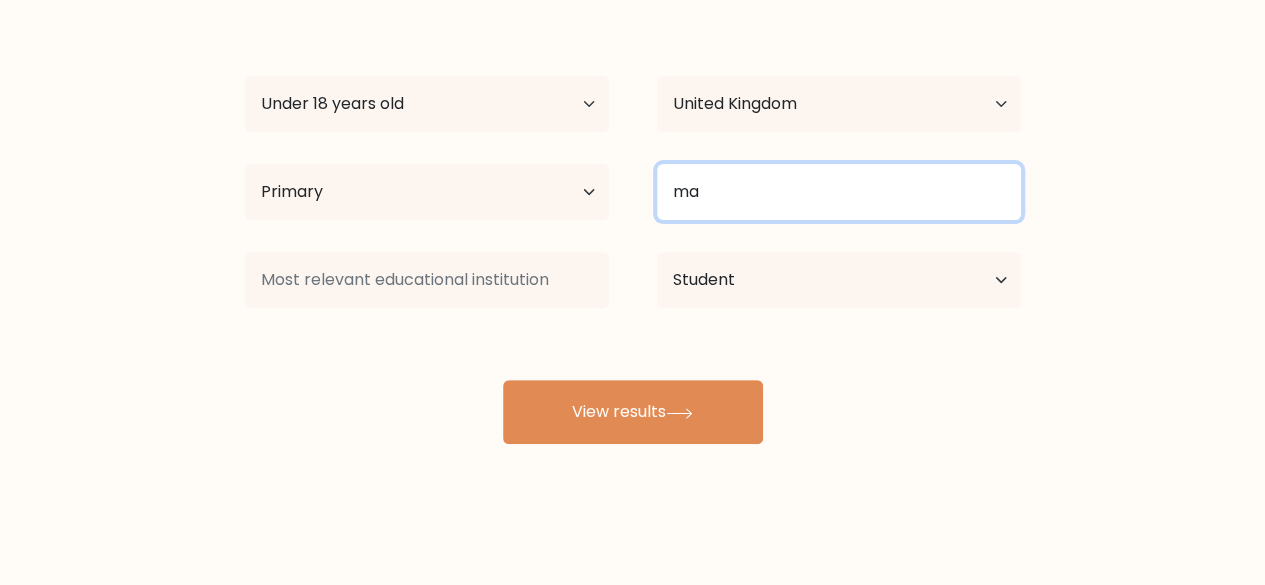 click on "ma" at bounding box center (839, 192) 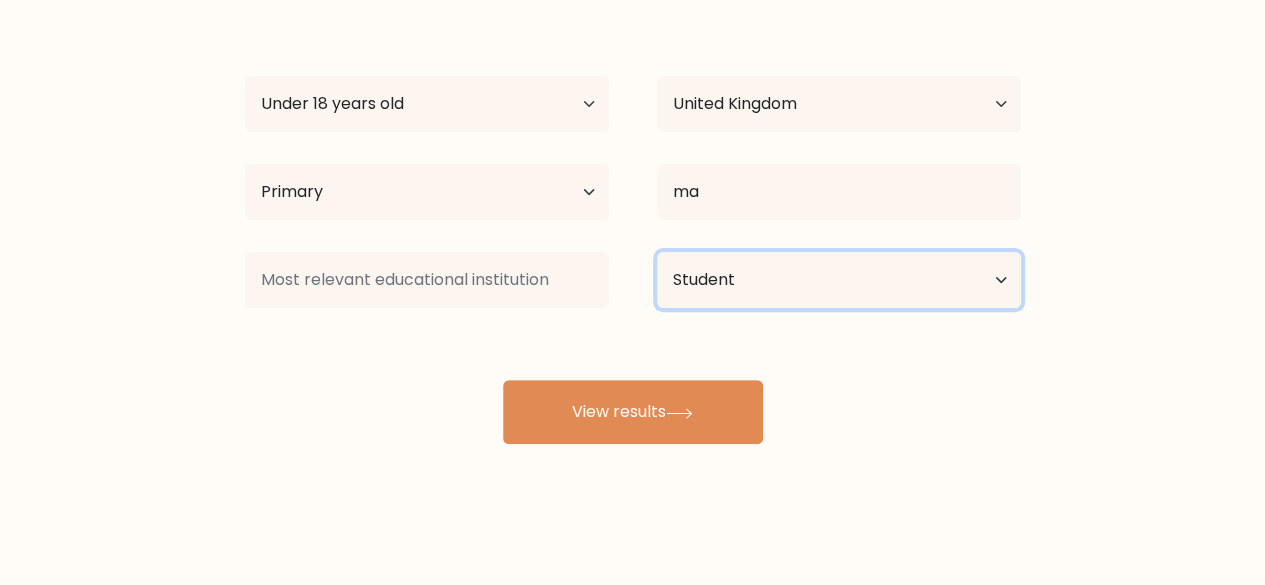 click on "Current employment status
Employed
Student
Retired
Other / prefer not to answer" at bounding box center (839, 280) 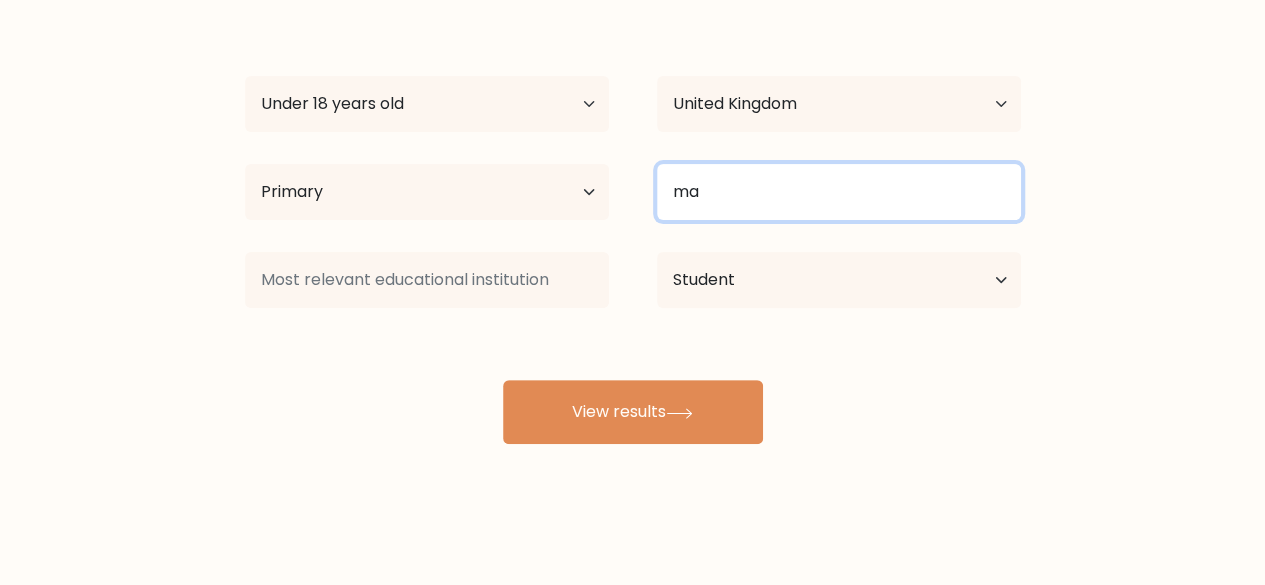 click on "ma" at bounding box center [839, 192] 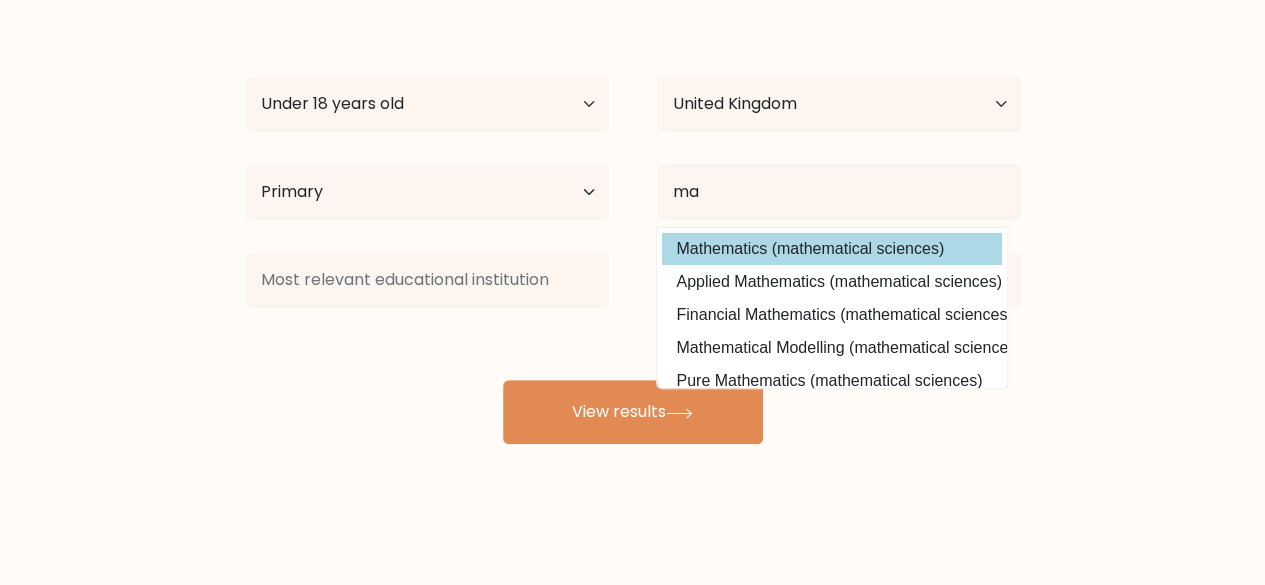 click on "Mathematics (mathematical sciences)" at bounding box center (832, 249) 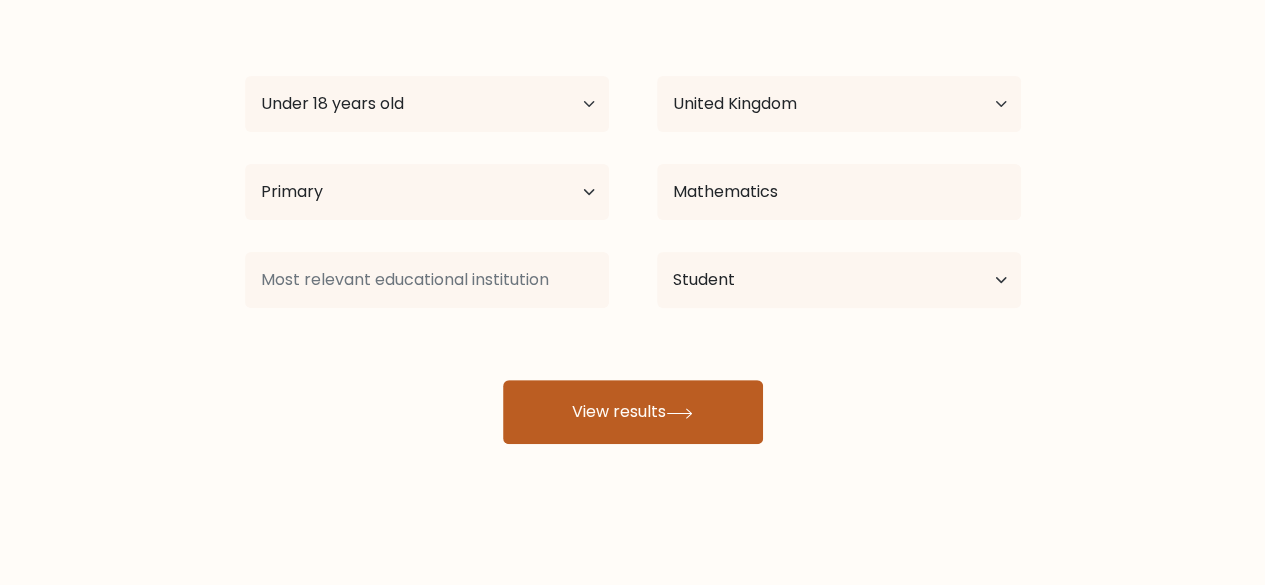 click on "View results" at bounding box center (633, 412) 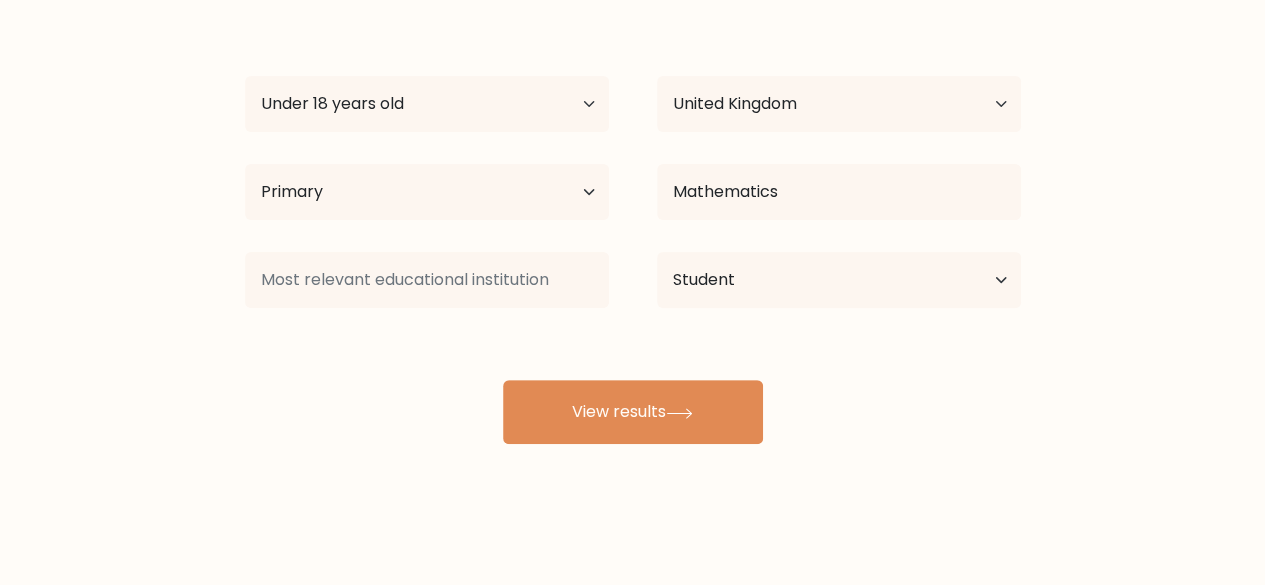 click at bounding box center (427, 280) 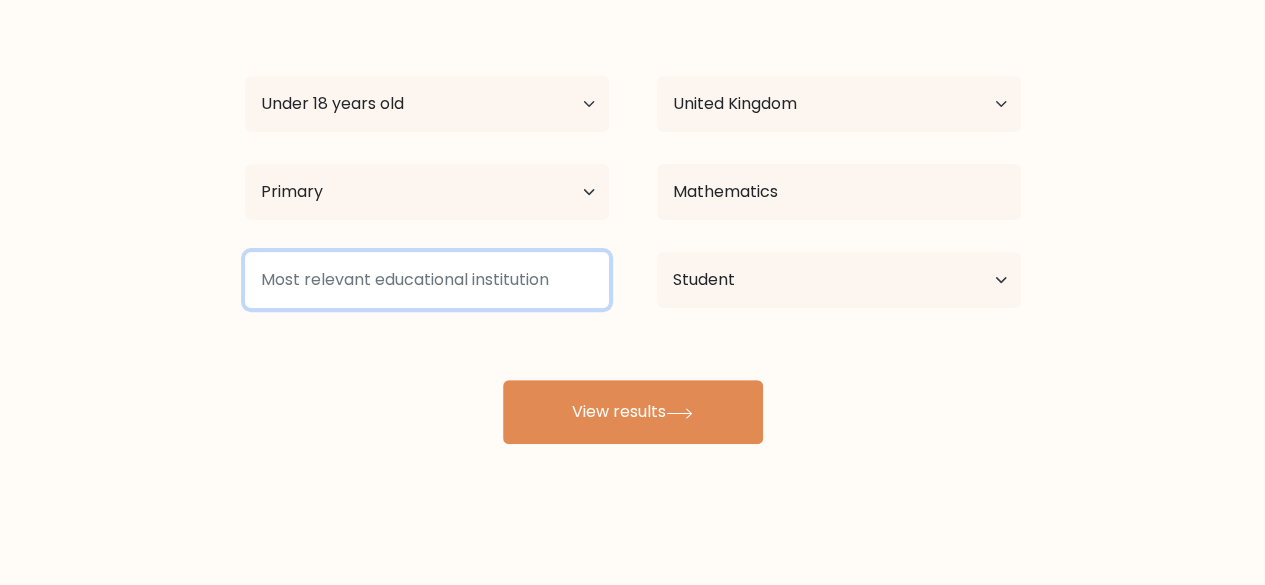 click at bounding box center [427, 280] 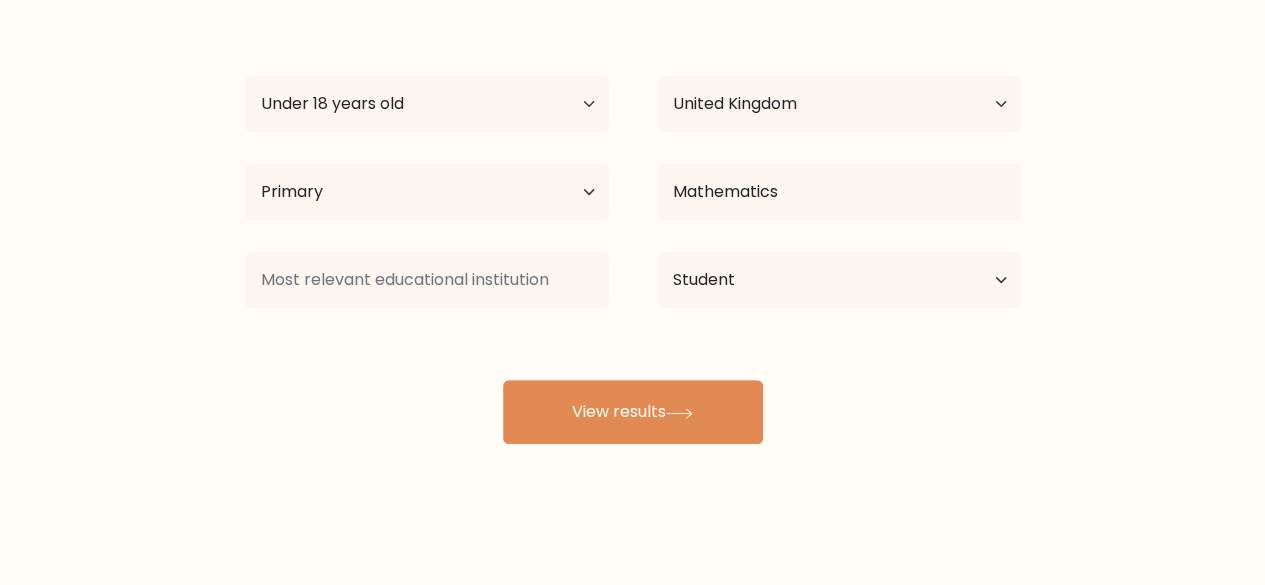 click on "Sami
Namou Jablak
Age
Under 18 years old
18-24 years old
25-34 years old
35-44 years old
45-54 years old
55-64 years old
65 years old and above
Country
Afghanistan
Albania
Algeria
American Samoa
Andorra
Angola
Anguilla
Antarctica
Antigua and Barbuda
Argentina
Armenia
Aruba
Australia
Austria
Azerbaijan
Bahamas
Bahrain
Bangladesh
Barbados
Belarus
Belgium
Belize
Benin
Bermuda
Bhutan
Bolivia
Bonaire, Sint Eustatius and Saba
Bosnia and Herzegovina
Botswana
Bouvet Island
Brazil
Brunei" at bounding box center (633, 224) 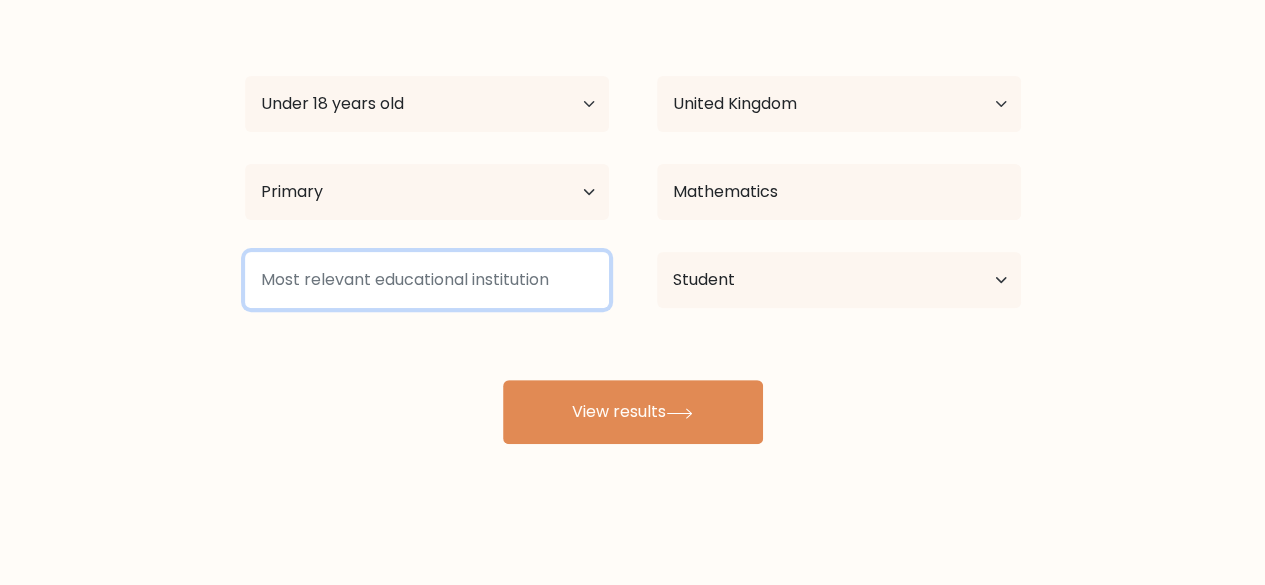 click at bounding box center (427, 280) 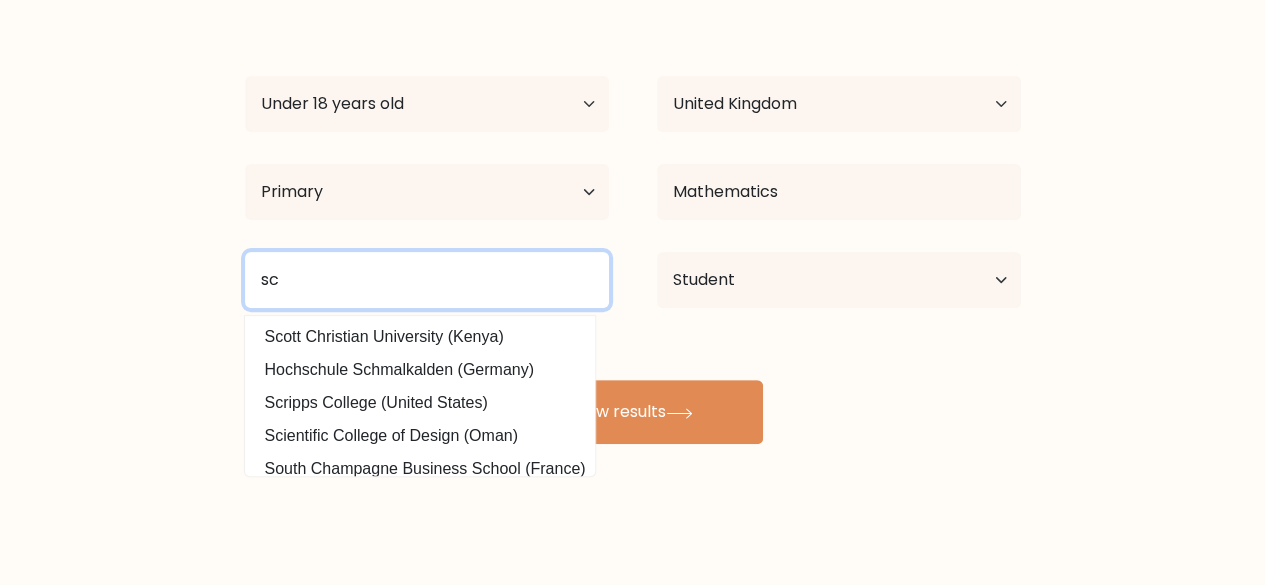 type on "s" 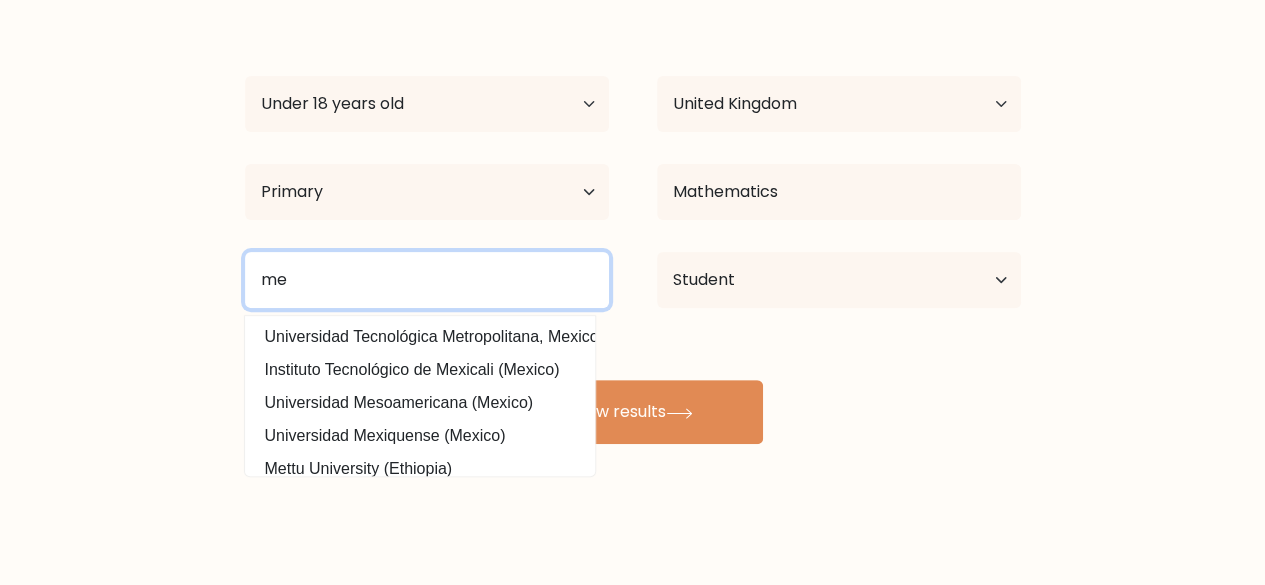 type on "m" 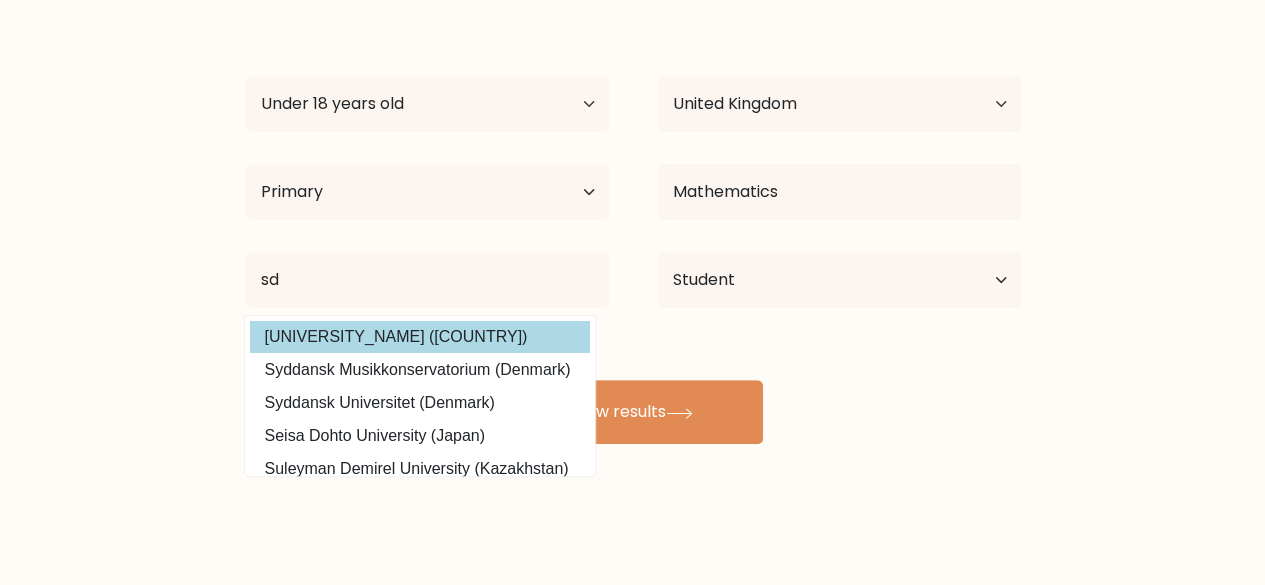 click on "Shandong University (China)" at bounding box center [420, 337] 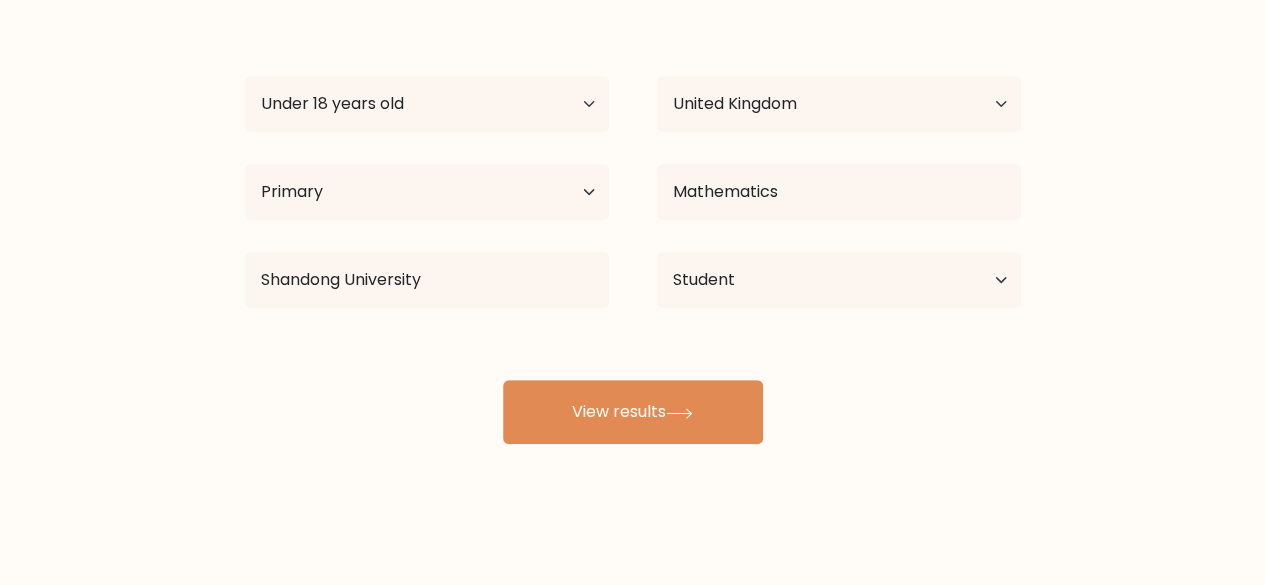 click on "Sami
Namou Jablak
Age
Under 18 years old
18-24 years old
25-34 years old
35-44 years old
45-54 years old
55-64 years old
65 years old and above
Country
Afghanistan
Albania
Algeria
American Samoa
Andorra
Angola
Anguilla
Antarctica
Antigua and Barbuda
Argentina
Armenia
Aruba
Australia
Austria
Azerbaijan
Bahamas
Bahrain
Bangladesh
Barbados
Belarus
Belgium
Belize
Benin
Bermuda
Bhutan
Bolivia
Bonaire, Sint Eustatius and Saba
Bosnia and Herzegovina
Botswana
Bouvet Island
Brazil
Brunei" at bounding box center [633, 224] 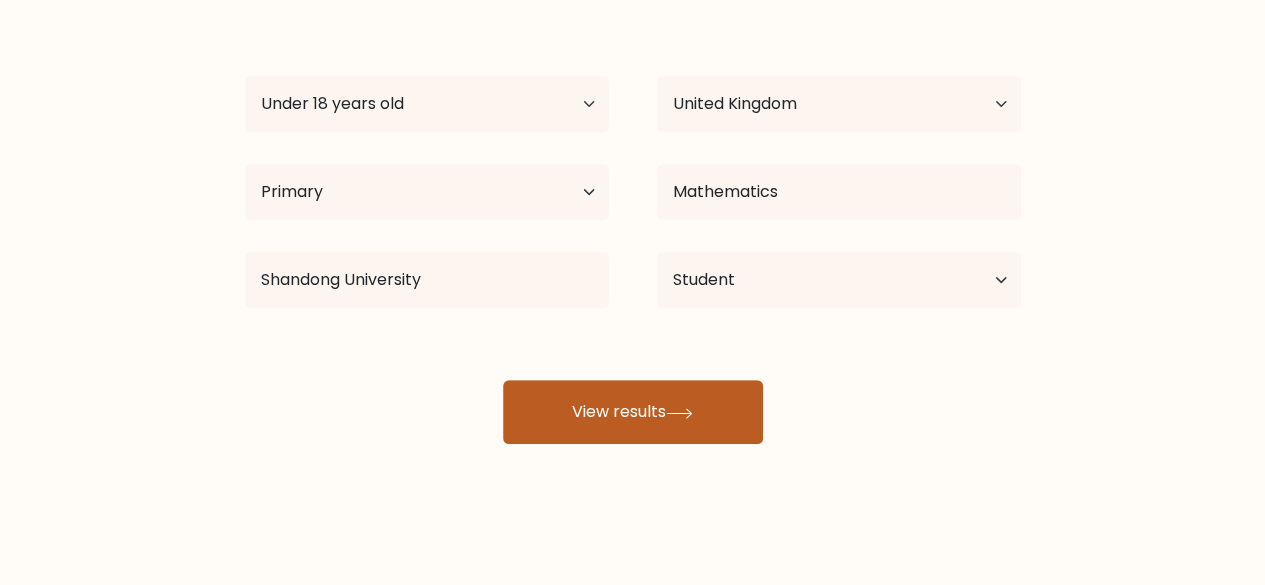 click on "View results" at bounding box center [633, 412] 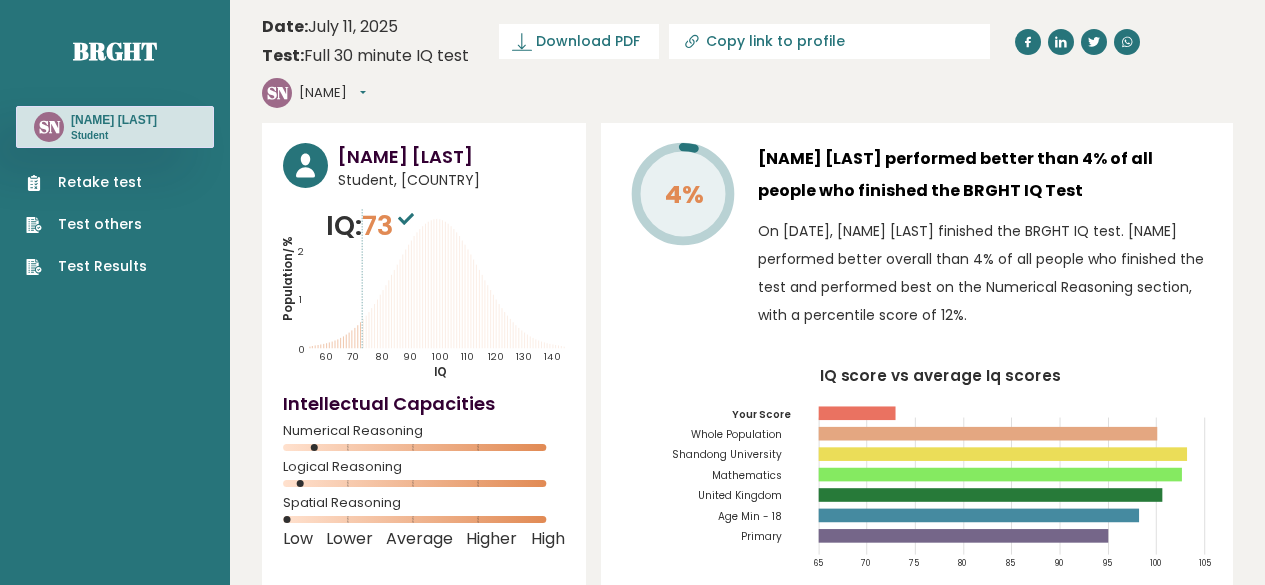 scroll, scrollTop: 0, scrollLeft: 0, axis: both 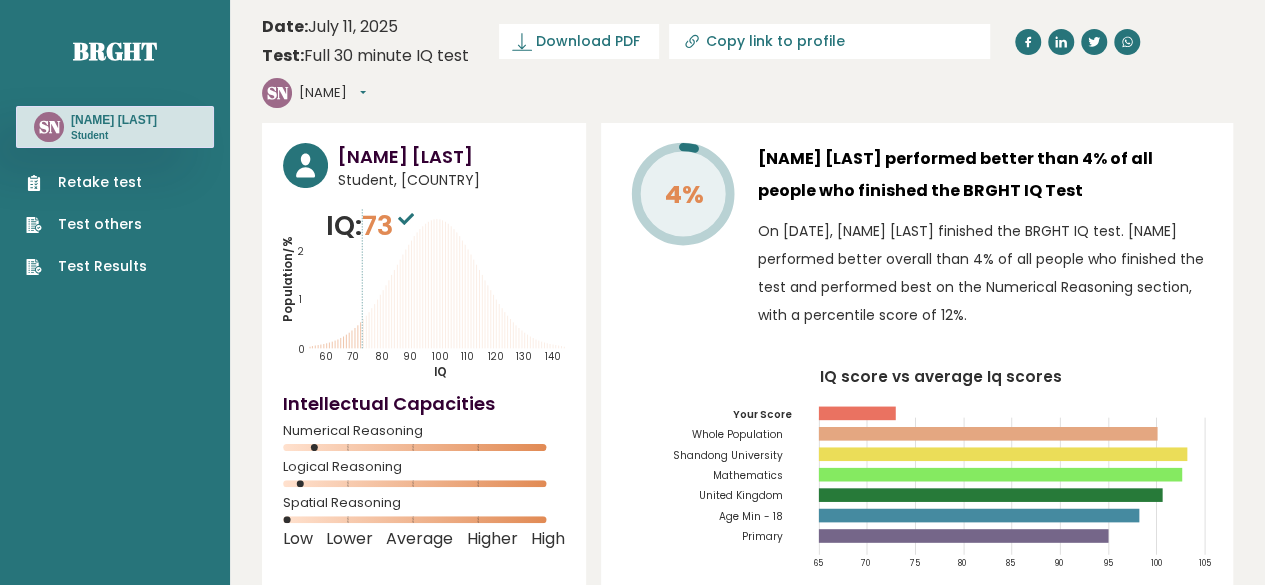 click on "Retake test" at bounding box center [86, 182] 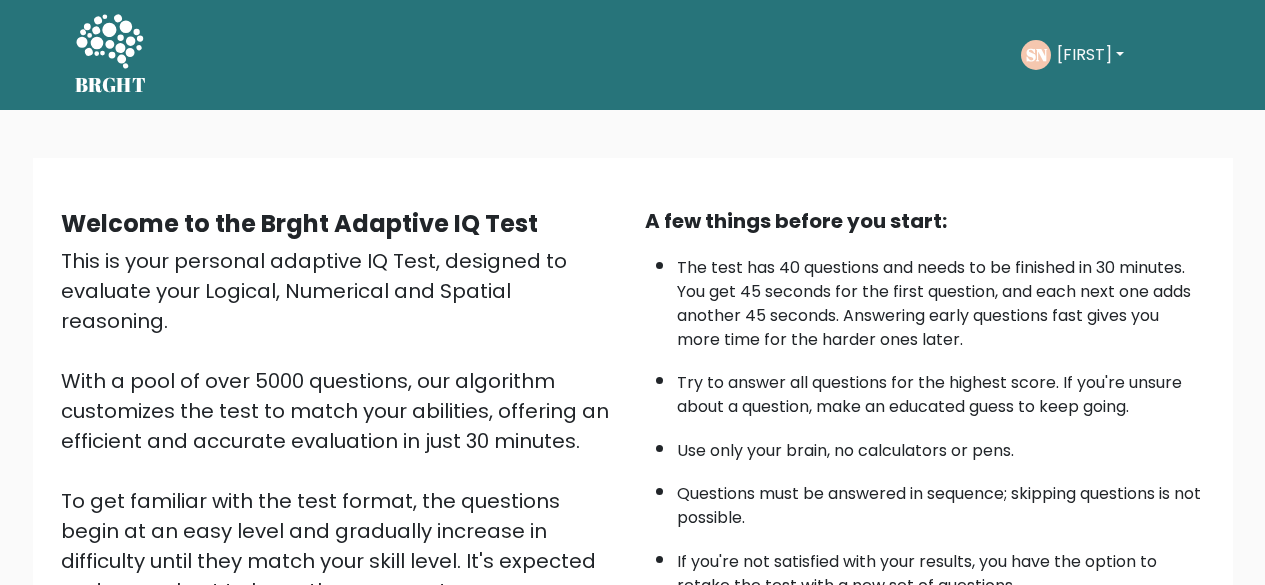 scroll, scrollTop: 0, scrollLeft: 0, axis: both 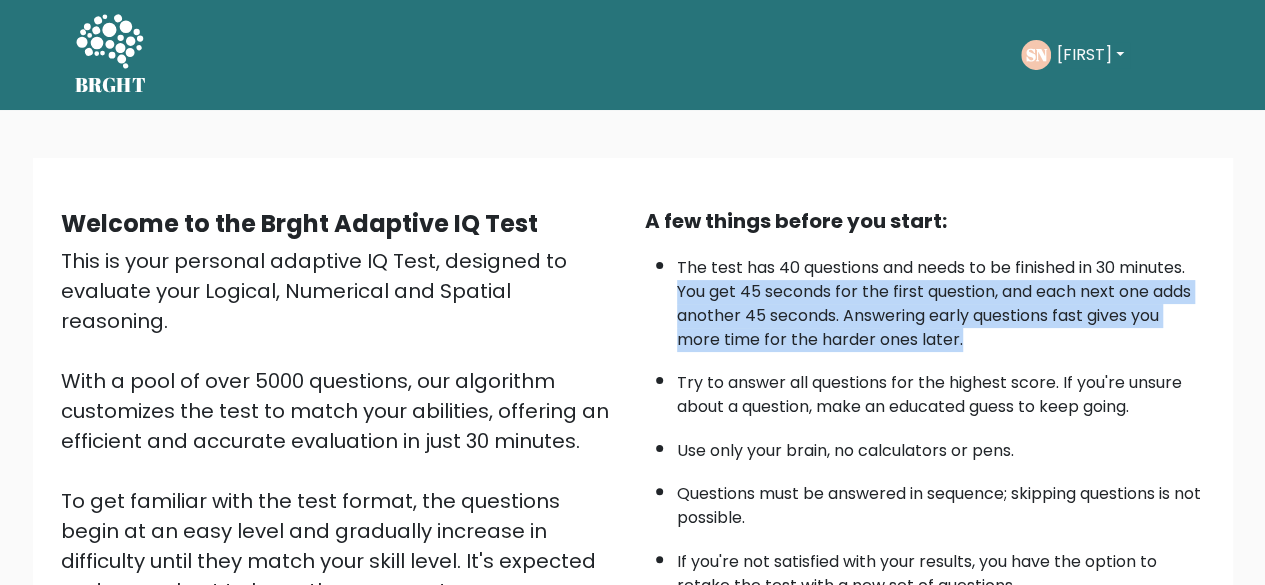 drag, startPoint x: 1235, startPoint y: 287, endPoint x: 1206, endPoint y: 351, distance: 70.26379 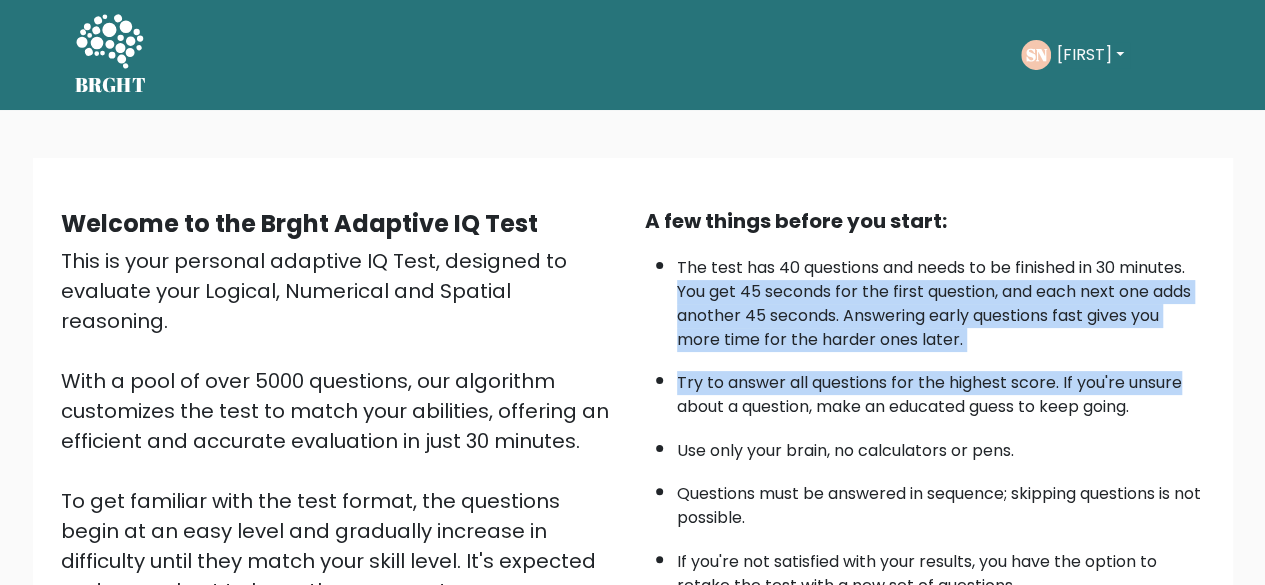 click on "A few things before you start:
The test has 40 questions and needs to be finished in 30 minutes. You get 45 seconds for the first question, and each next one adds another 45 seconds. Answering early questions fast gives you more time for the harder ones later.
Try to answer all questions for the highest score. If you're unsure about a question, make an educated guess to keep going.
Use only your brain, no calculators or pens.
Questions must be answered in sequence; skipping questions is not possible.
If you're not satisfied with your results, you have the option to retake the test with a new set of questions.
Start the Test" at bounding box center (925, 466) 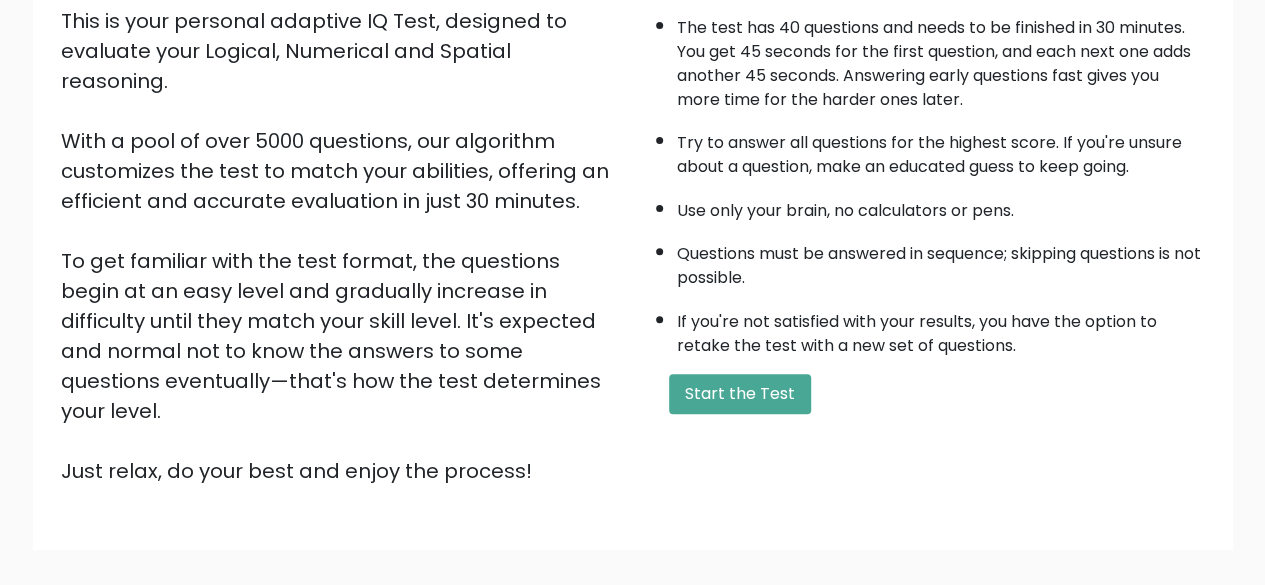 scroll, scrollTop: 330, scrollLeft: 0, axis: vertical 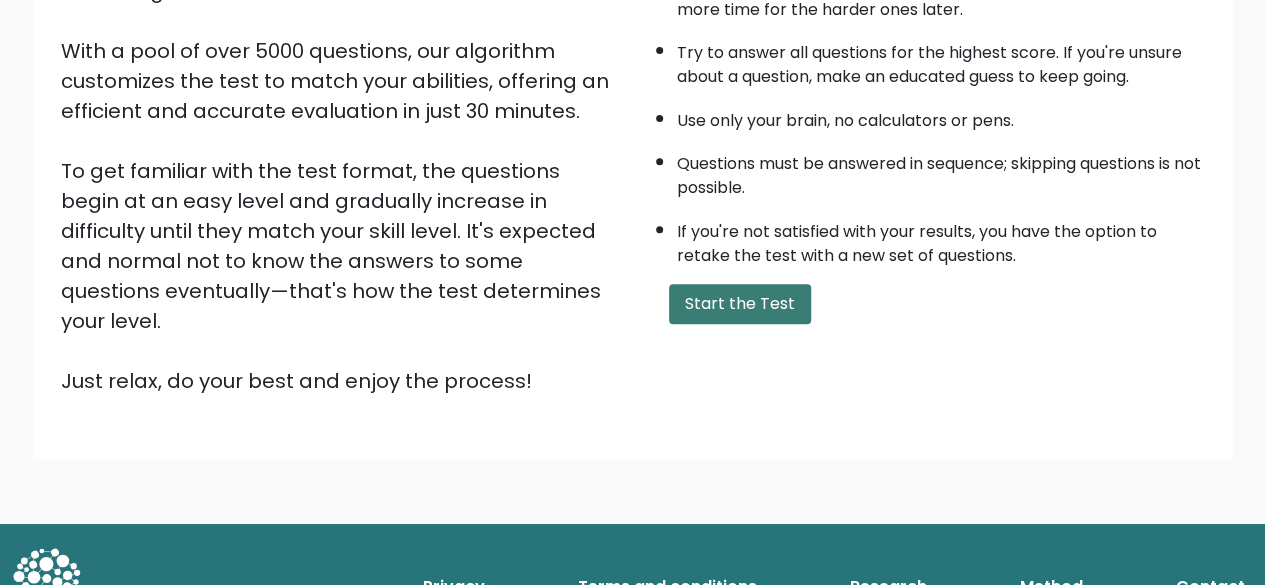 click on "Start the Test" at bounding box center (740, 304) 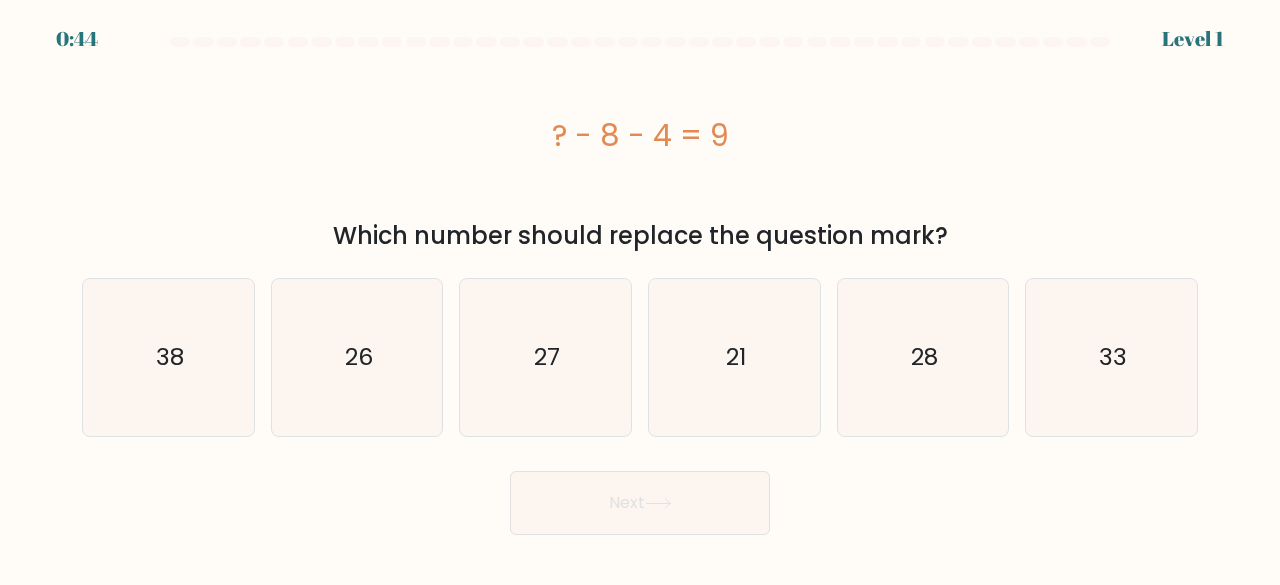 scroll, scrollTop: 0, scrollLeft: 0, axis: both 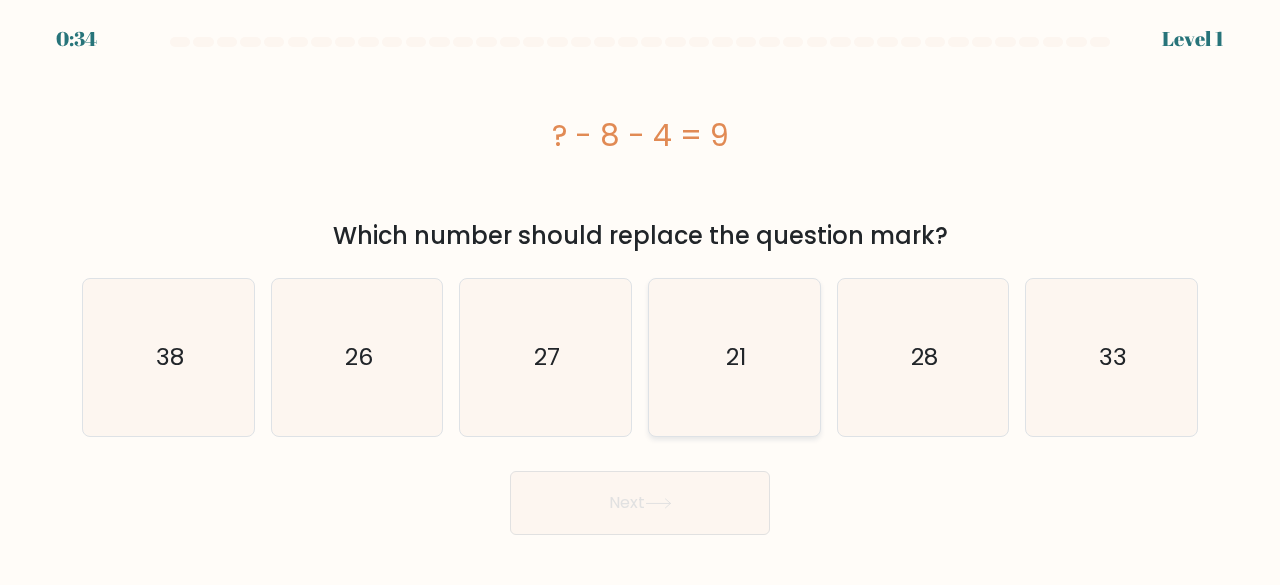 click on "21" 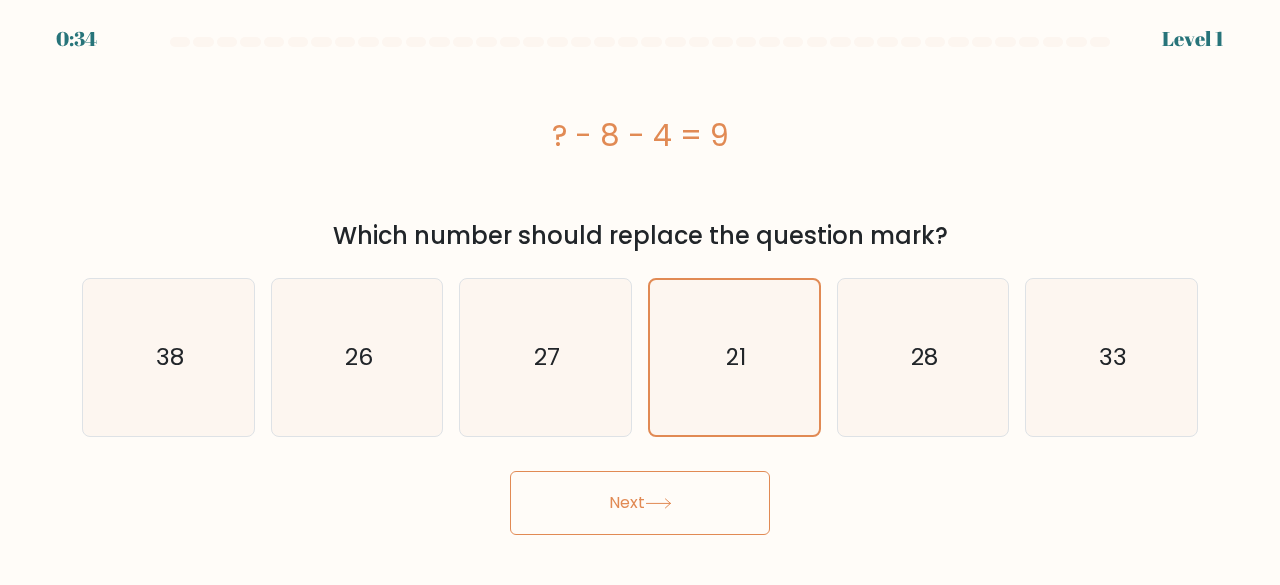 click 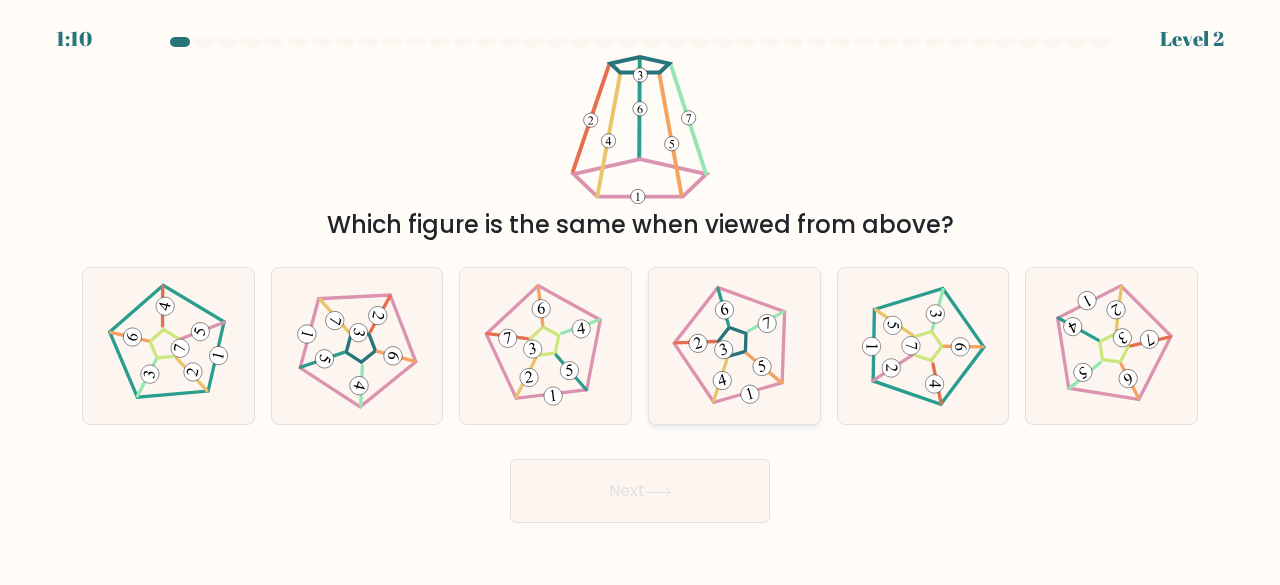 click 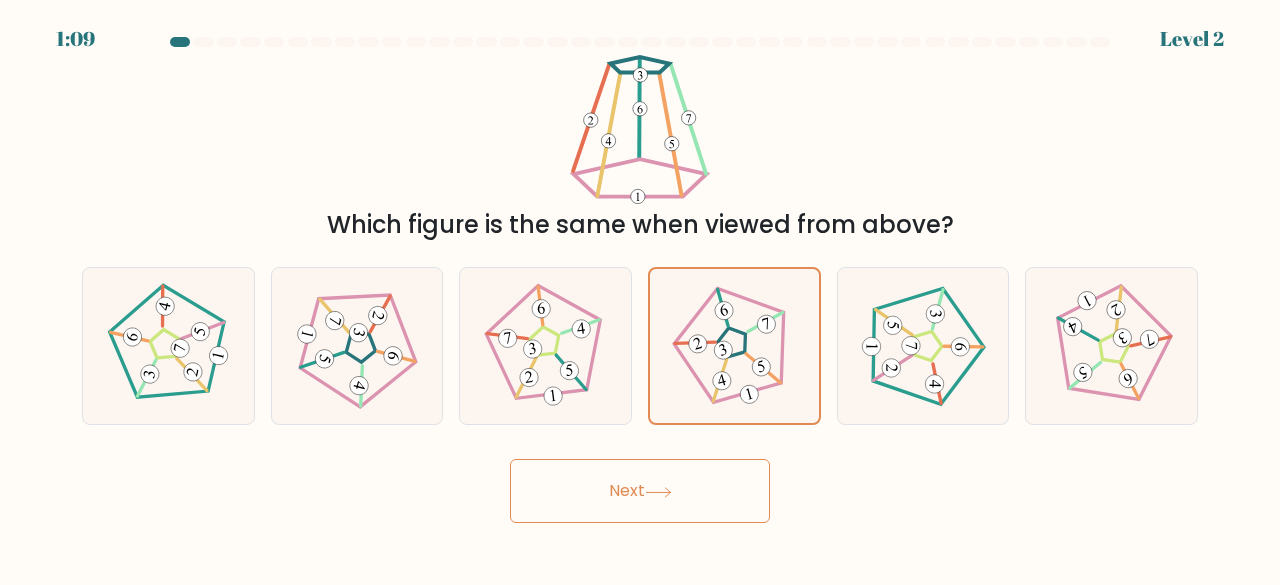 click on "Next" at bounding box center (640, 491) 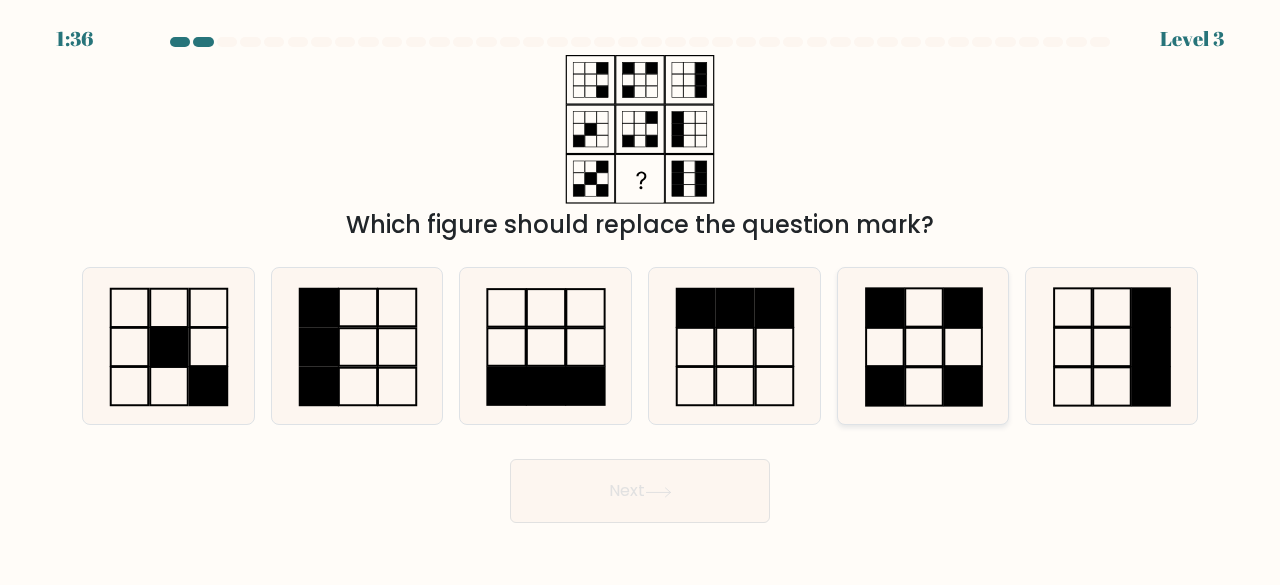 click 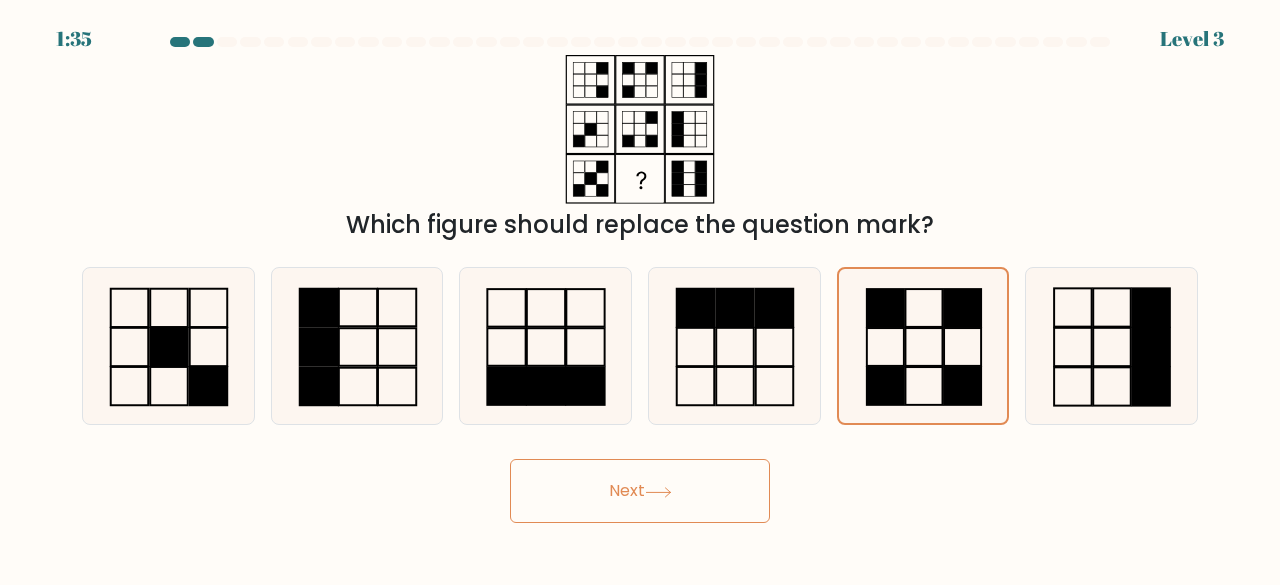 click on "Next" at bounding box center (640, 491) 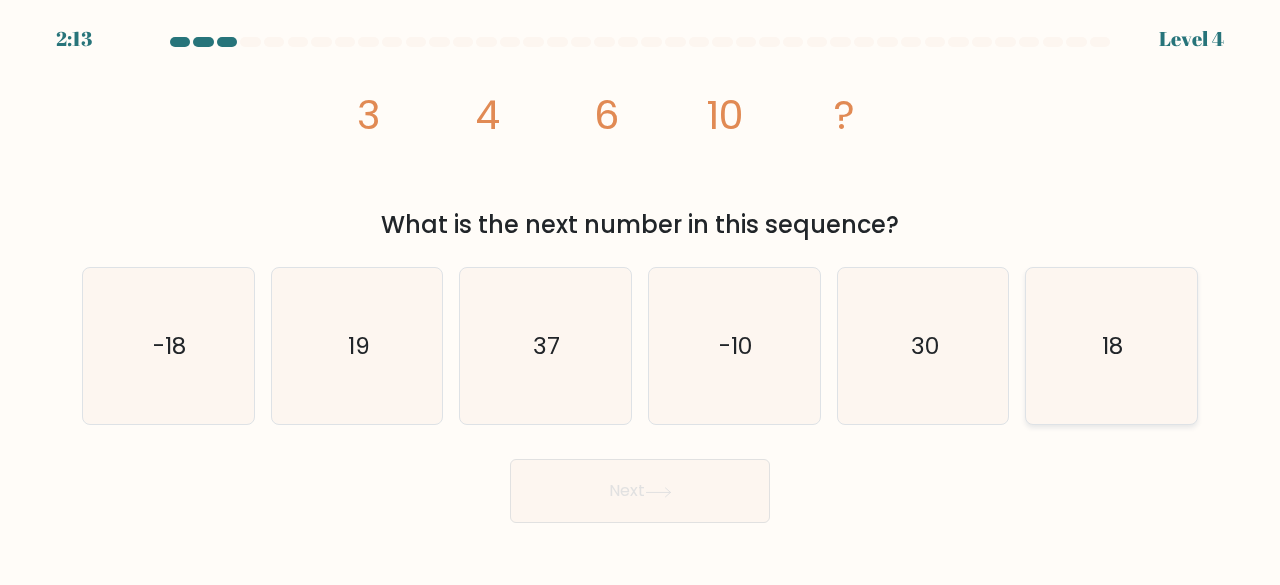 click on "18" 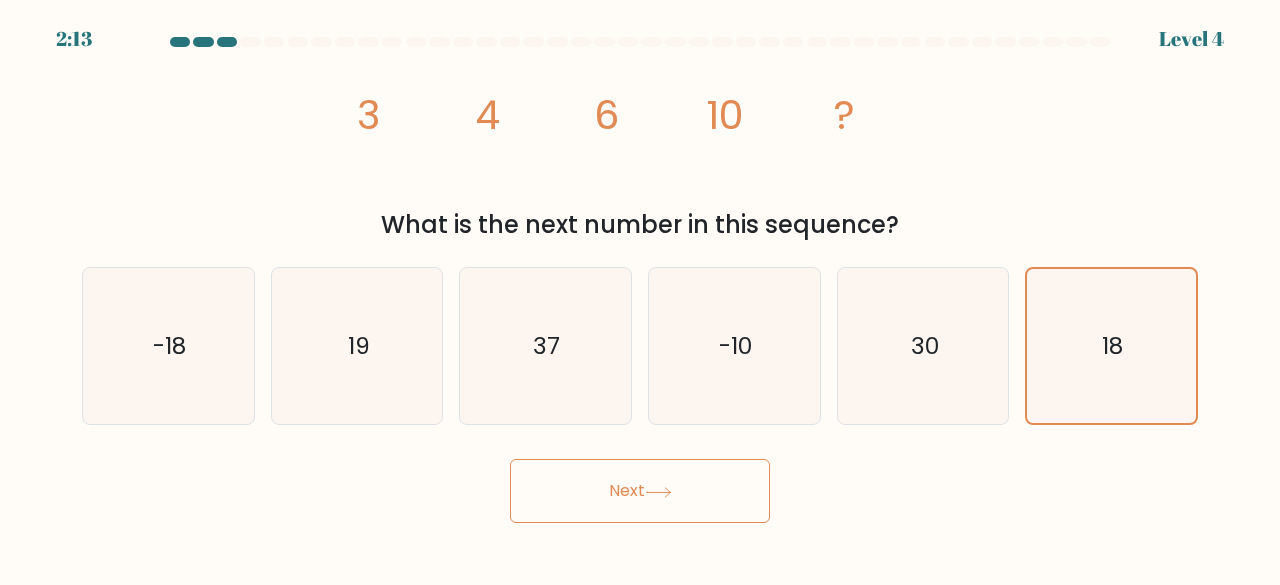 click on "Next" at bounding box center [640, 491] 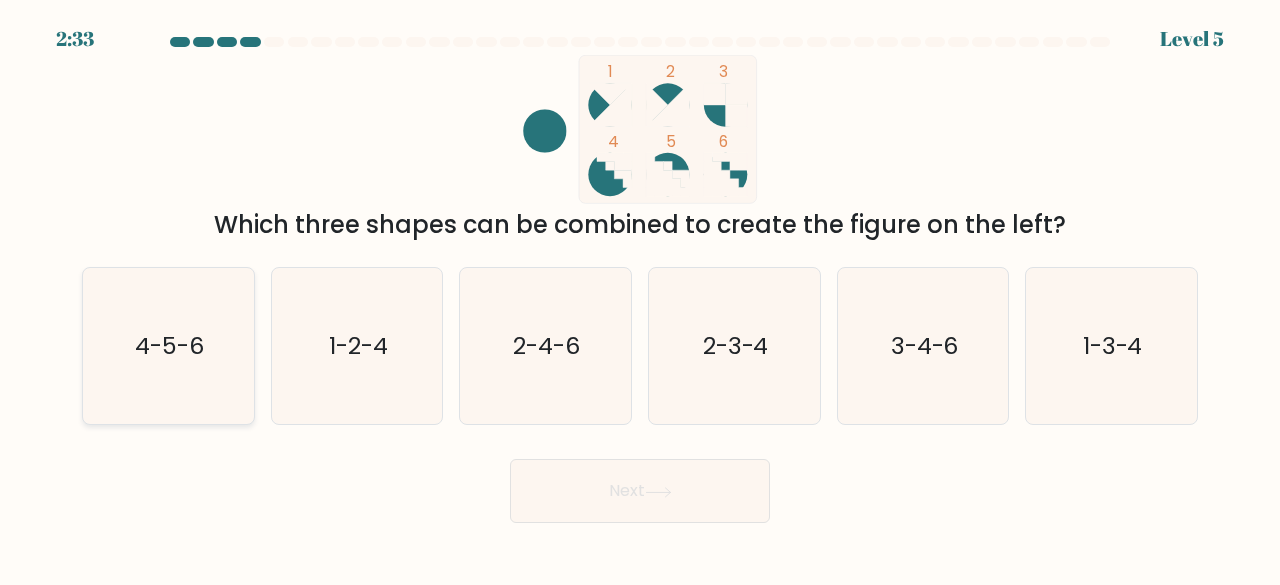 click on "4-5-6" 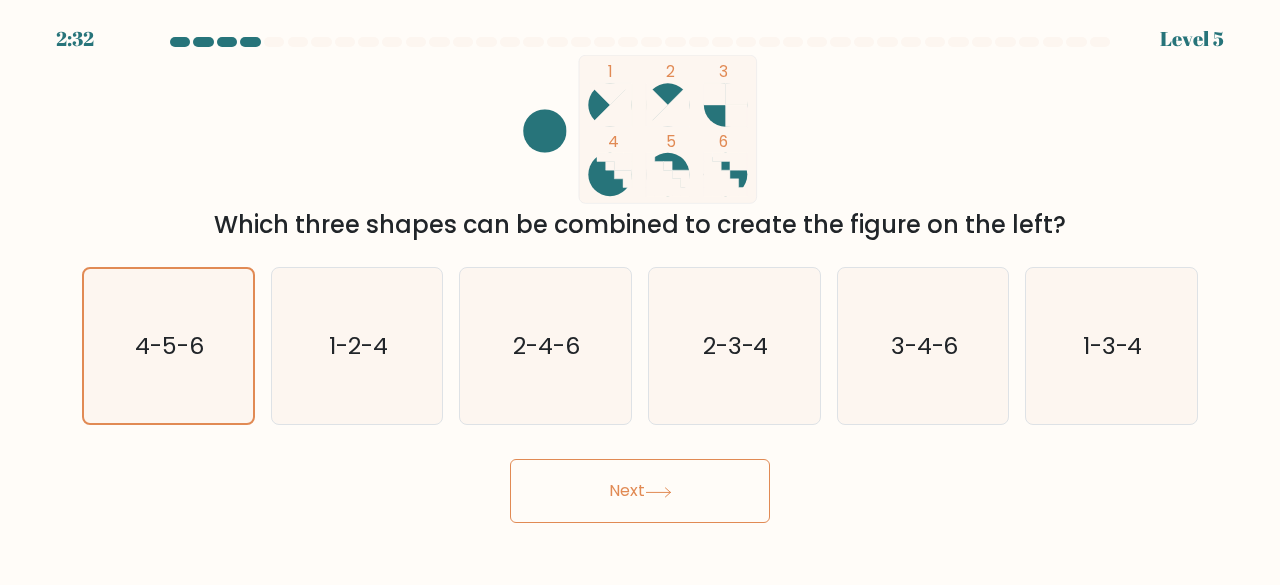 click on "Next" at bounding box center [640, 491] 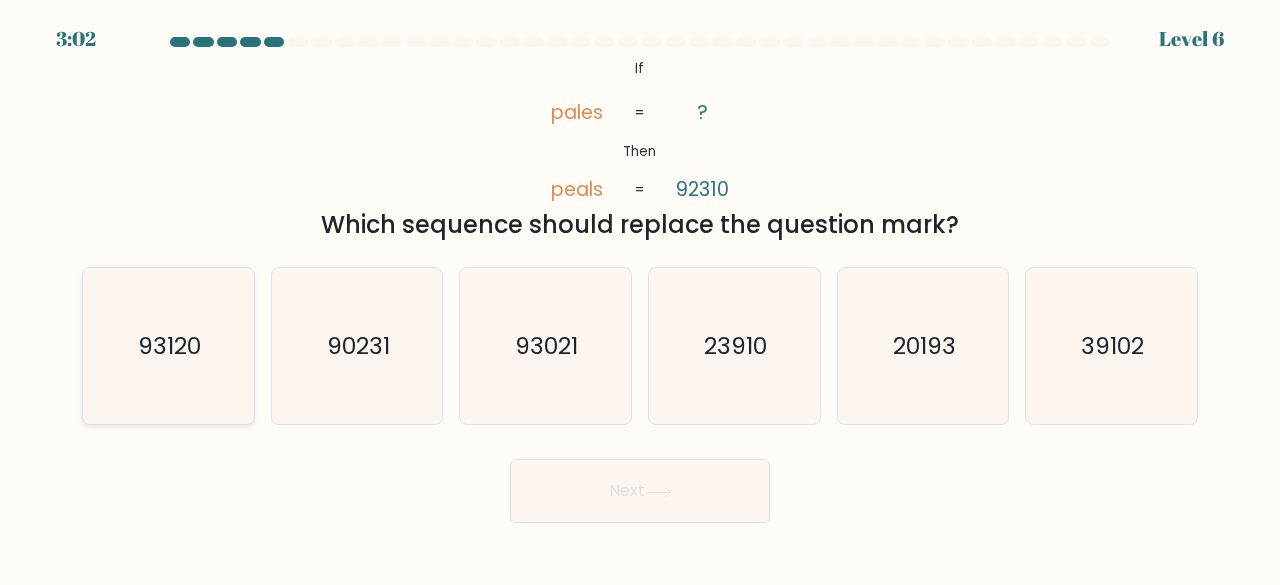 click on "93120" 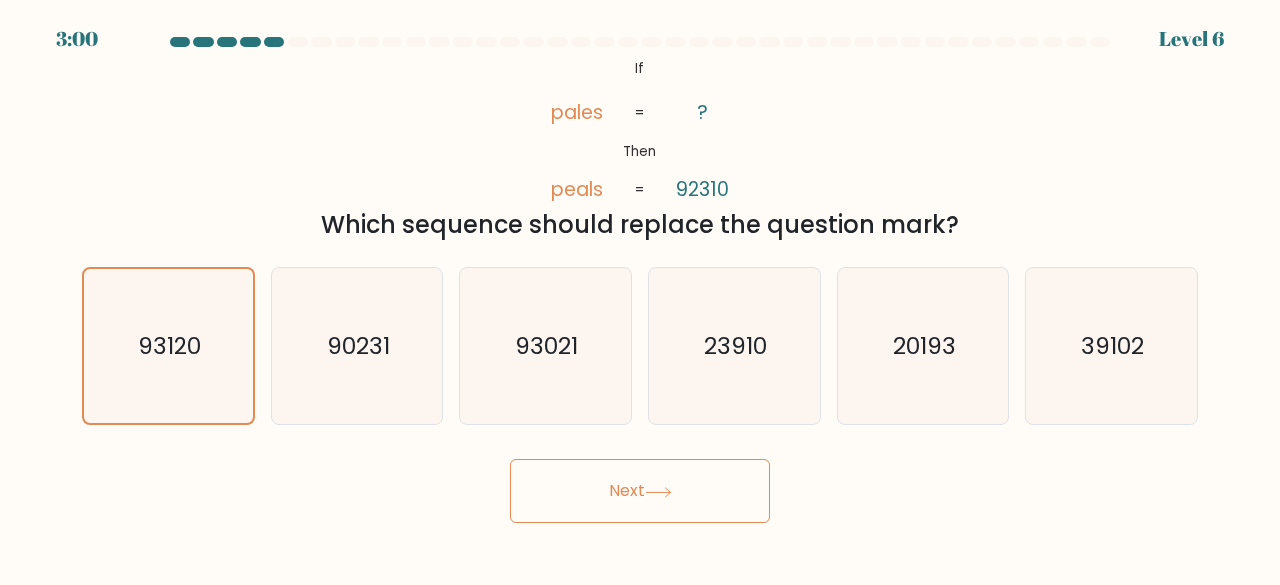 click on "Next" at bounding box center [640, 491] 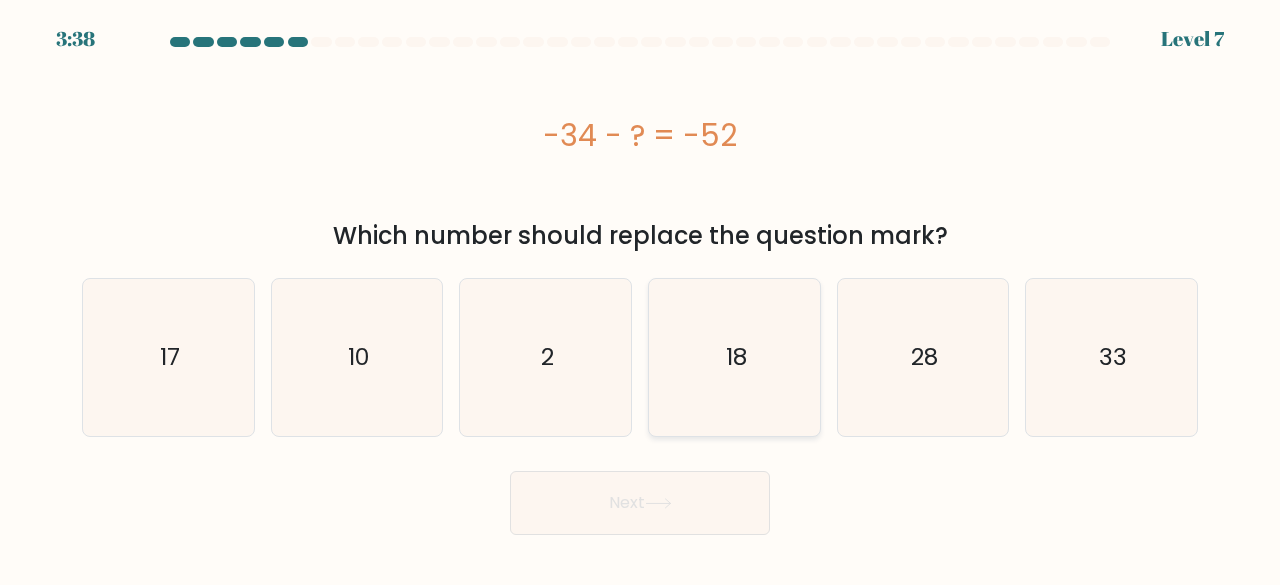 click on "18" 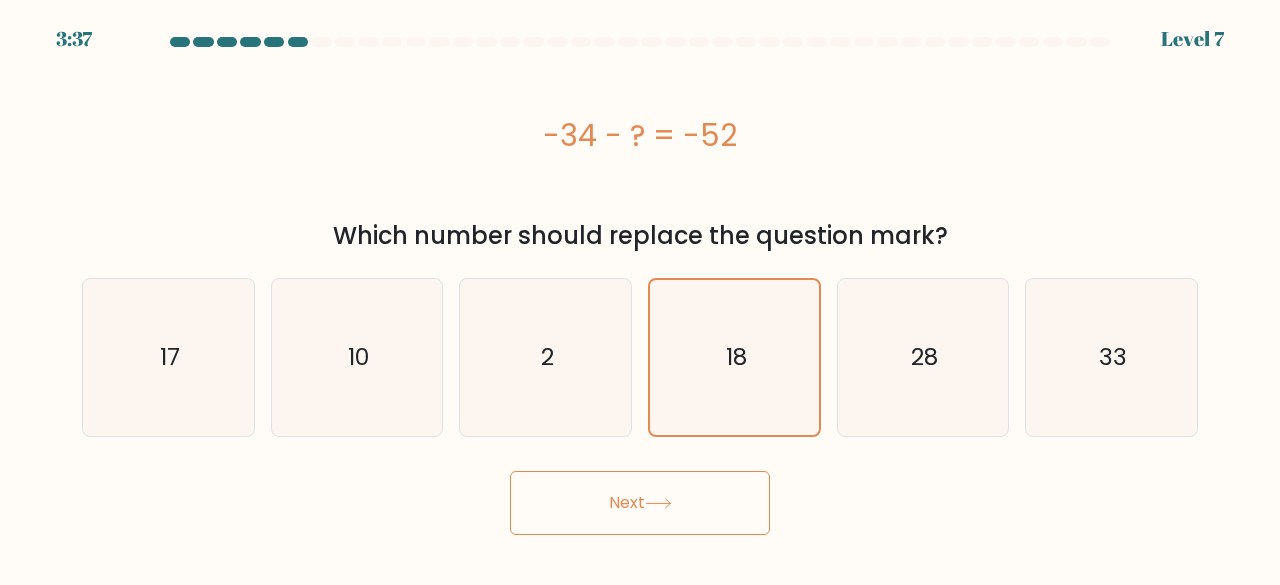 click on "Next" at bounding box center [640, 503] 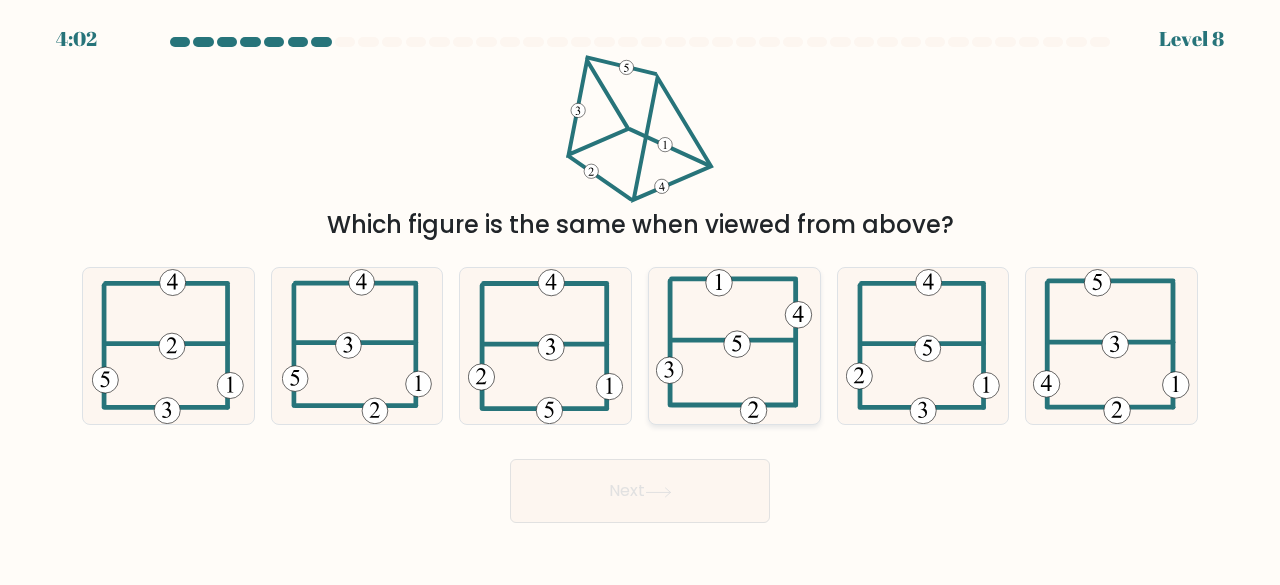 click 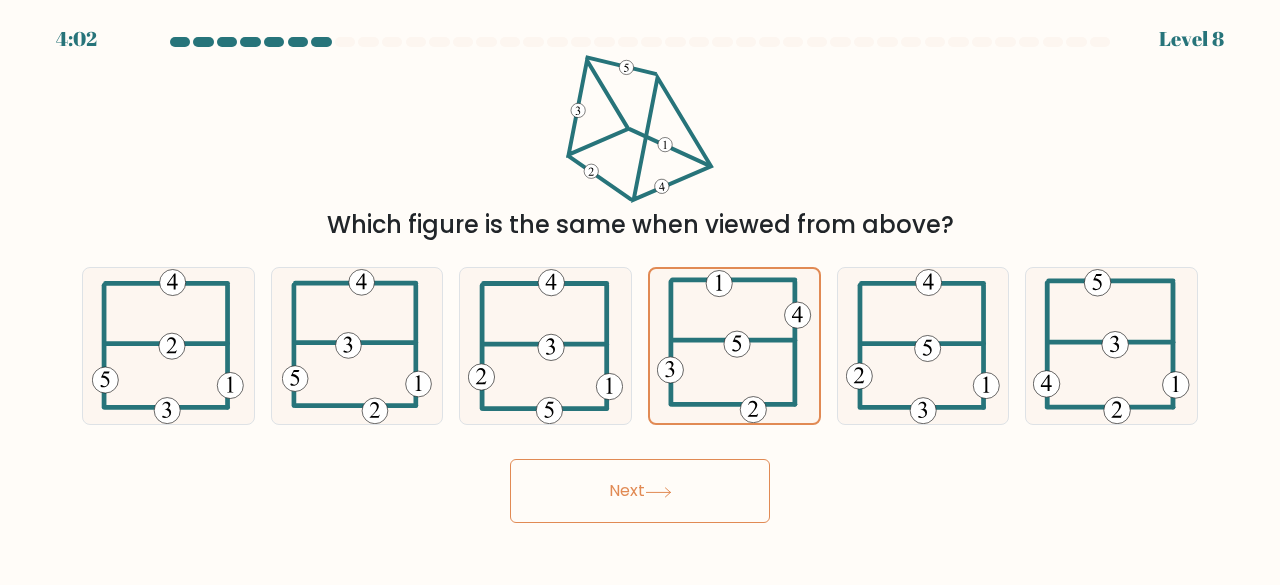 click on "Next" at bounding box center [640, 491] 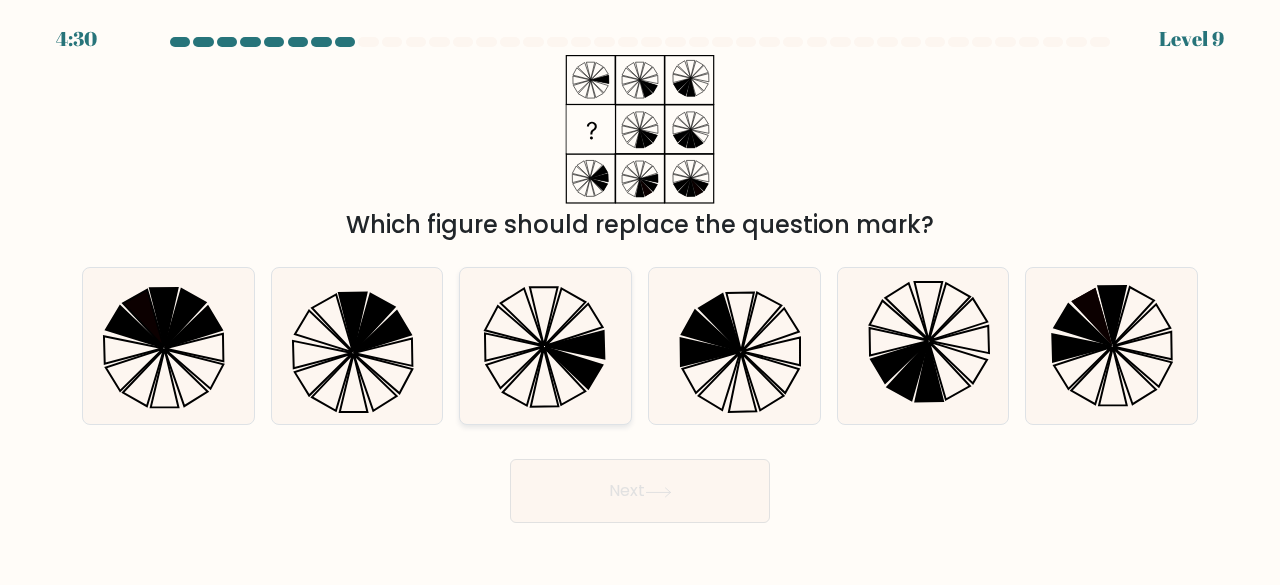 click 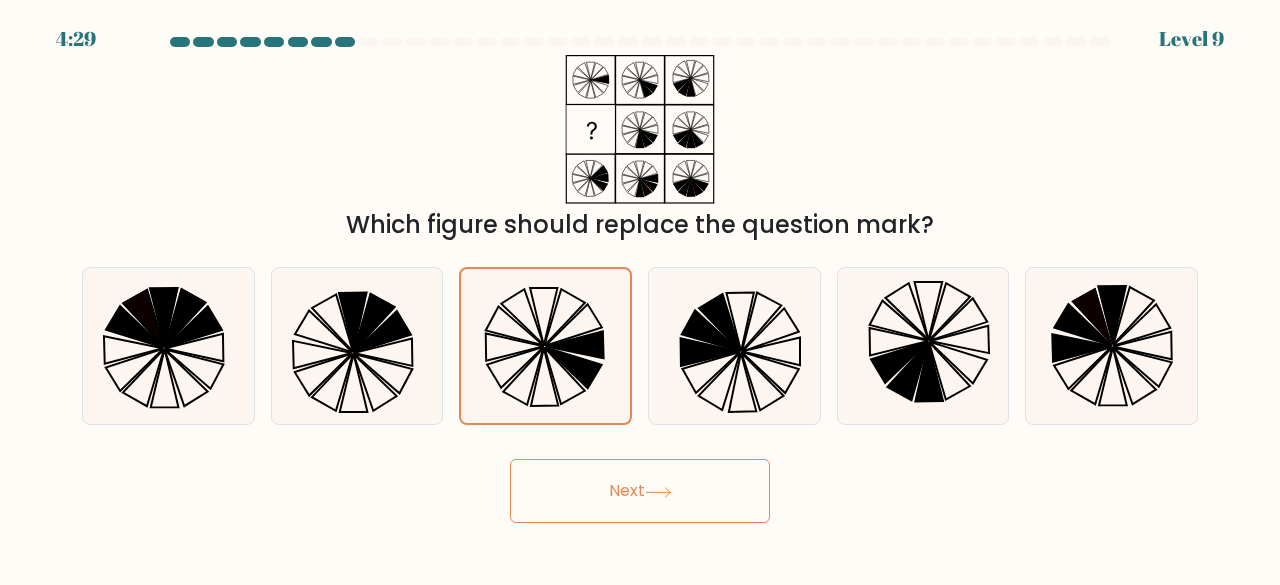 click on "Next" at bounding box center [640, 491] 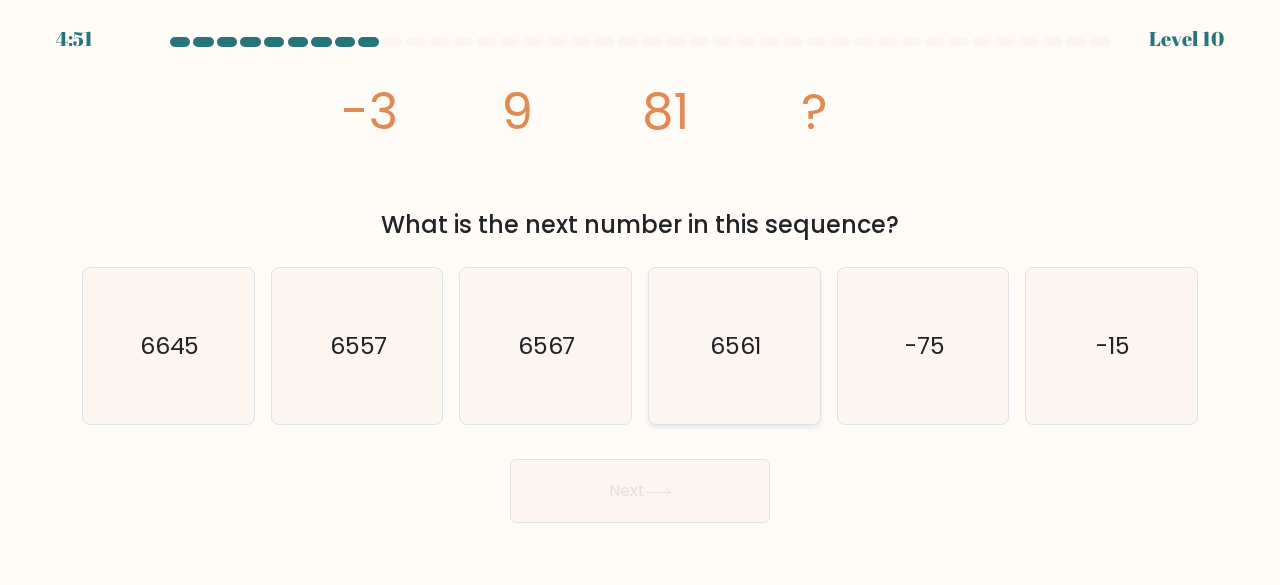 click on "6561" 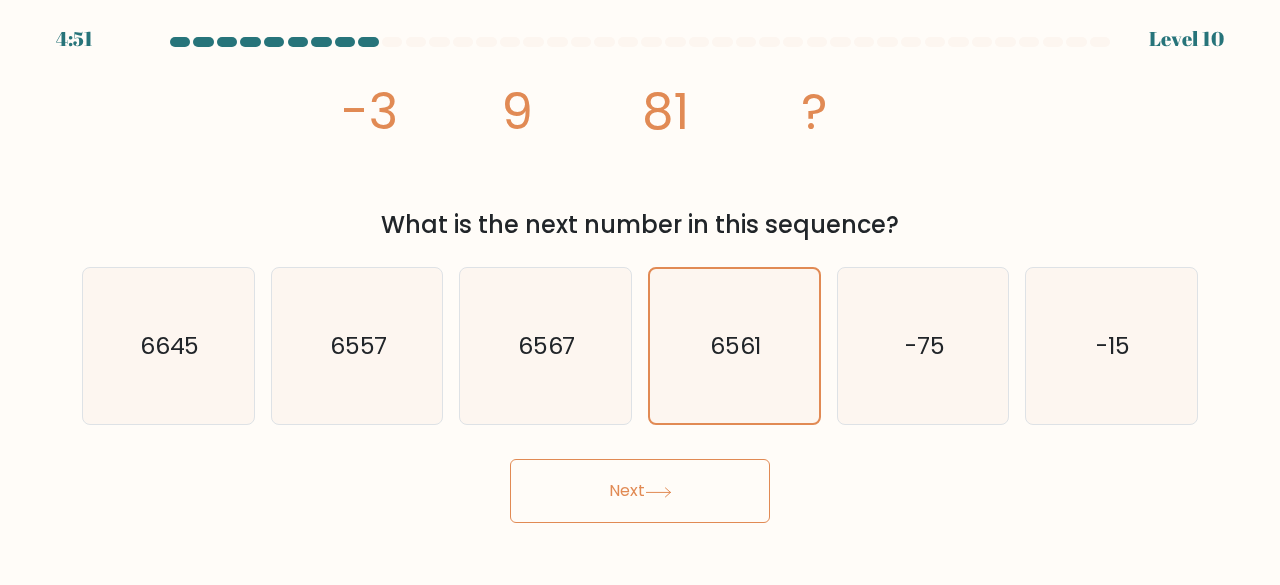 click on "Next" at bounding box center (640, 491) 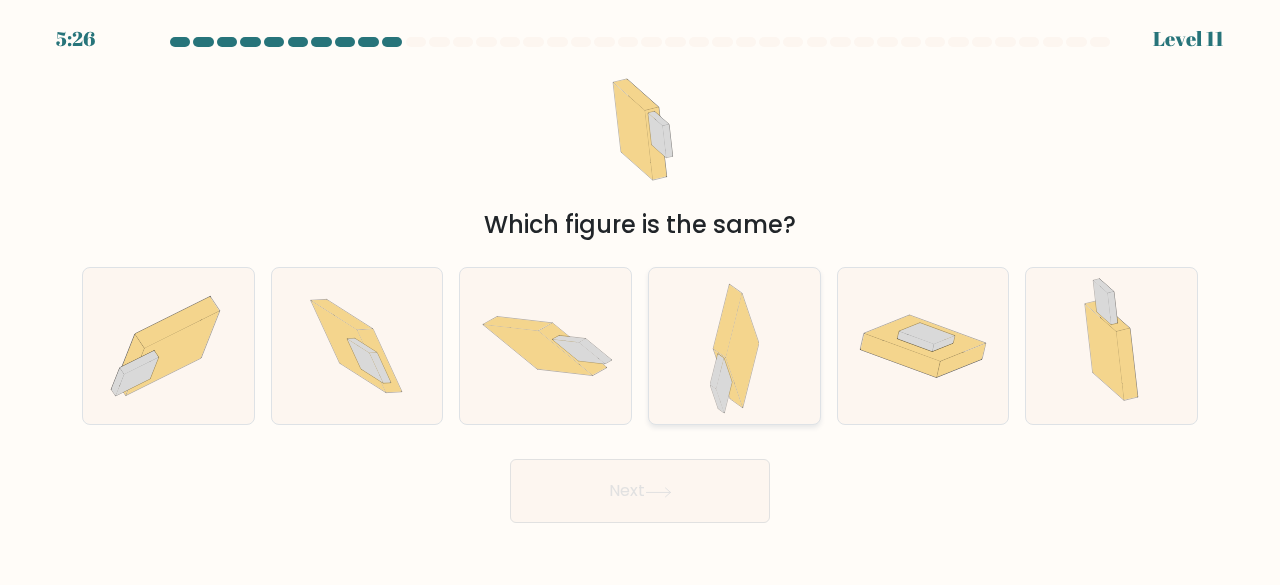 click at bounding box center [734, 346] 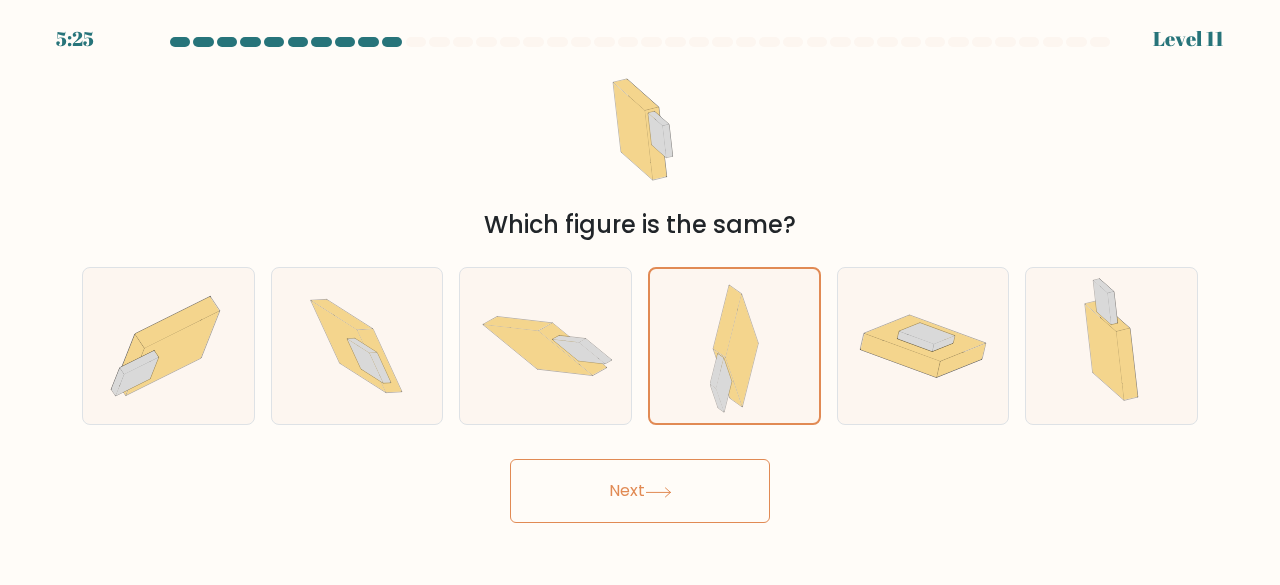 click on "Next" at bounding box center (640, 491) 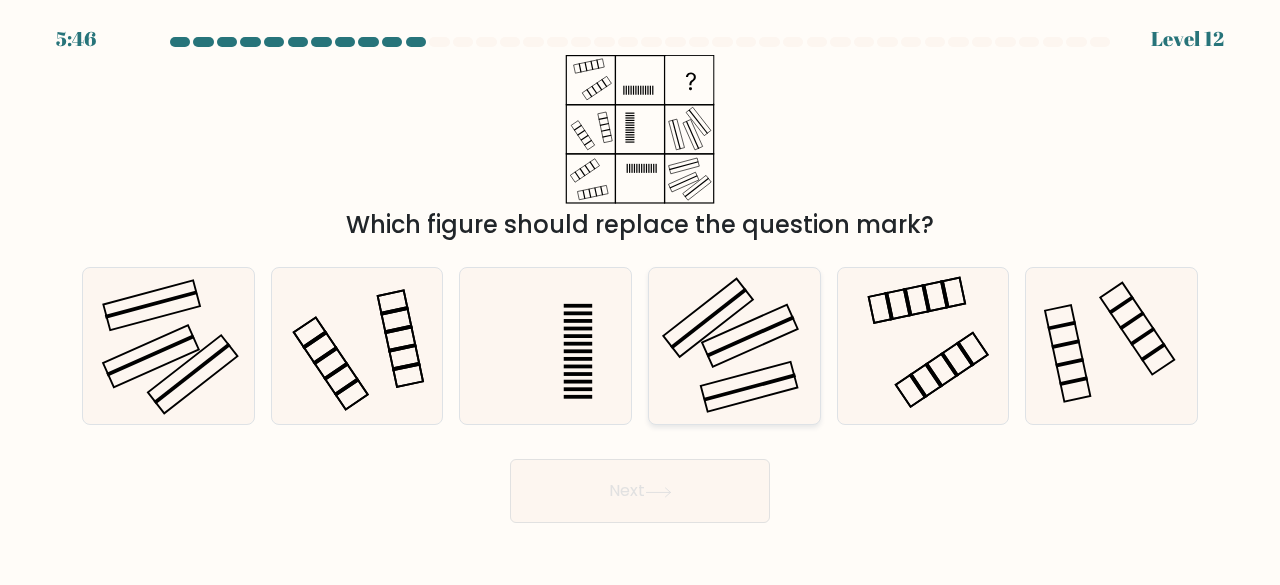 click 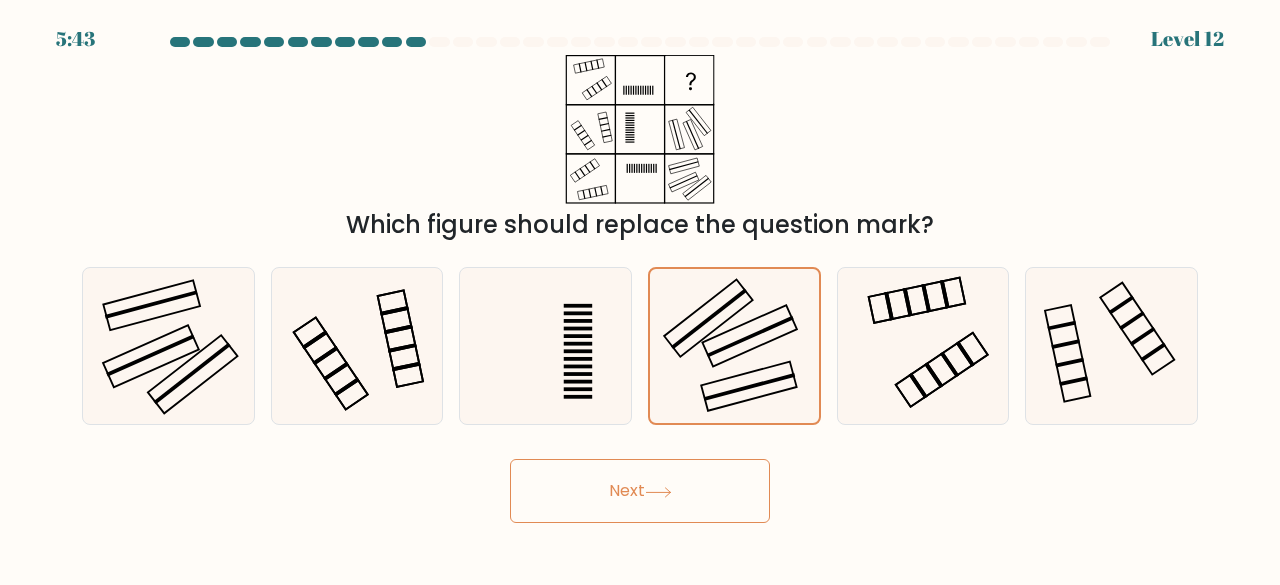 click on "Next" at bounding box center (640, 491) 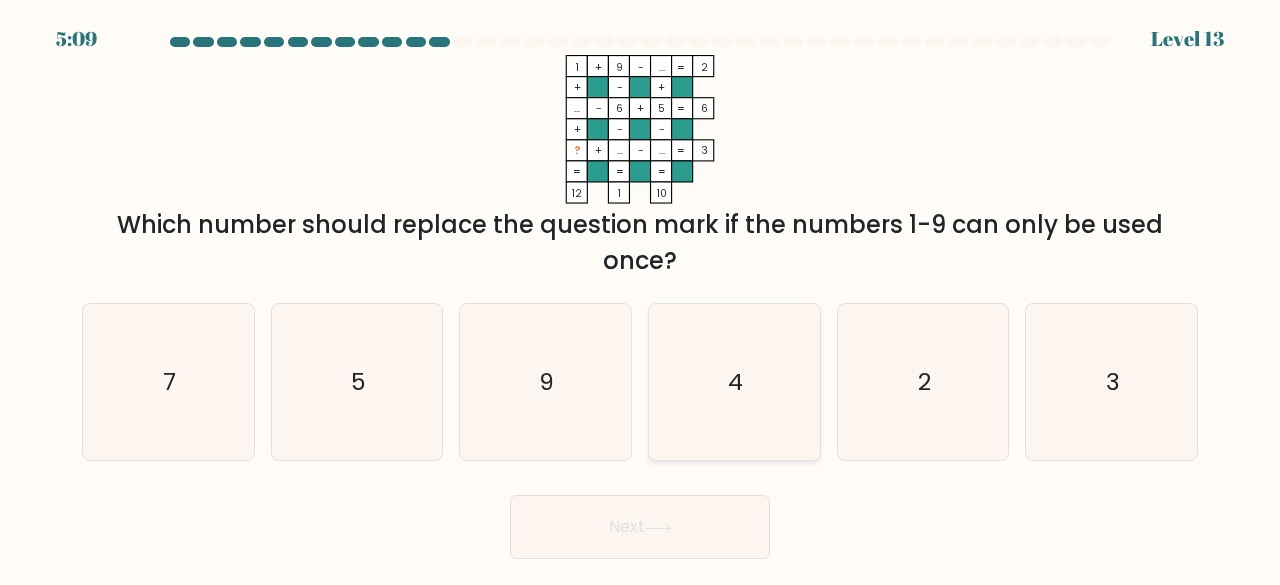 click on "4" 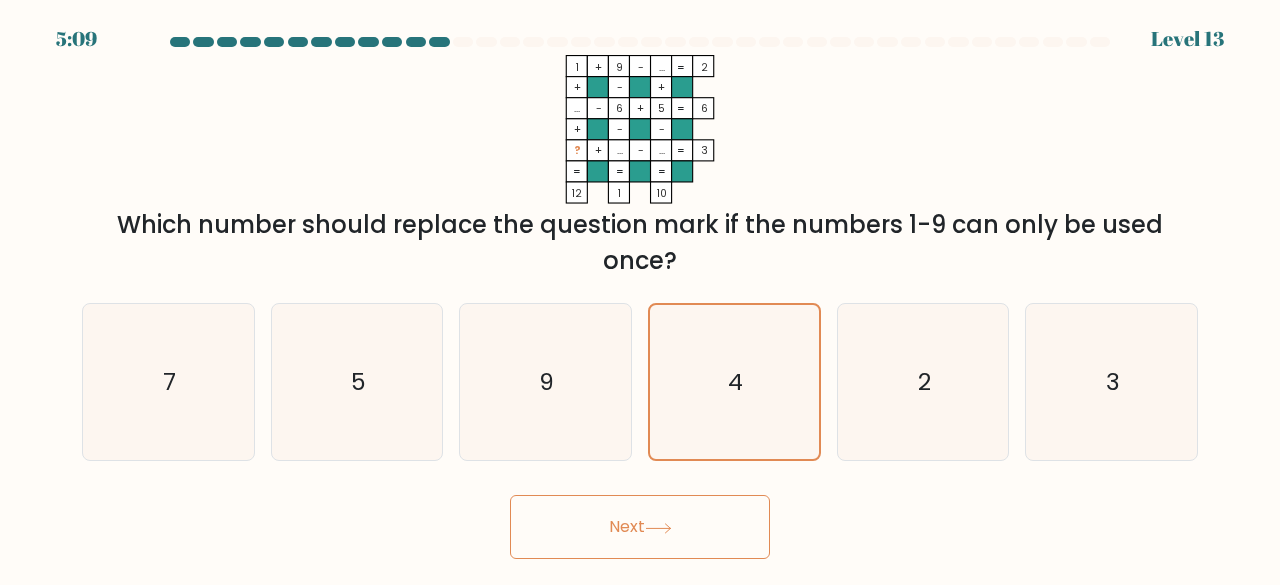 click on "Next" at bounding box center (640, 527) 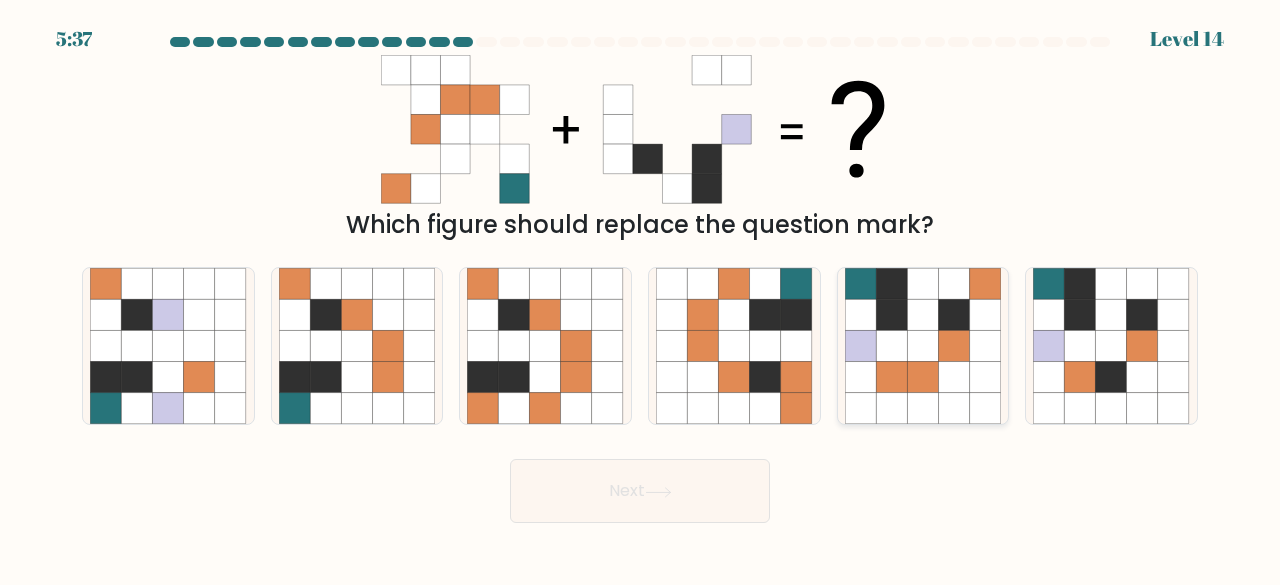 click 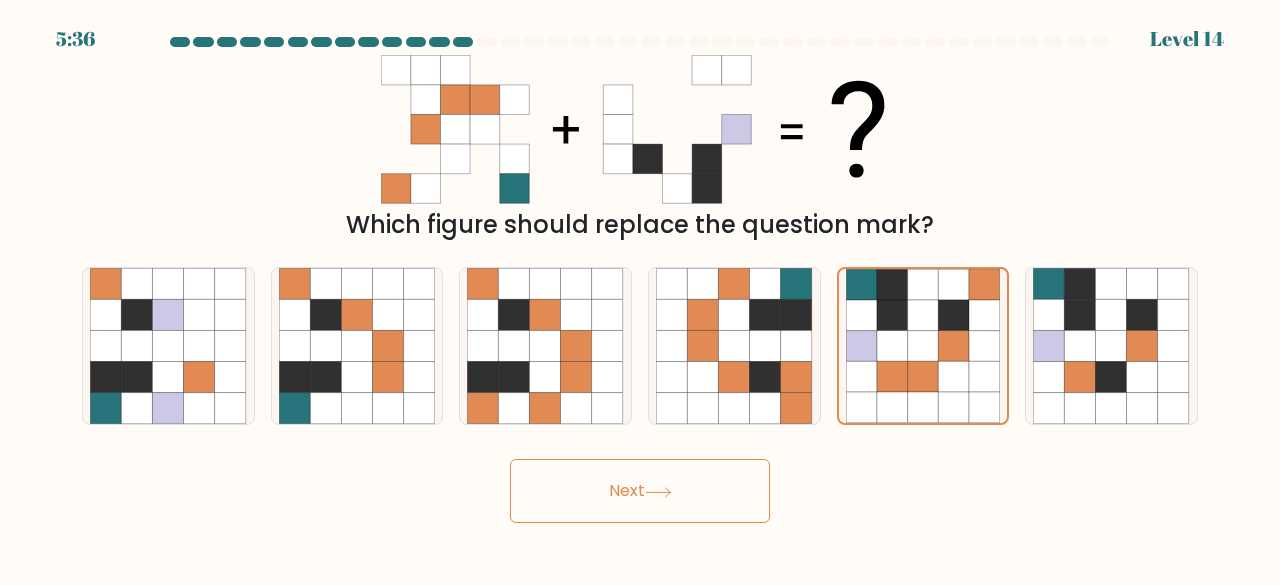 click on "Next" at bounding box center [640, 491] 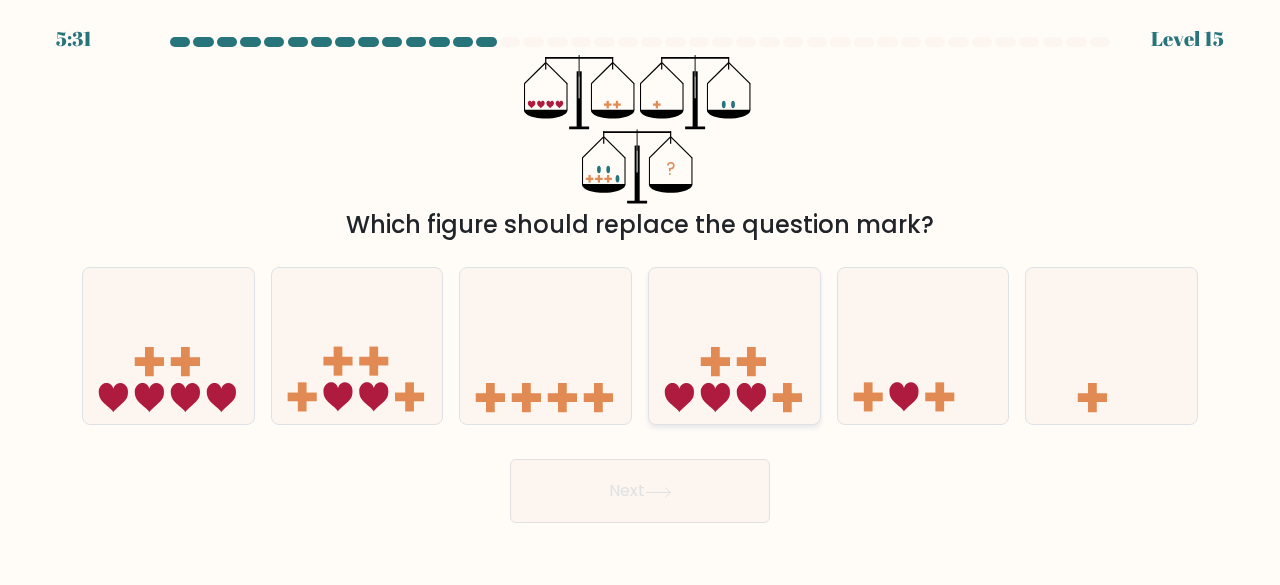click 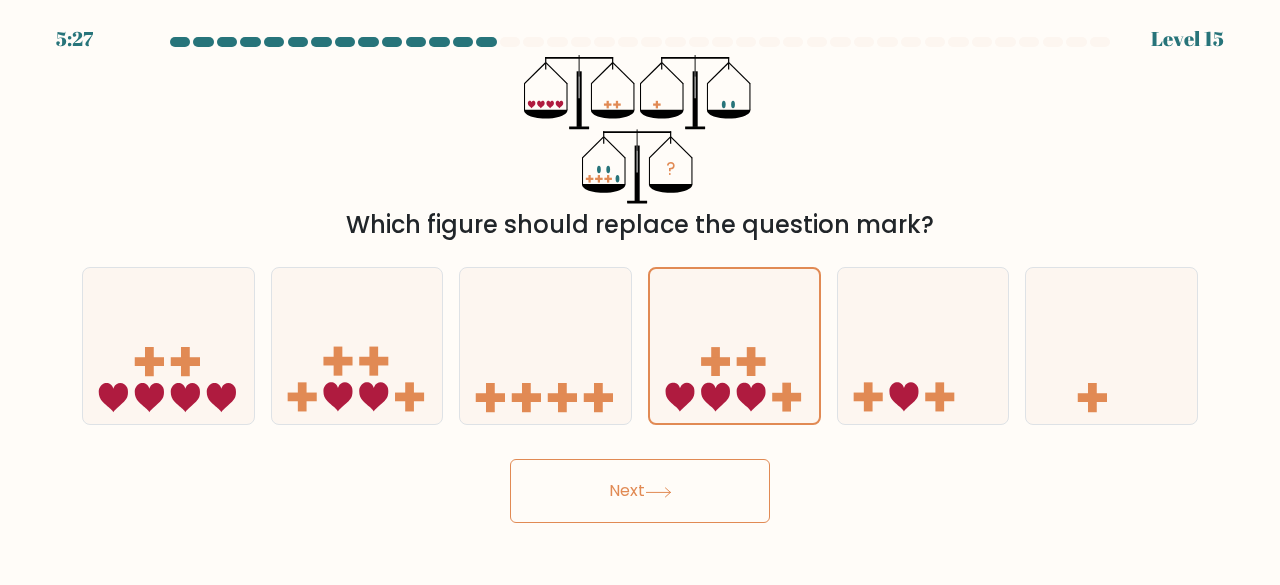 click on "Next" at bounding box center [640, 491] 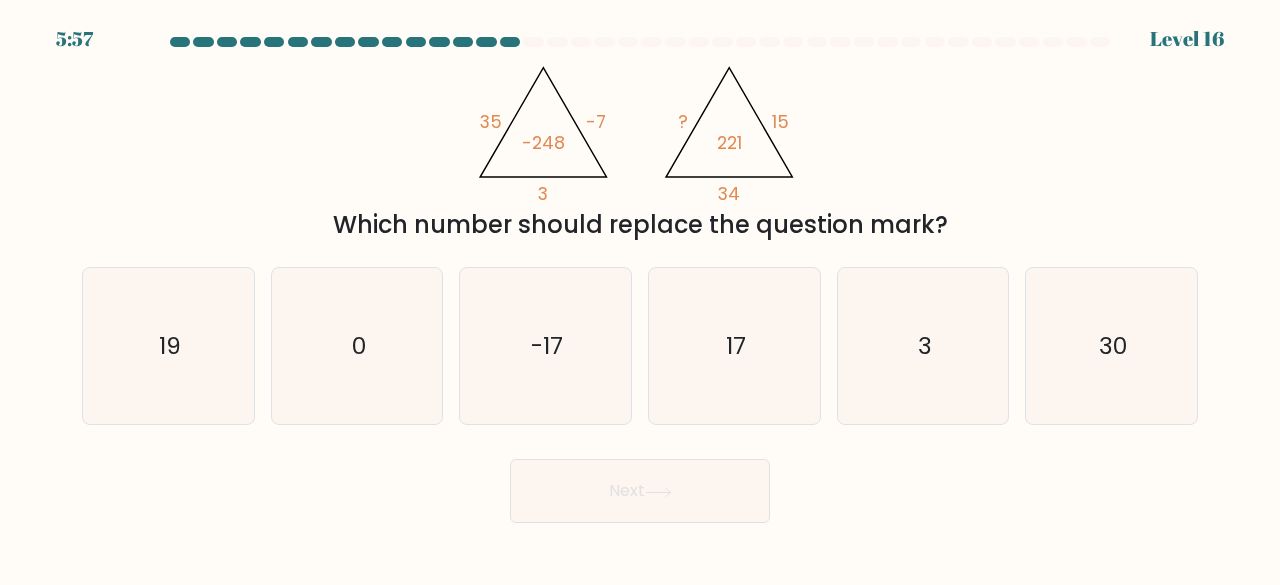 type 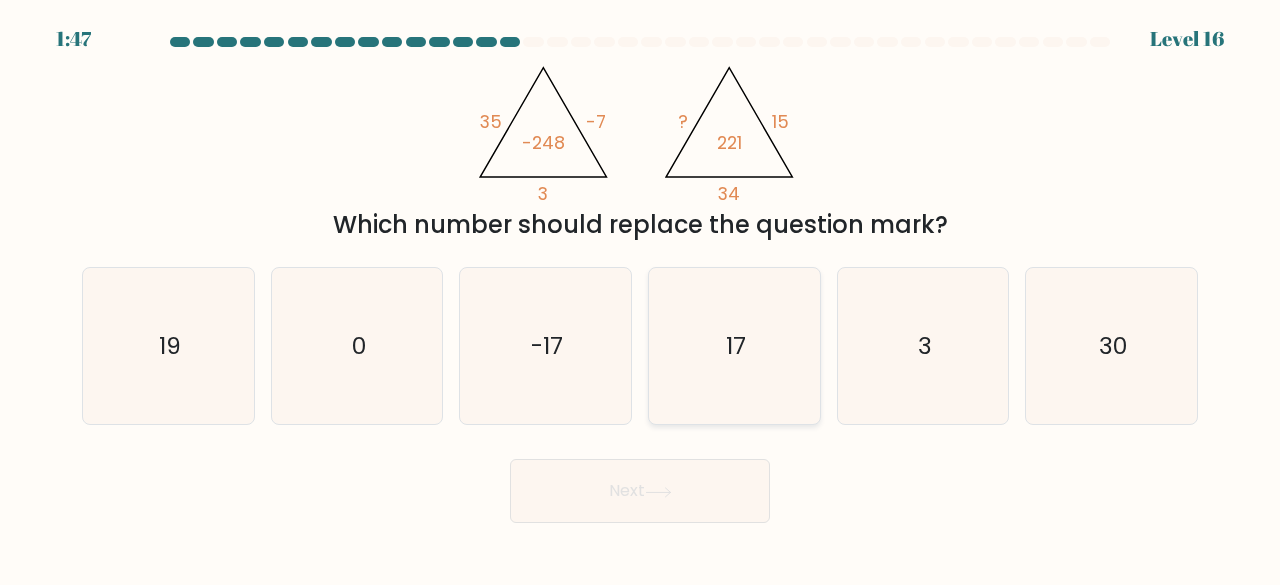 click on "17" 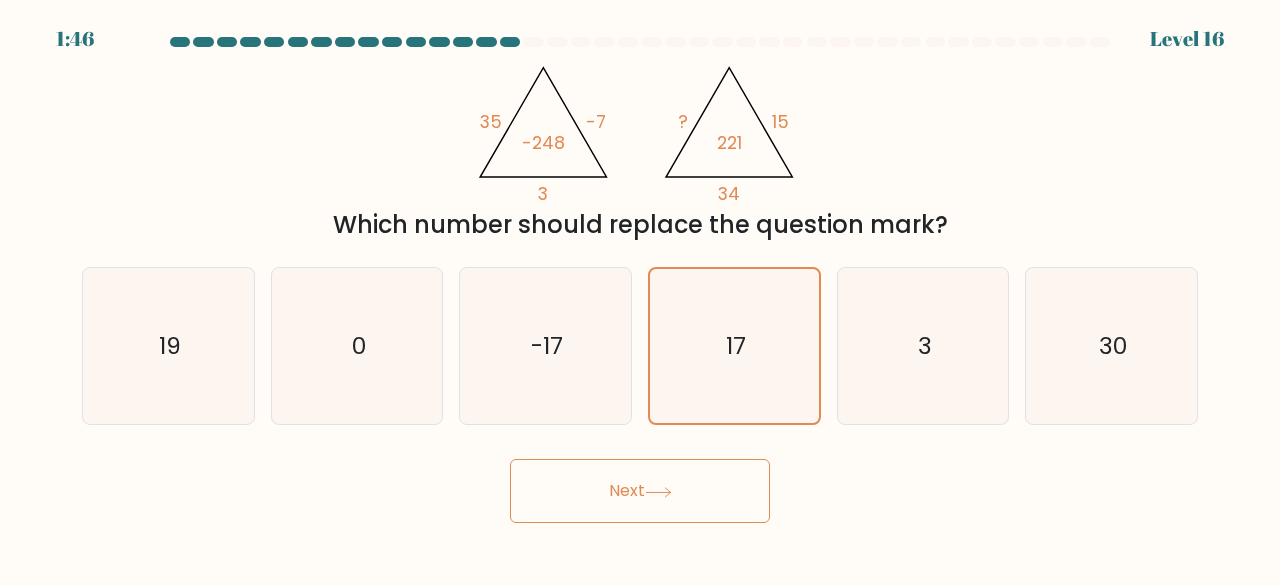 click on "Next" at bounding box center (640, 491) 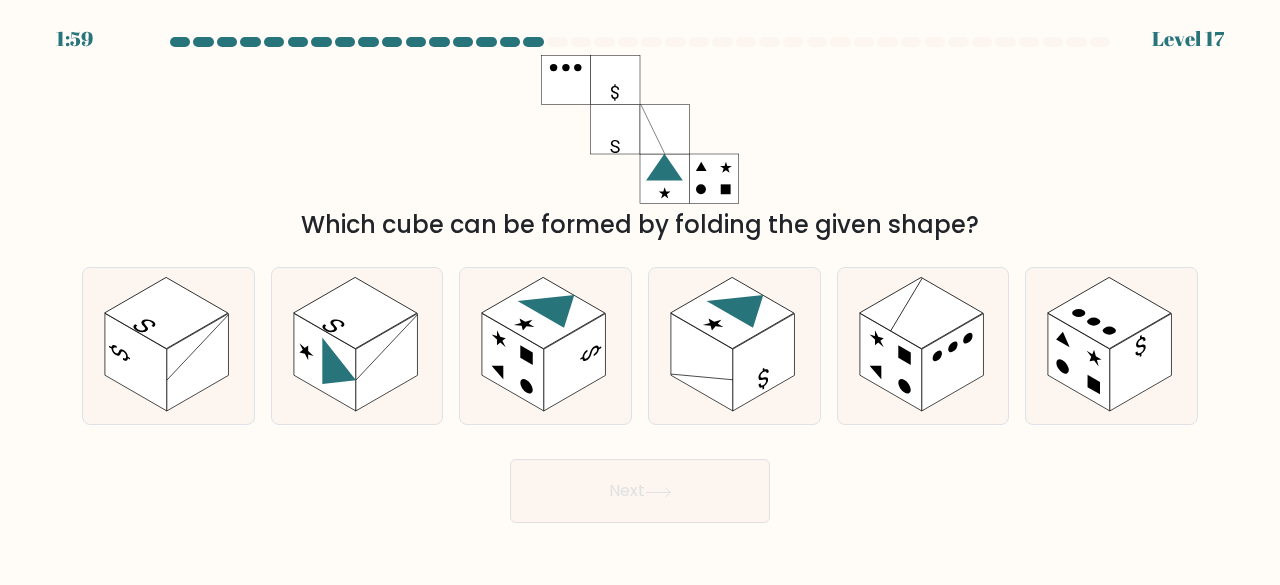 type 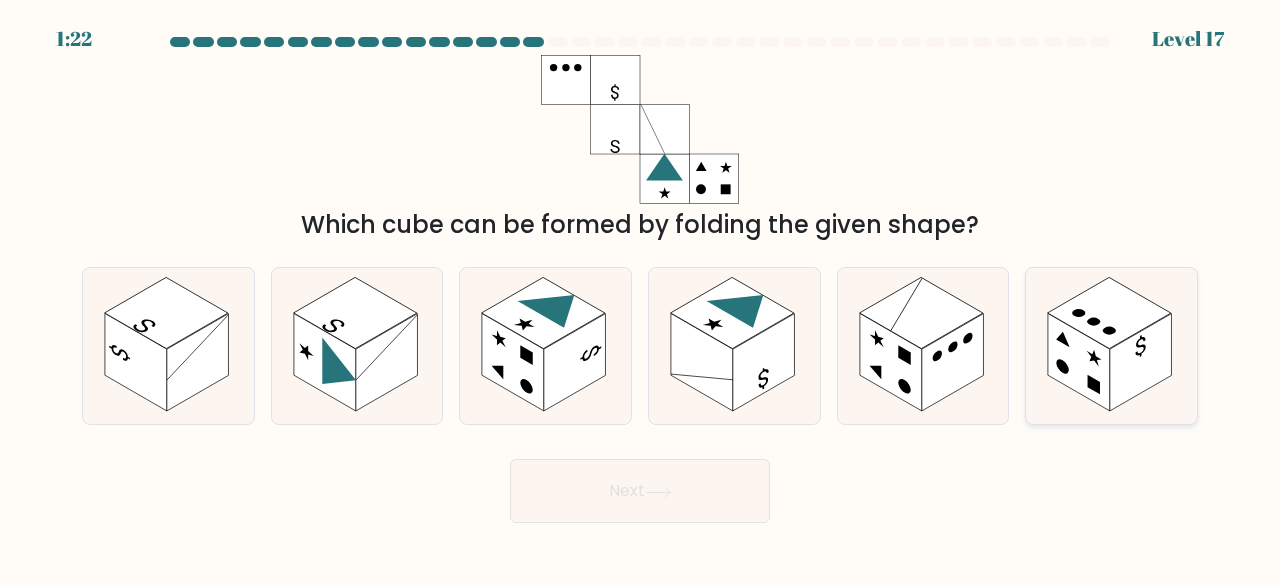 click 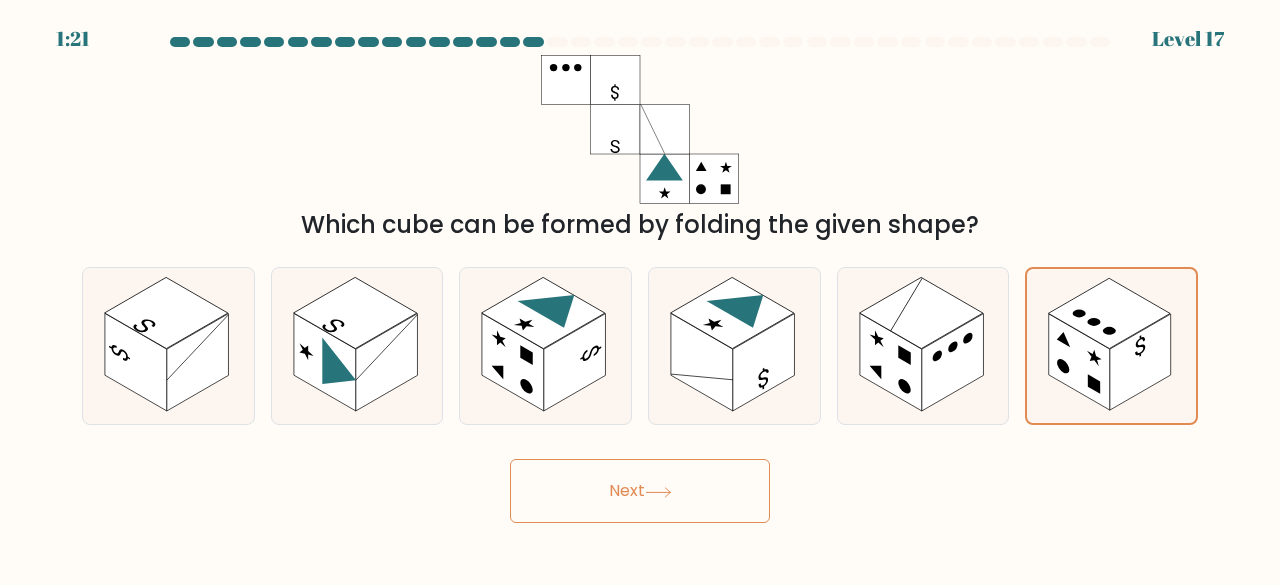 click on "Next" at bounding box center [640, 491] 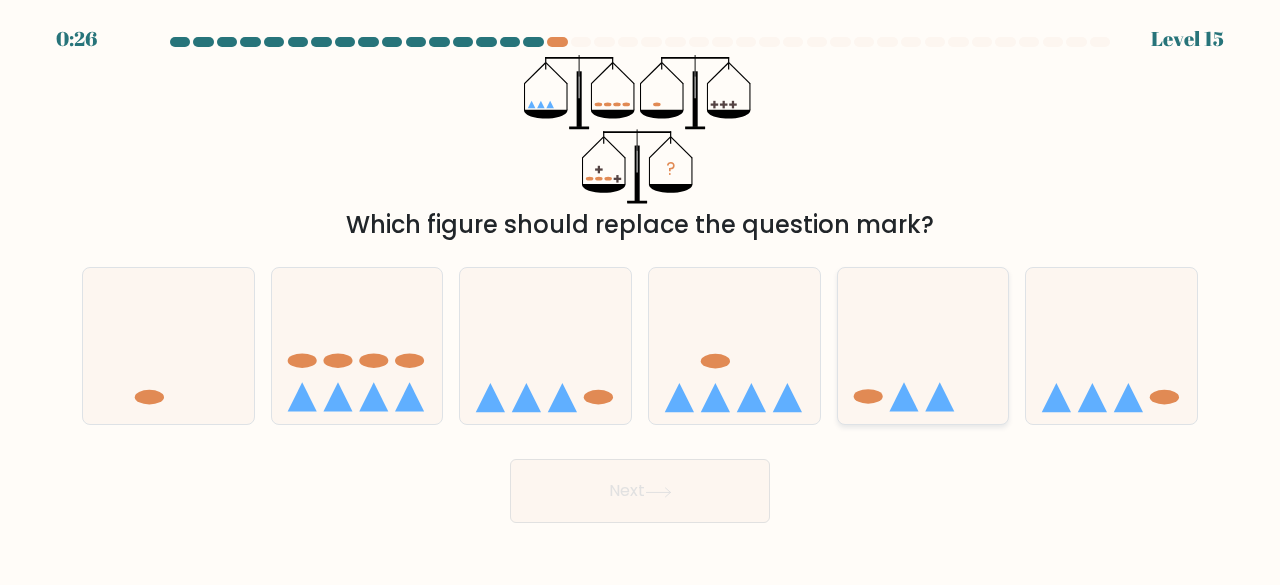 click 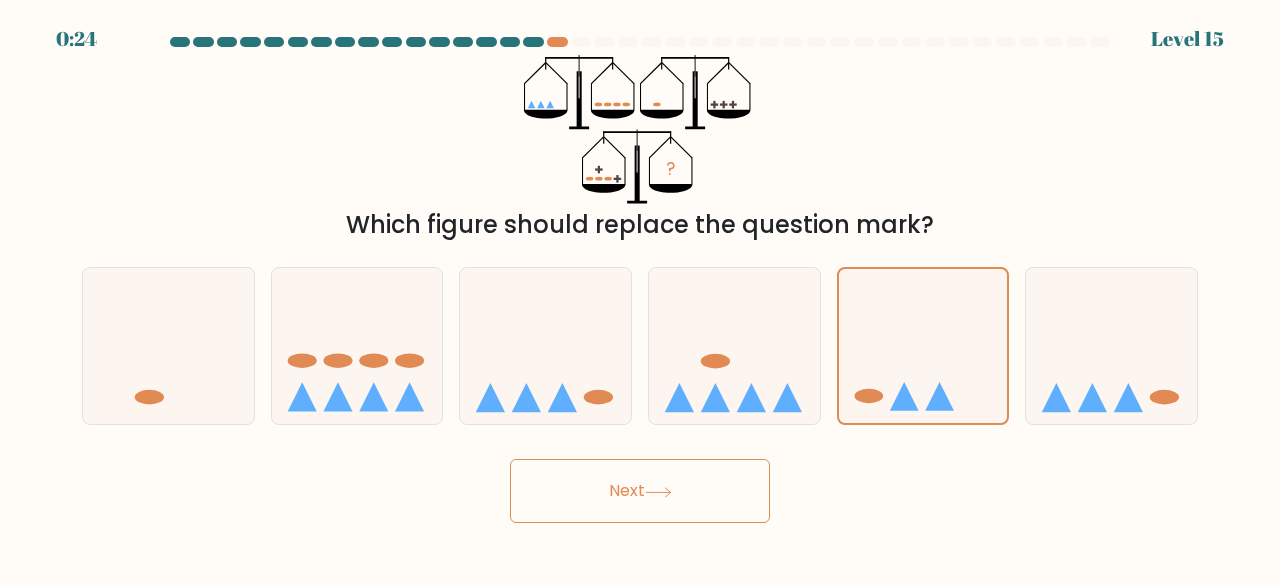 click on "Next" at bounding box center (640, 491) 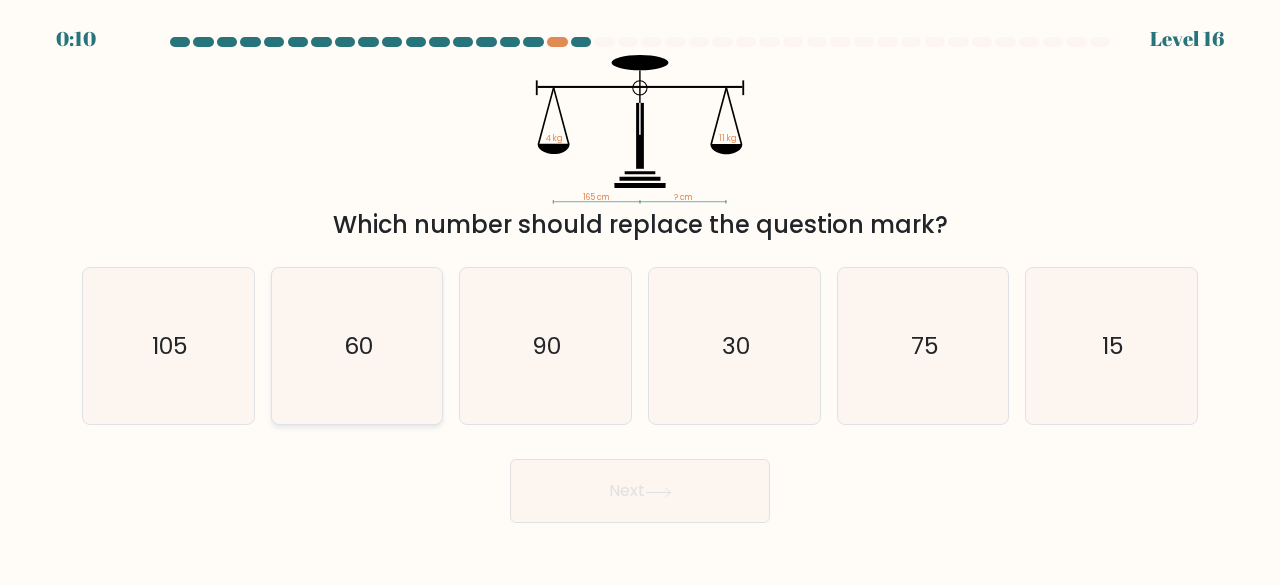 click on "60" 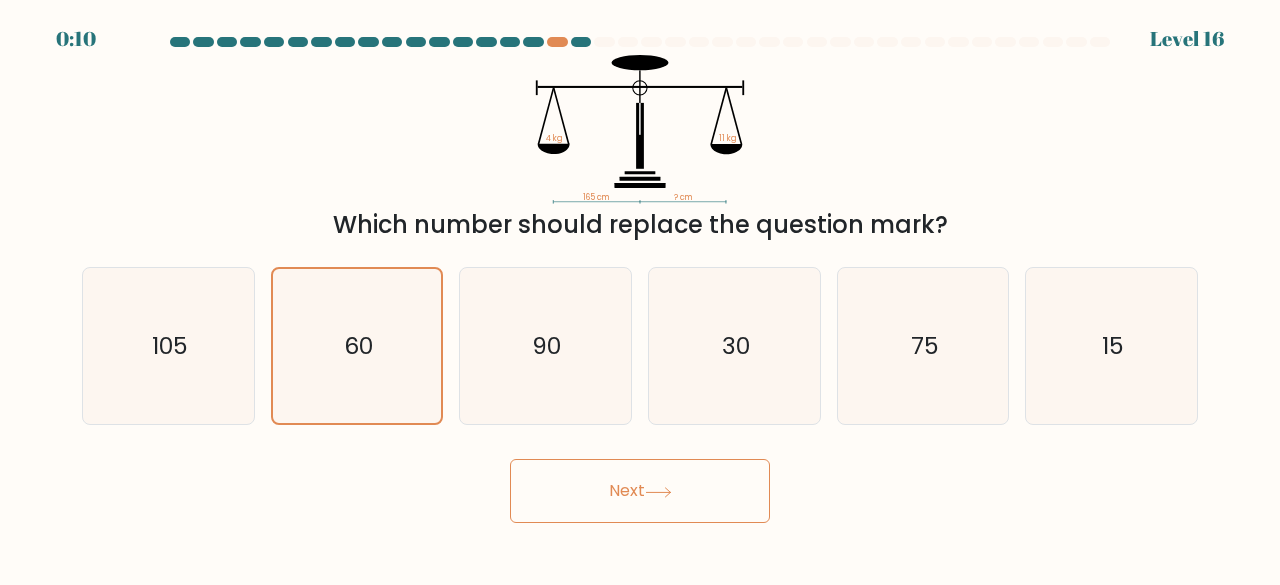 click on "Next" at bounding box center (640, 491) 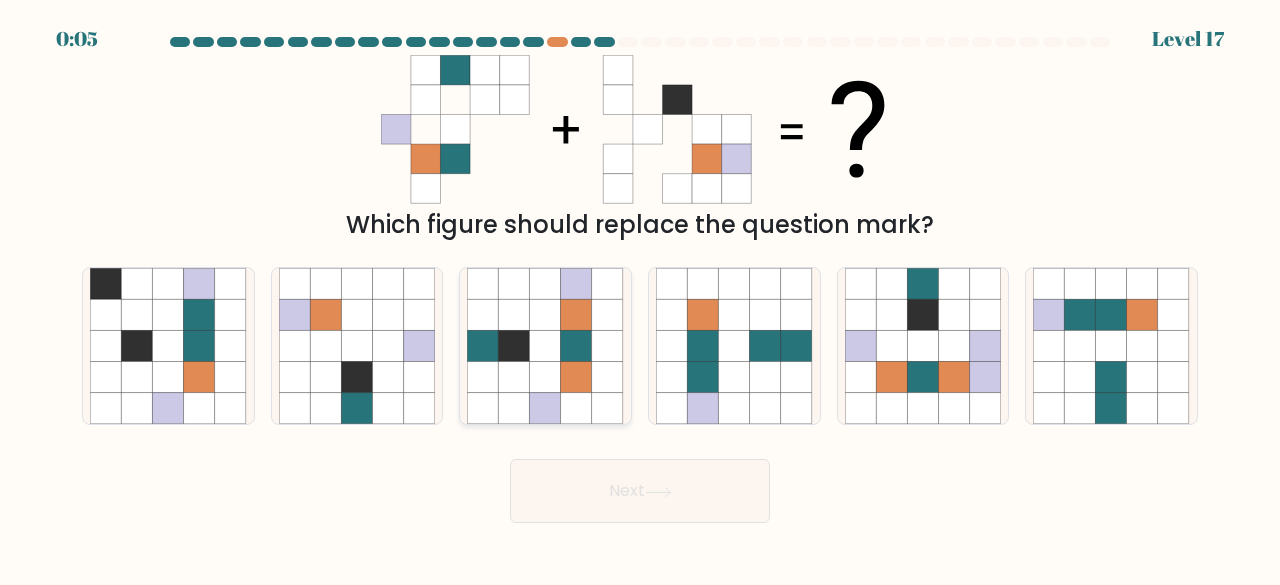 click 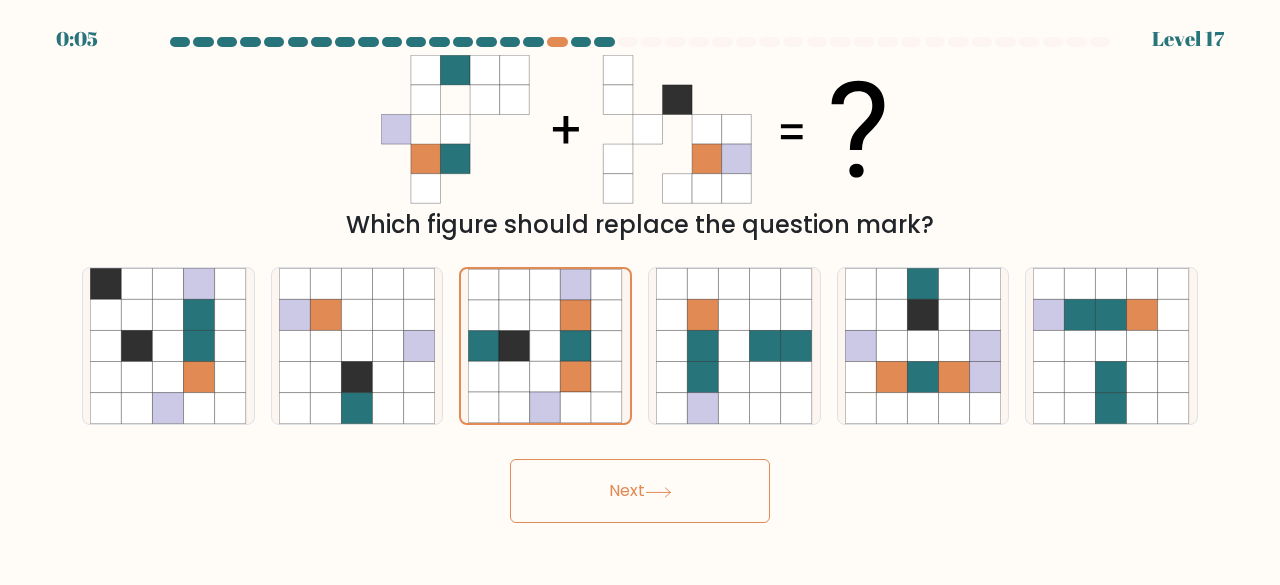 click 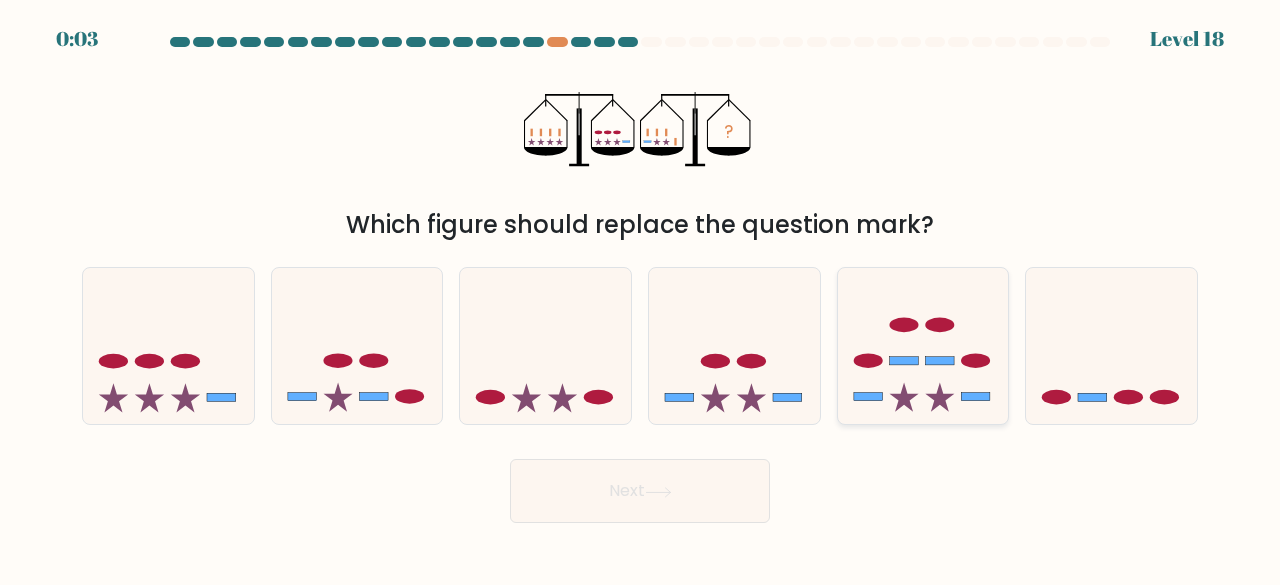 click 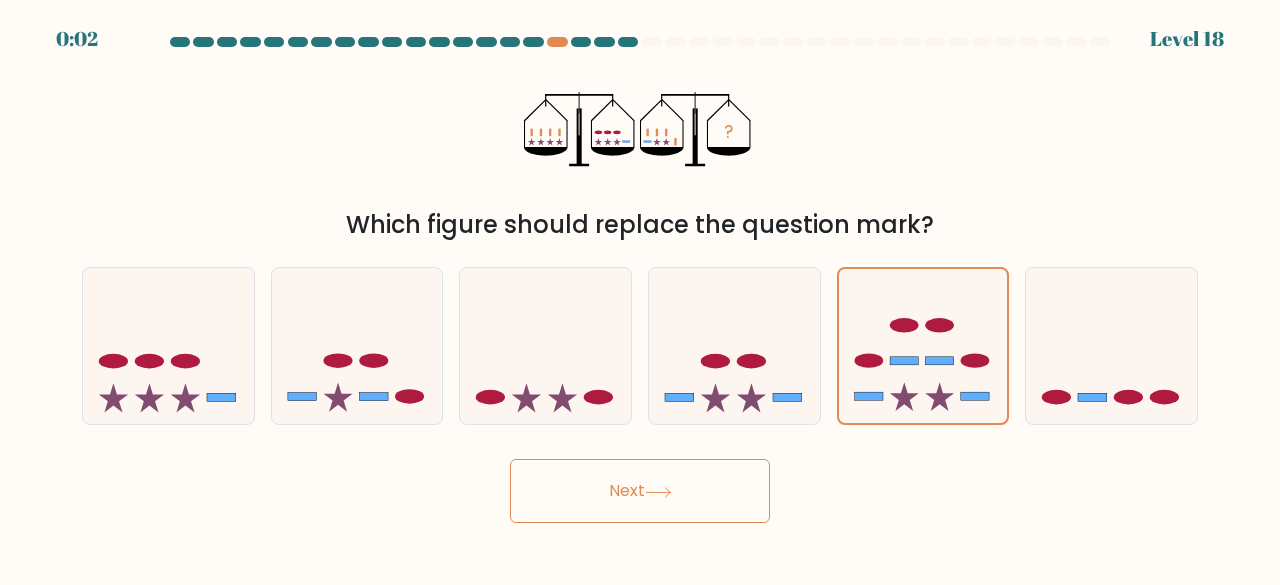 click on "Next" at bounding box center [640, 491] 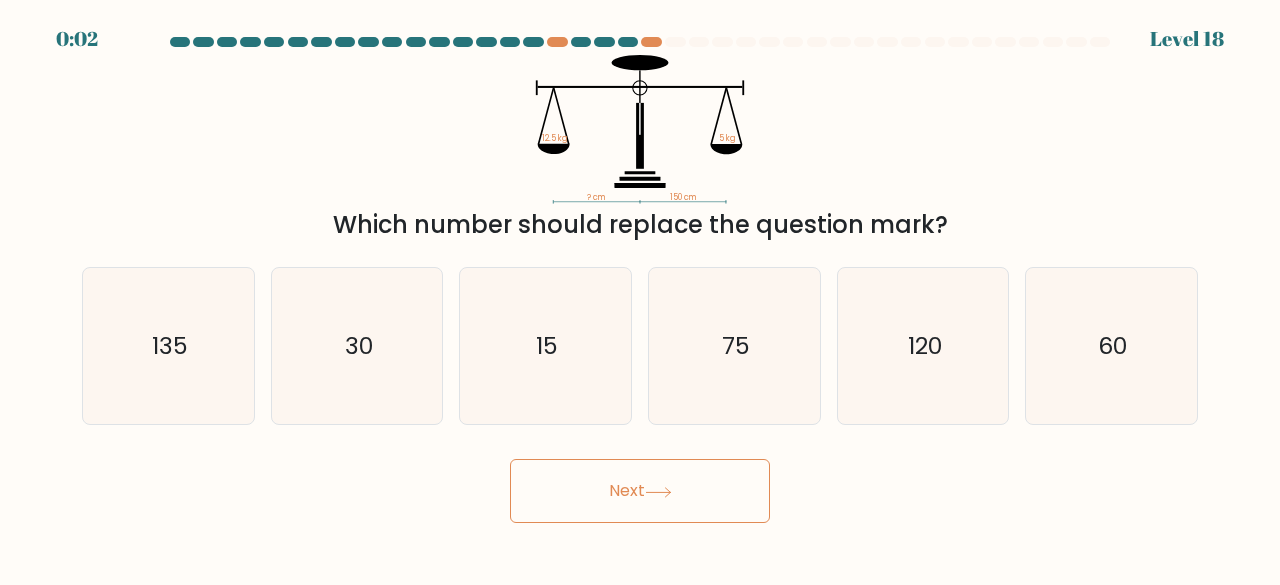 click on "Next" at bounding box center (640, 491) 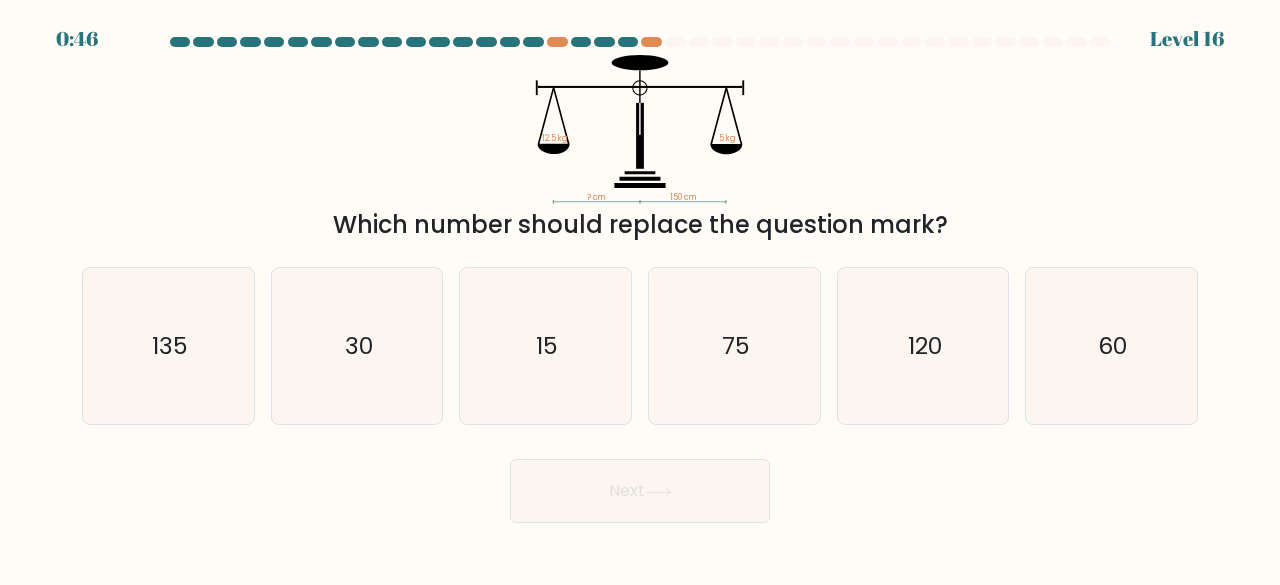 click on "Next" at bounding box center [640, 486] 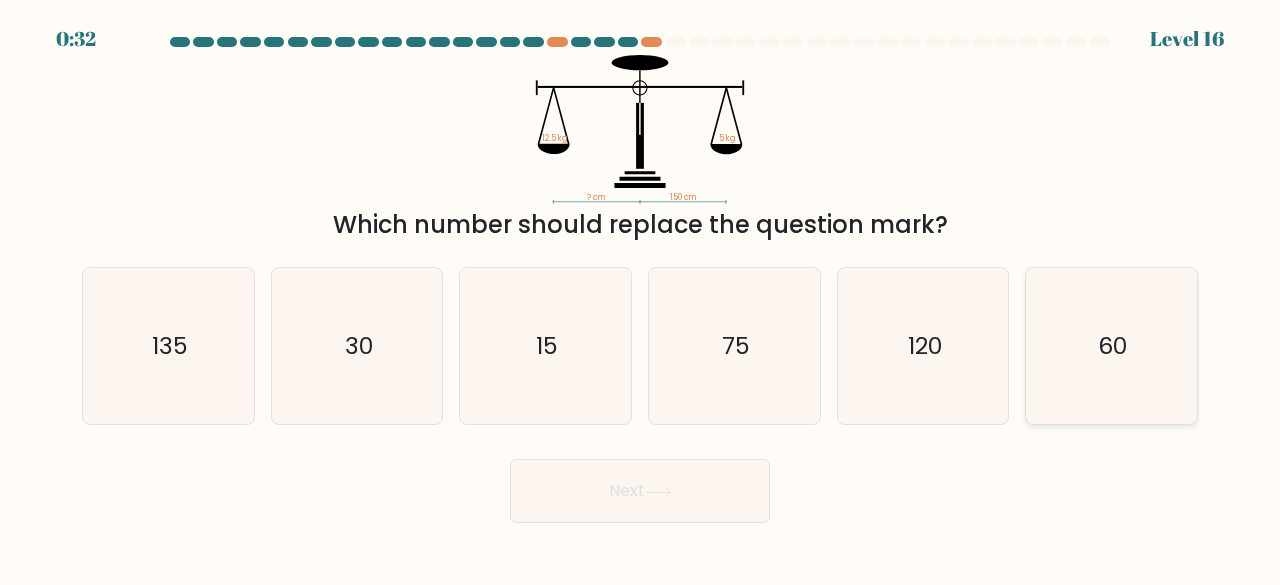 click on "60" 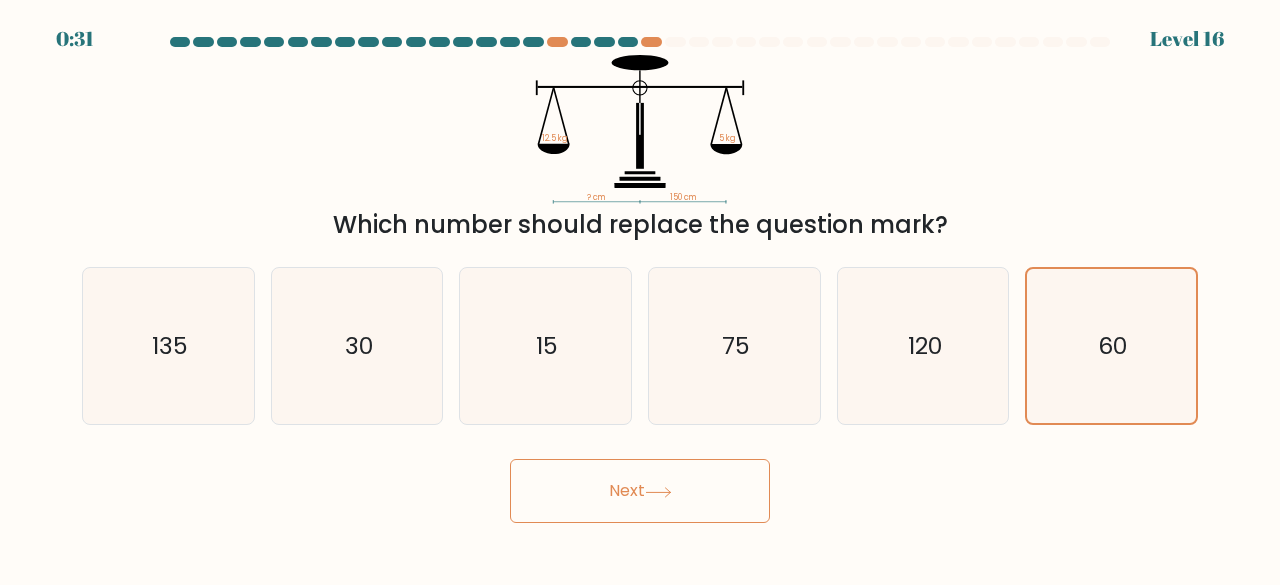 click on "Next" at bounding box center (640, 491) 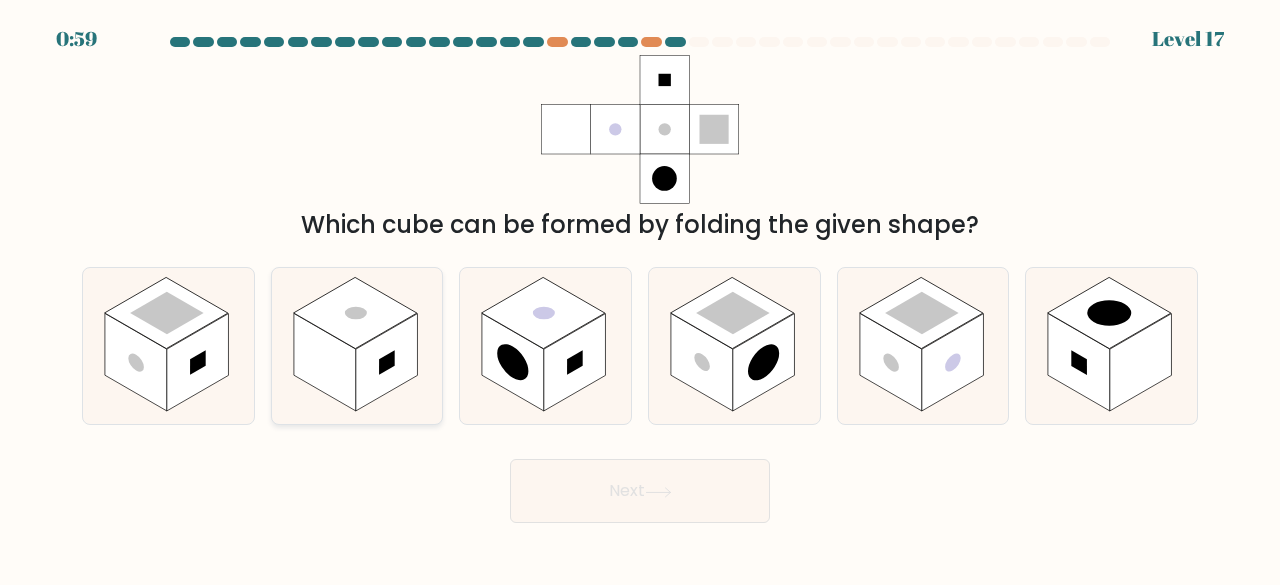 click 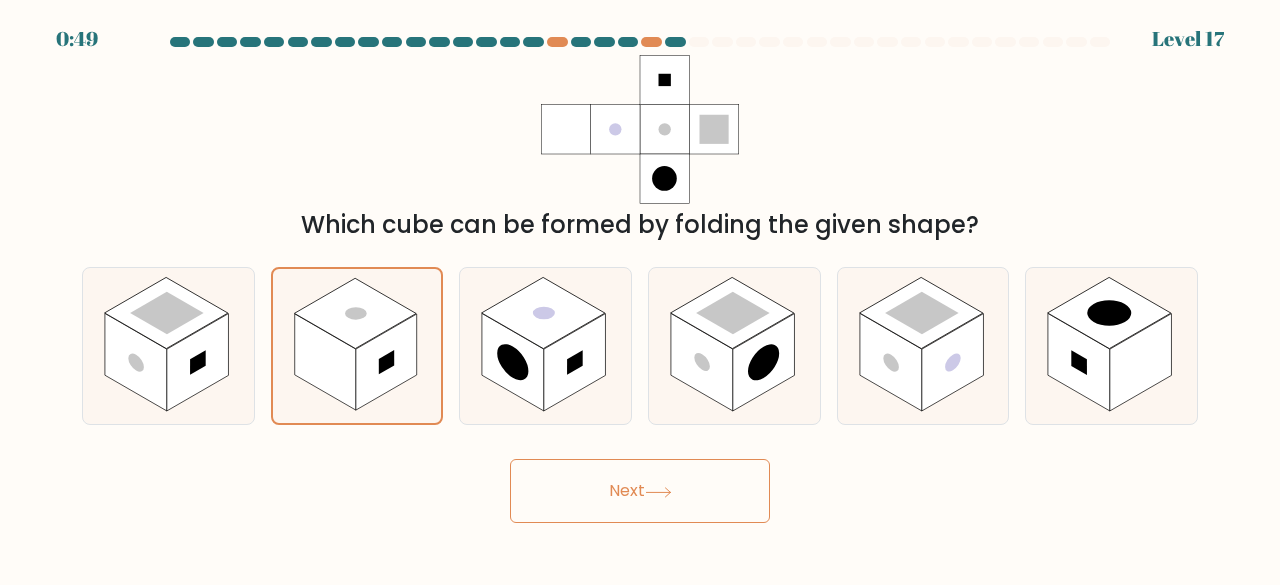 click on "Next" at bounding box center (640, 491) 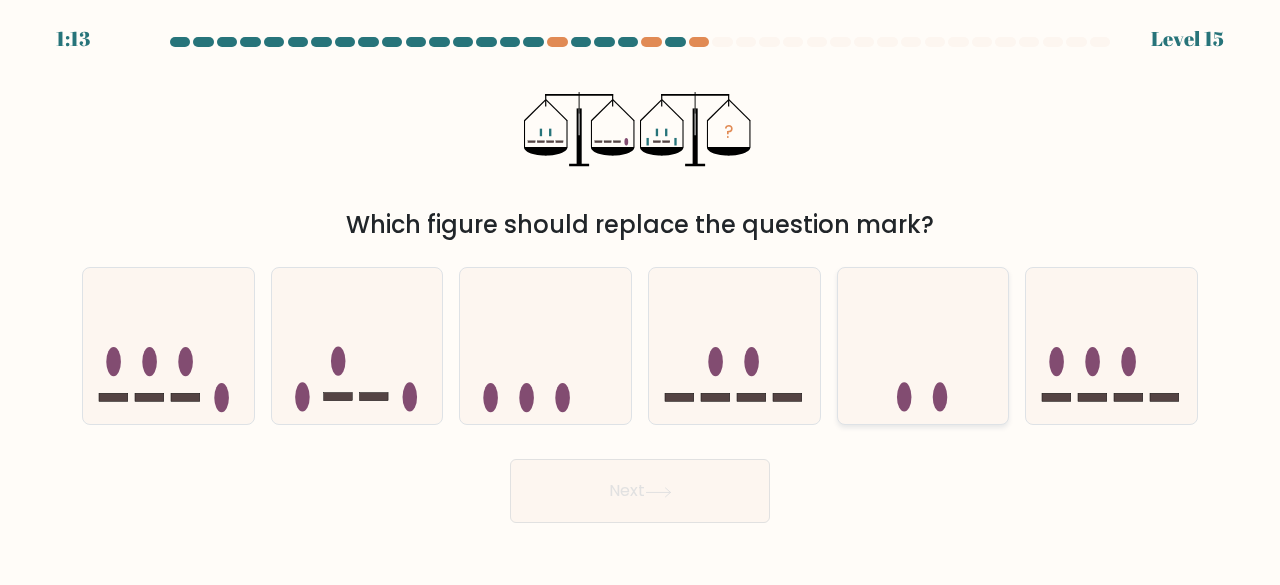 click at bounding box center (923, 346) 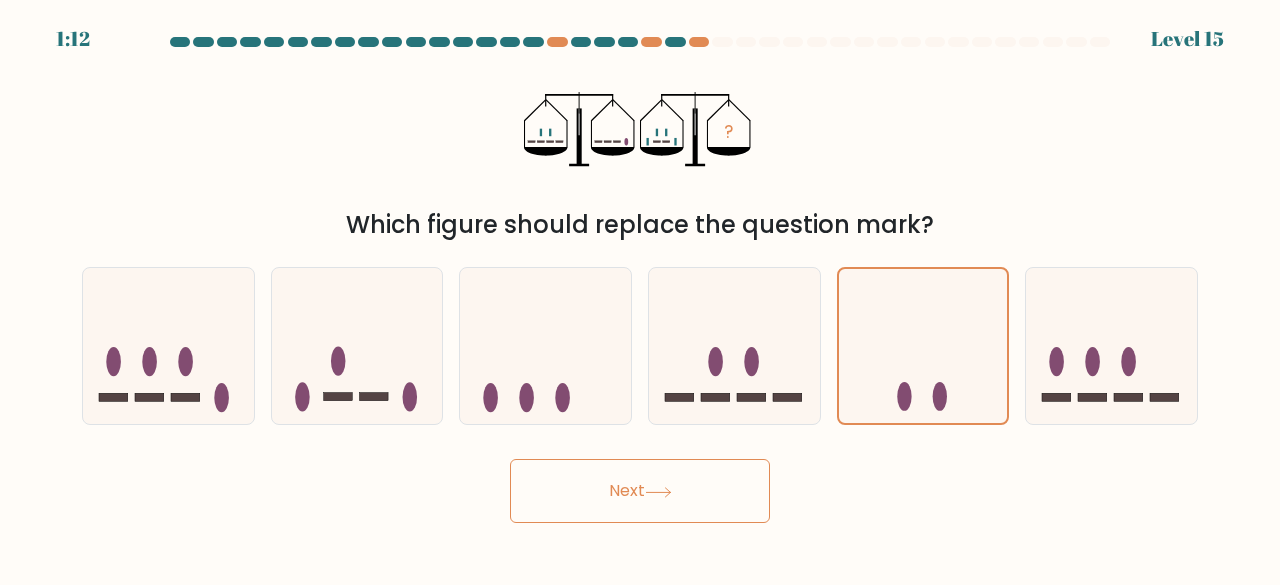 click on "Next" at bounding box center (640, 491) 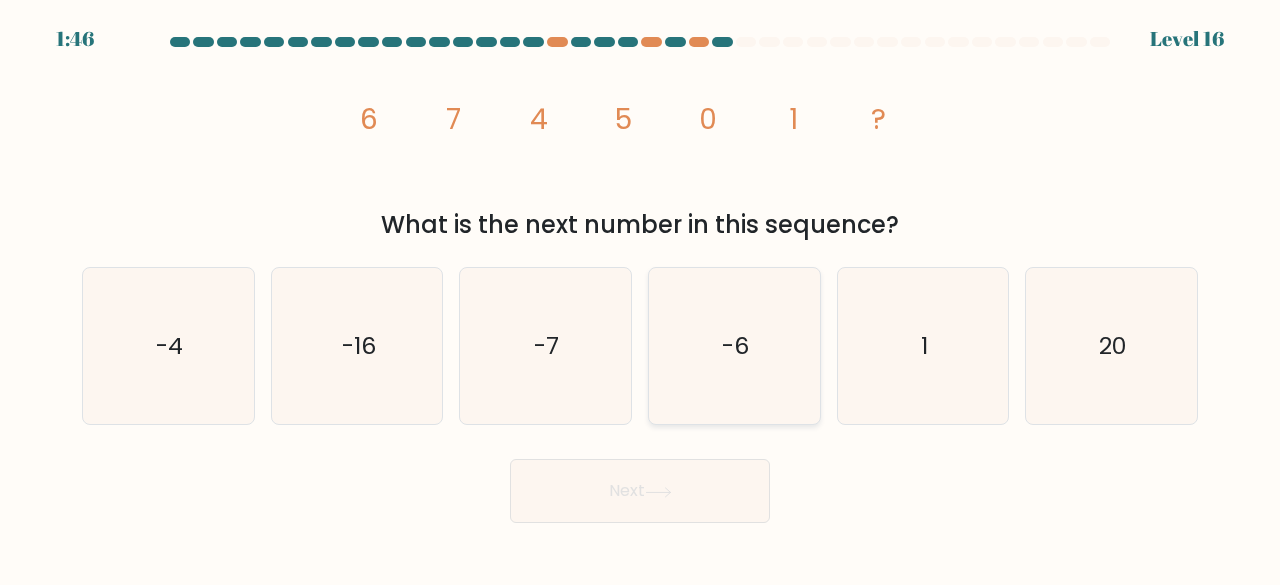 click on "-6" 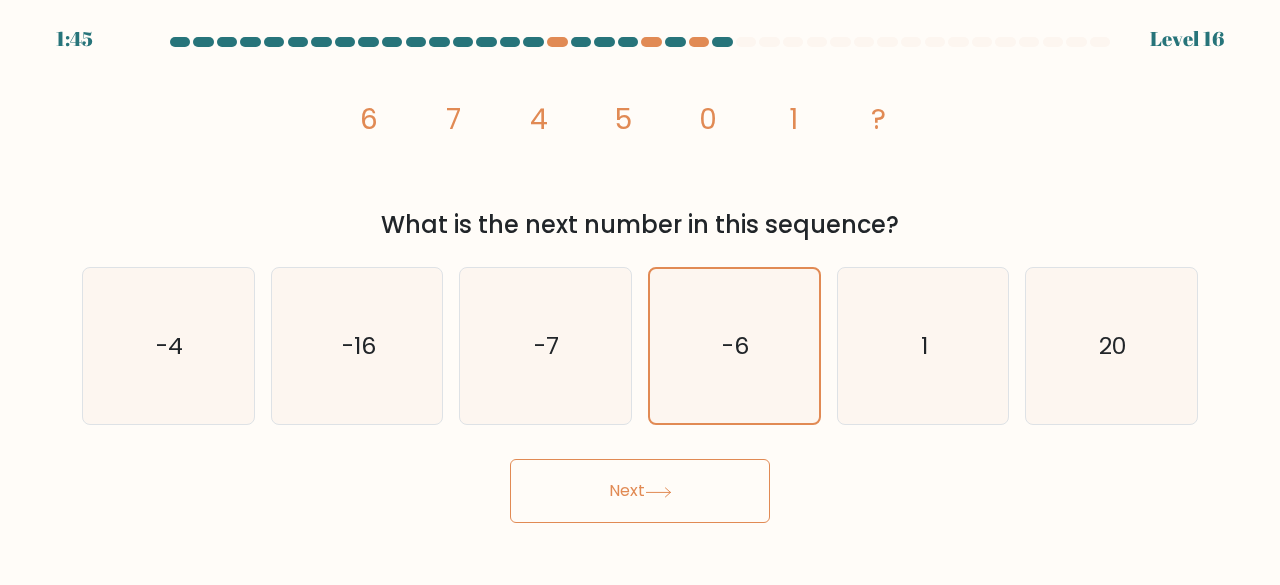 click on "Next" at bounding box center [640, 491] 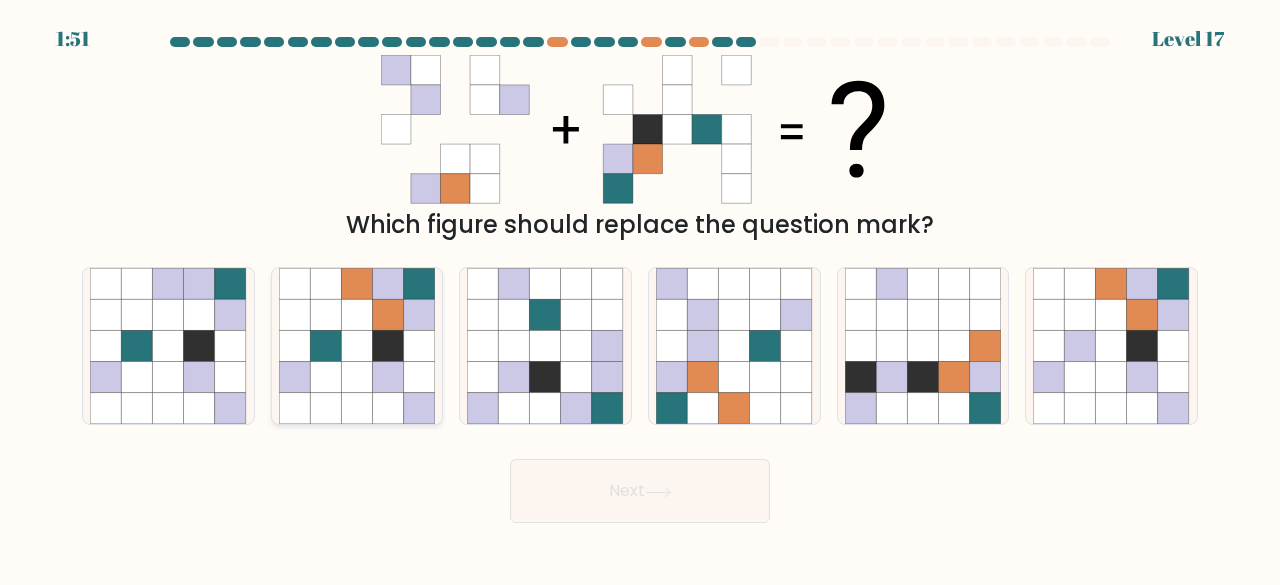 click 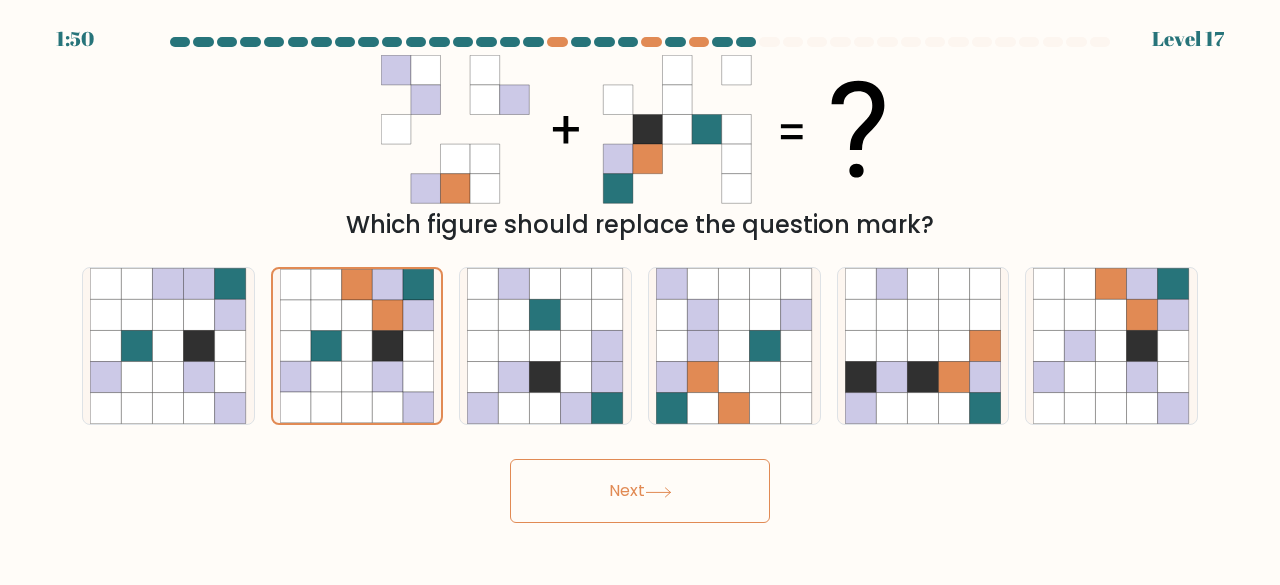 click on "Next" at bounding box center (640, 491) 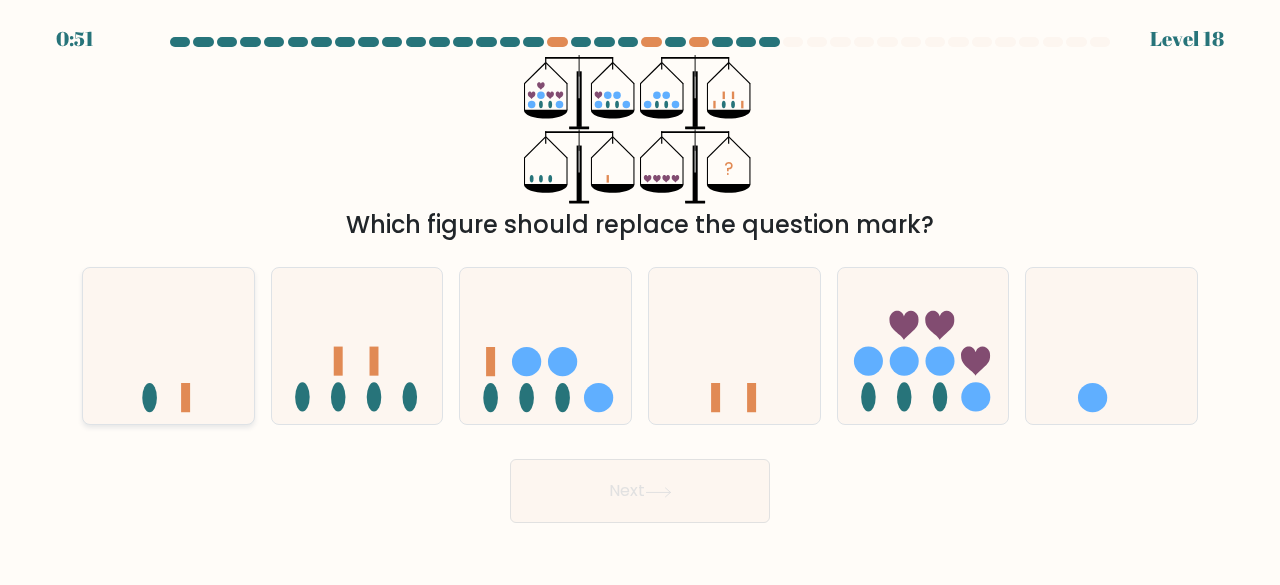 click 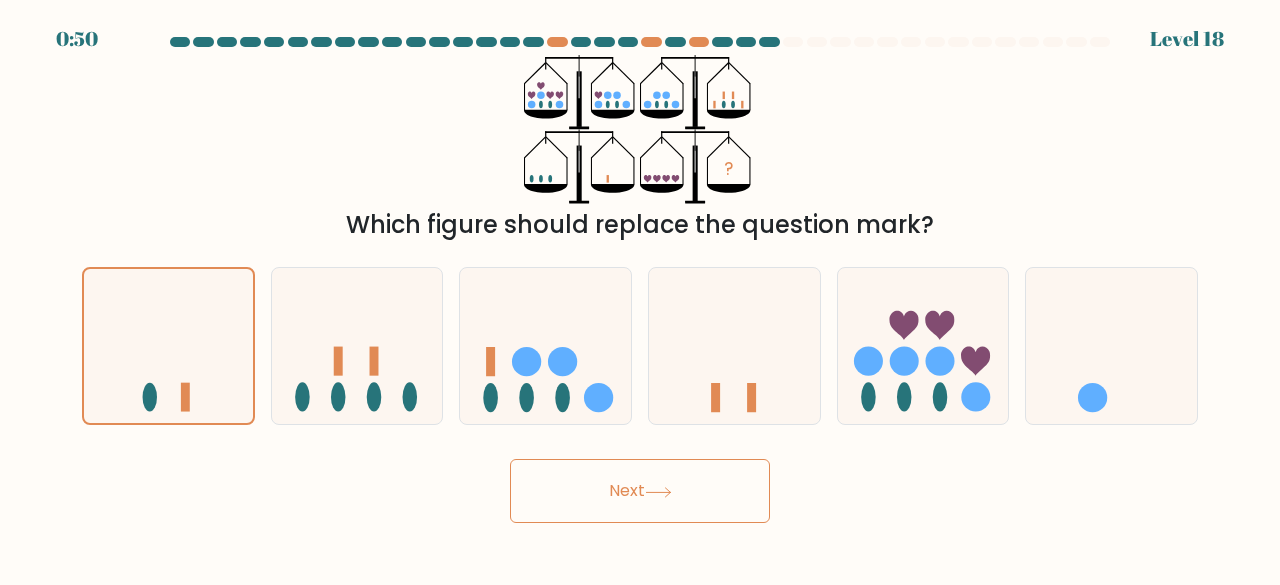 click on "Next" at bounding box center [640, 491] 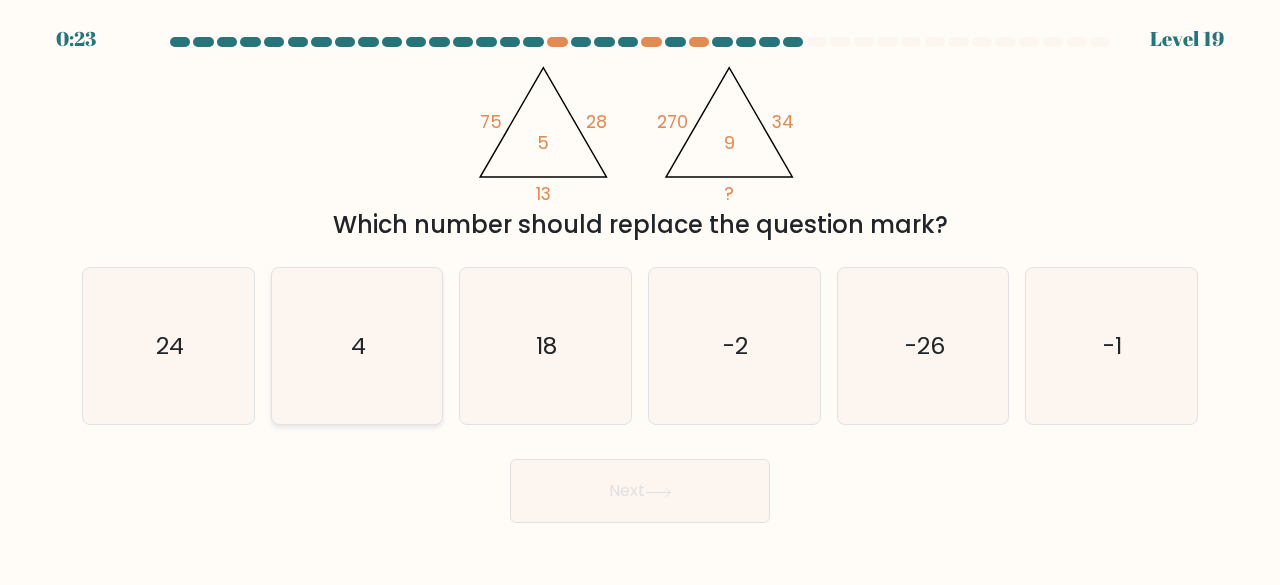 click on "4" 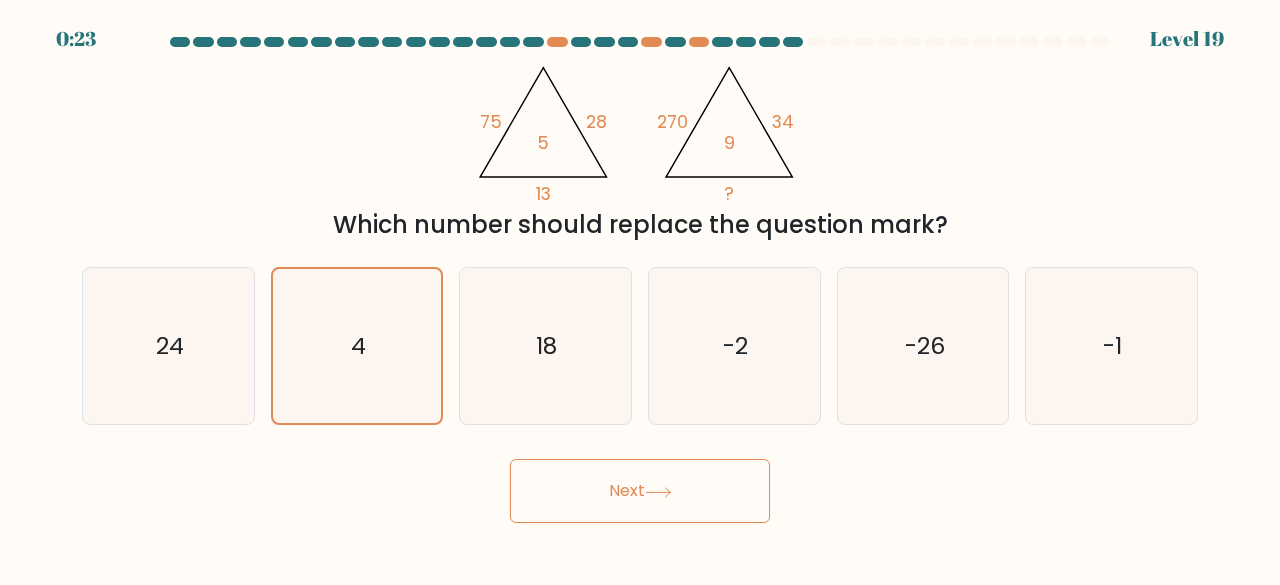 click on "Next" at bounding box center [640, 491] 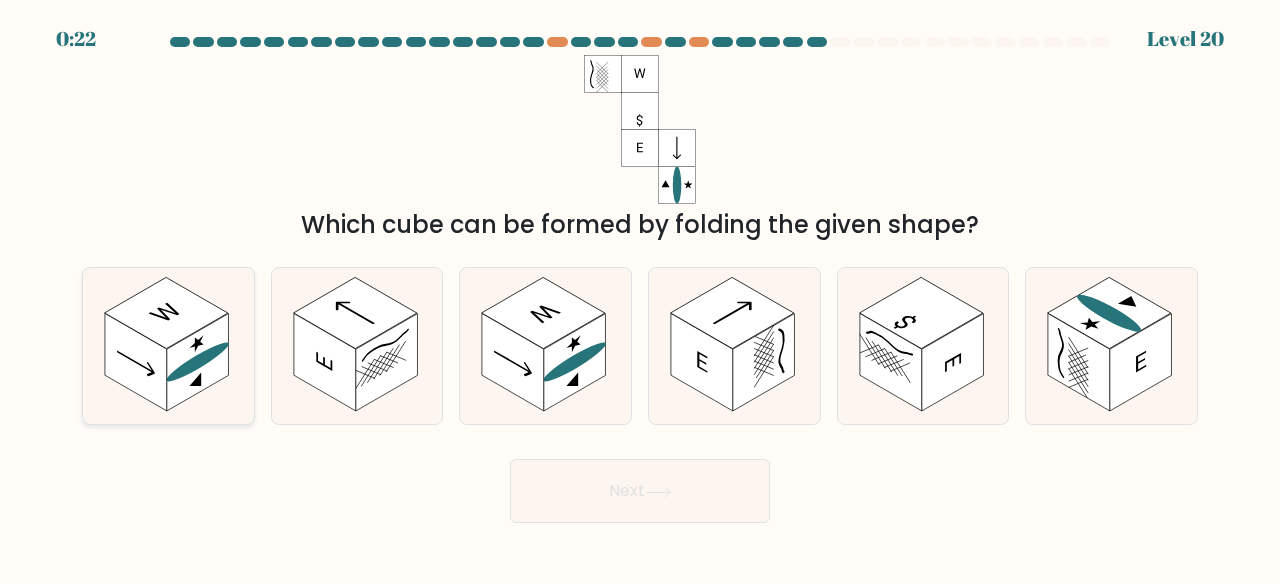 click 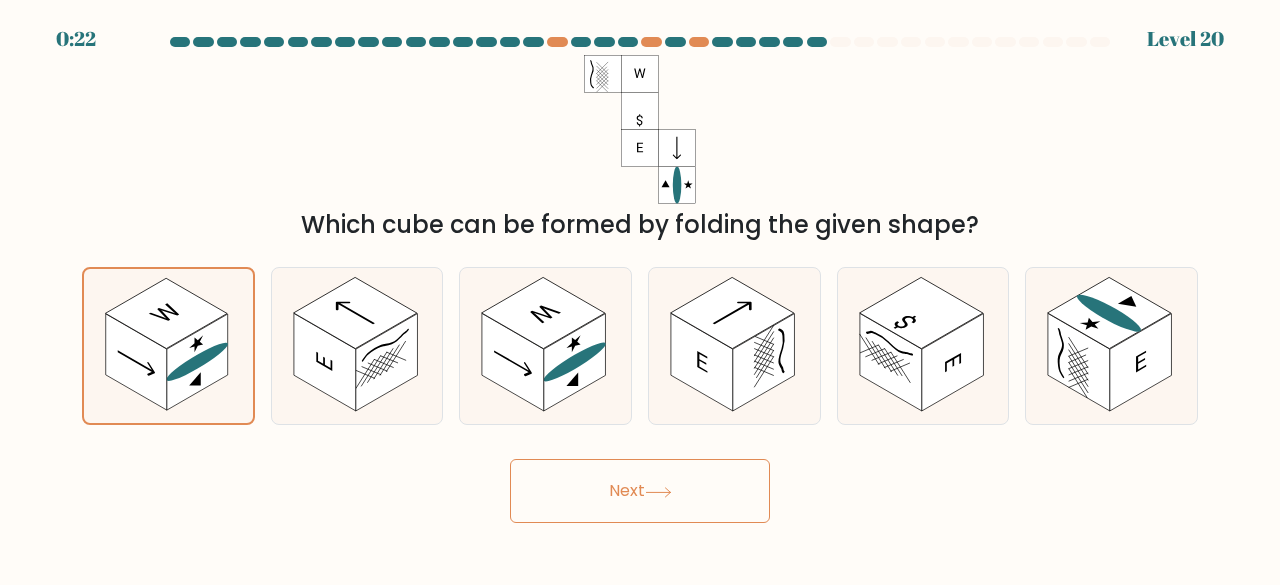 click on "Next" at bounding box center [640, 491] 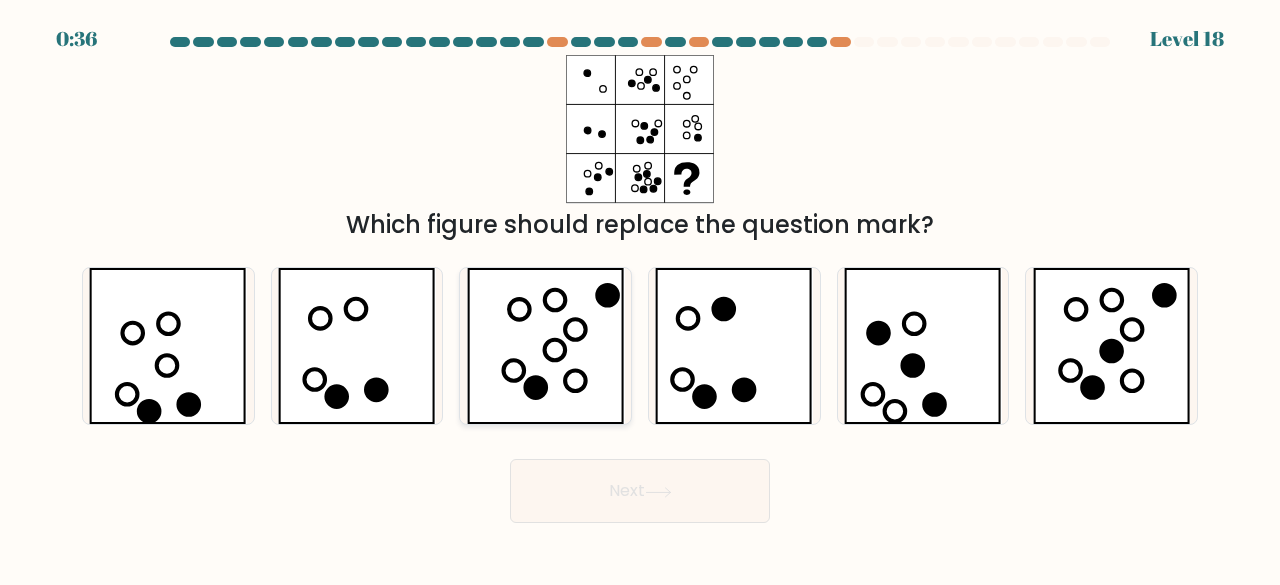 click 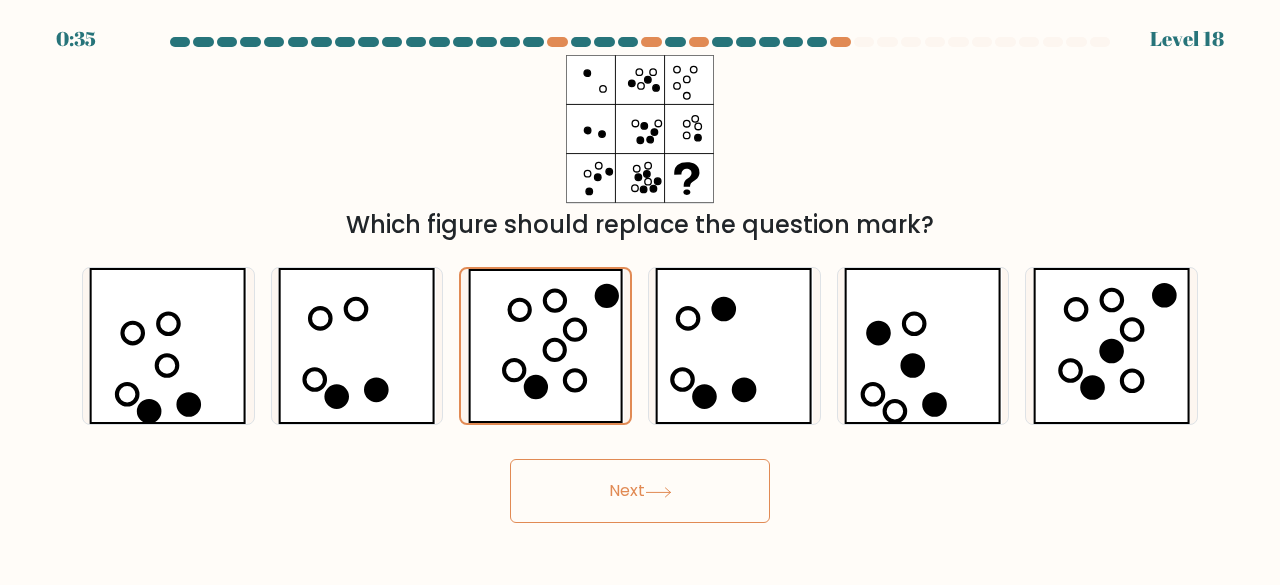 click on "Next" at bounding box center (640, 491) 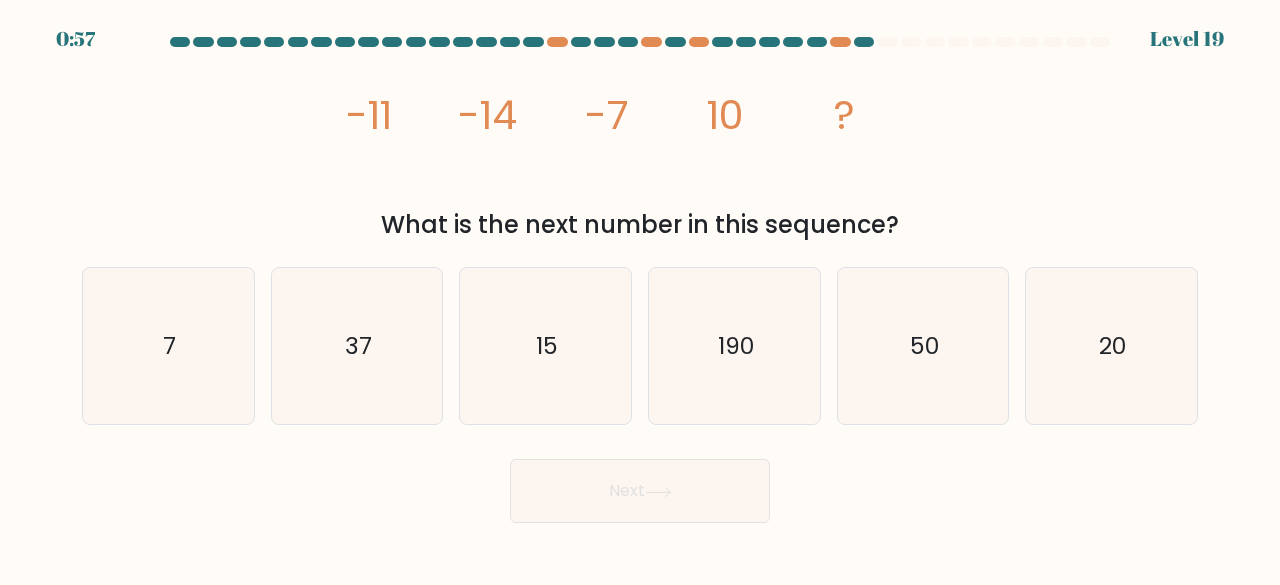 type 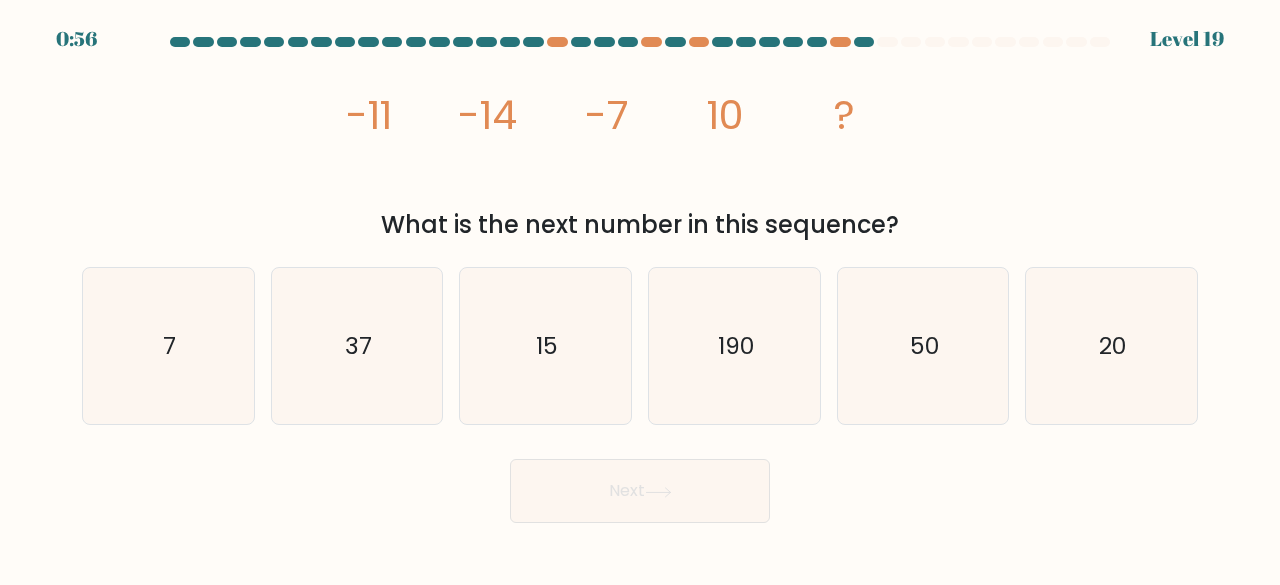 click on "Next" at bounding box center (640, 491) 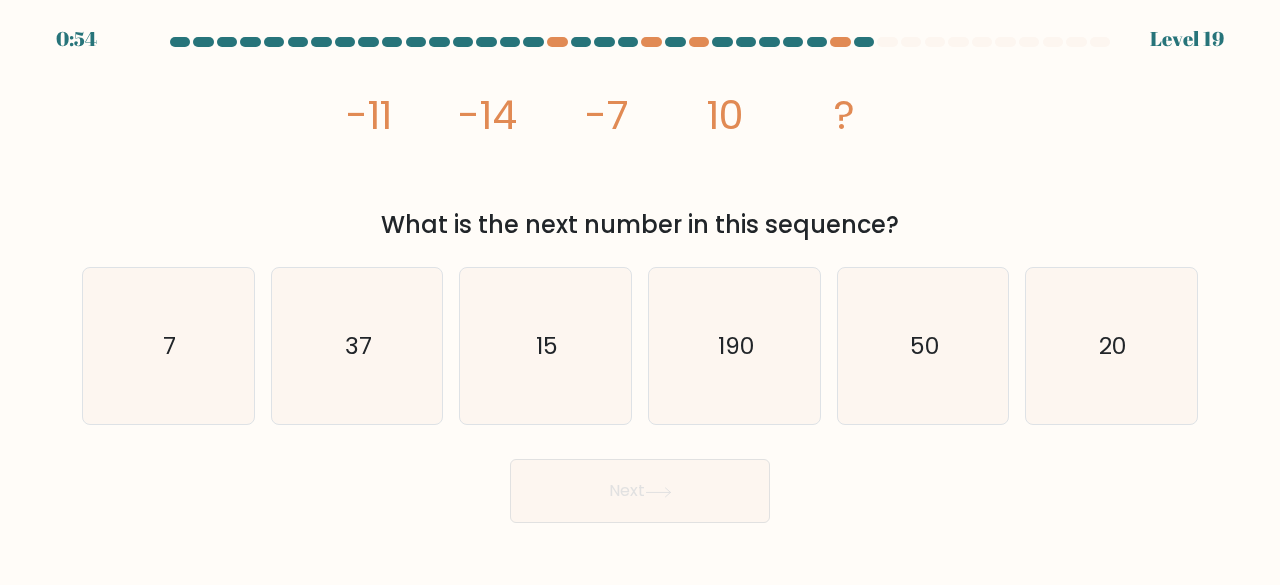 click on "10" 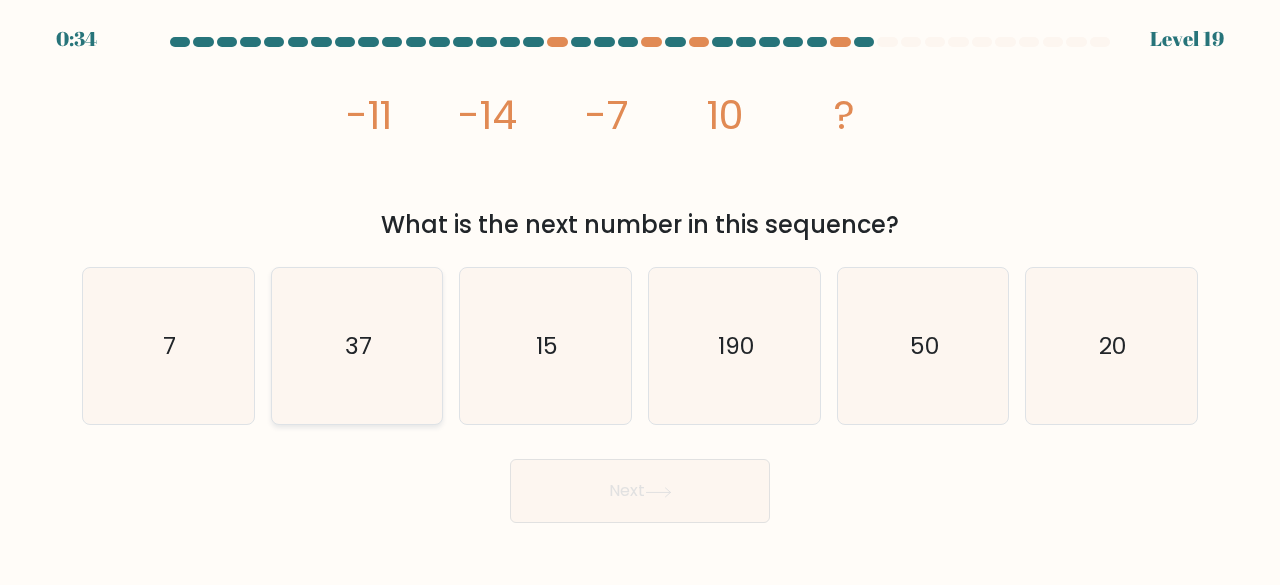 click on "37" 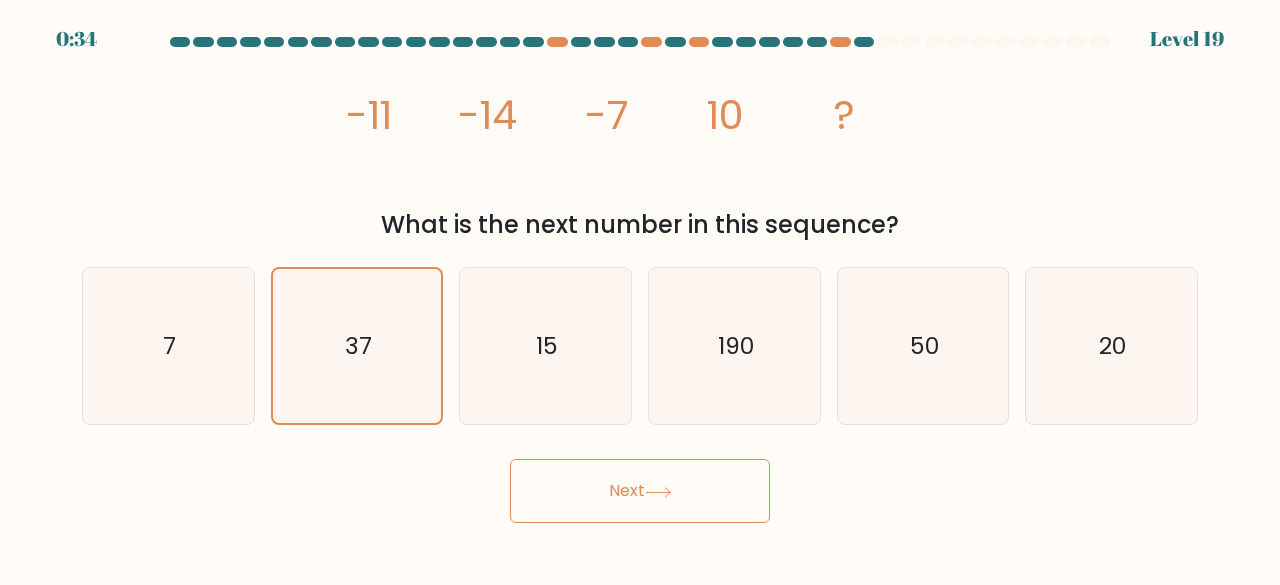 click on "Next" at bounding box center [640, 491] 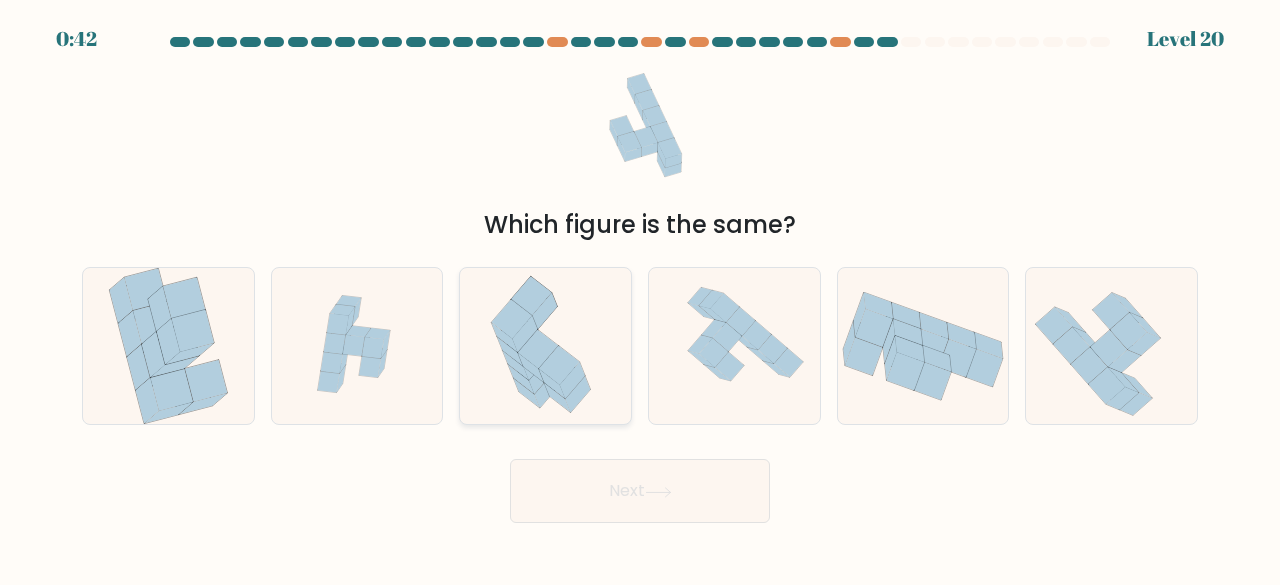 click 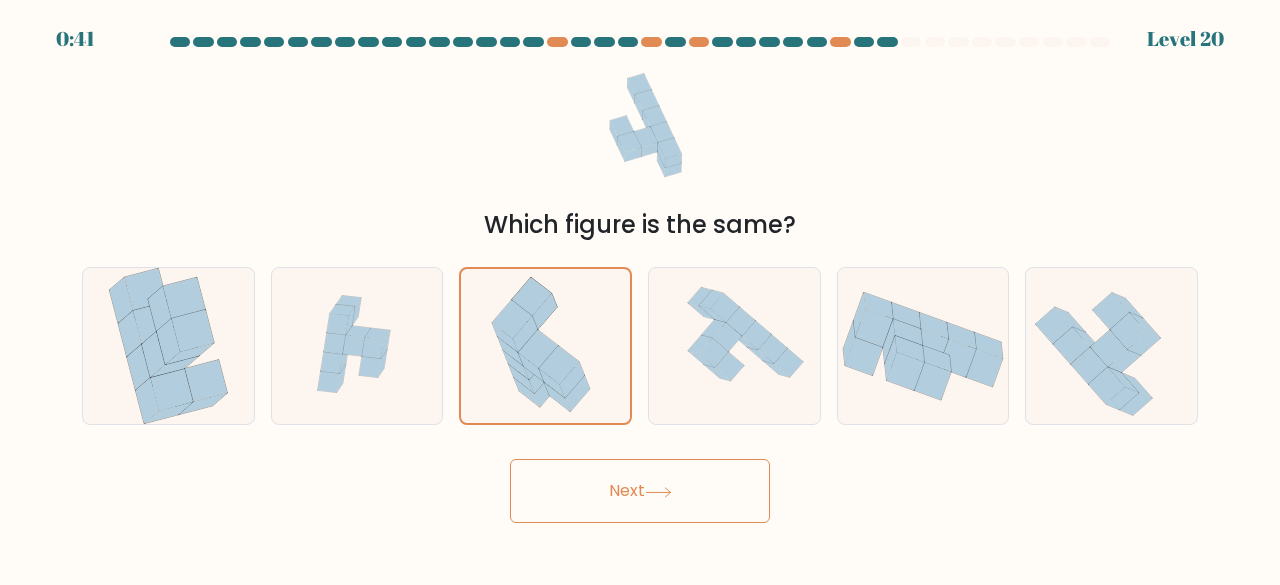 click on "Next" at bounding box center (640, 491) 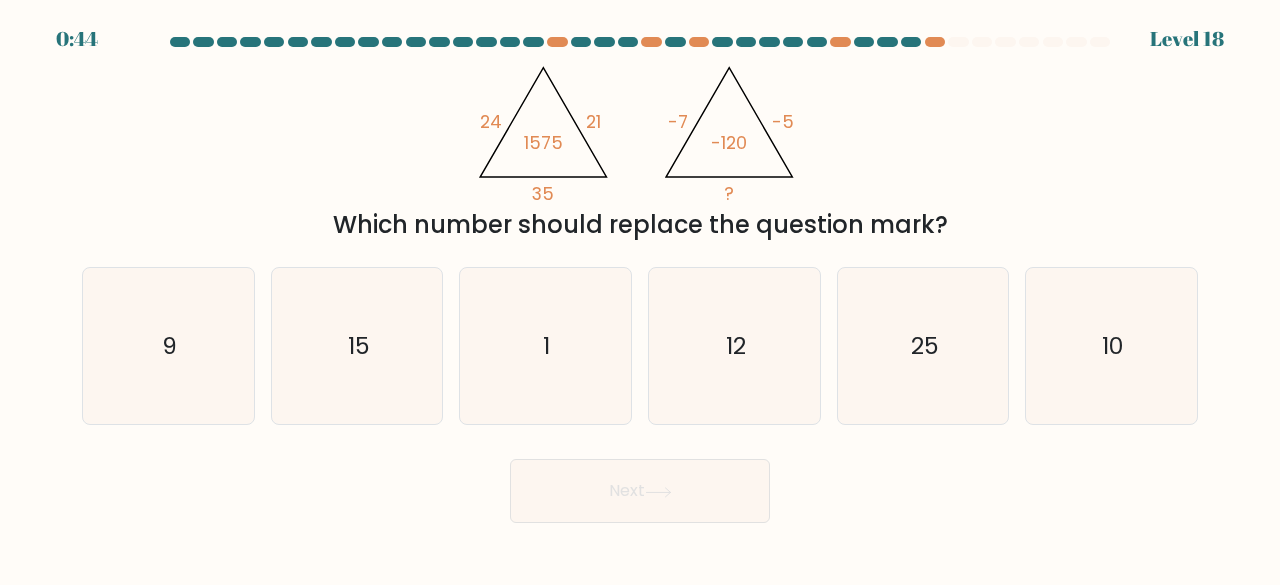 scroll, scrollTop: 0, scrollLeft: 0, axis: both 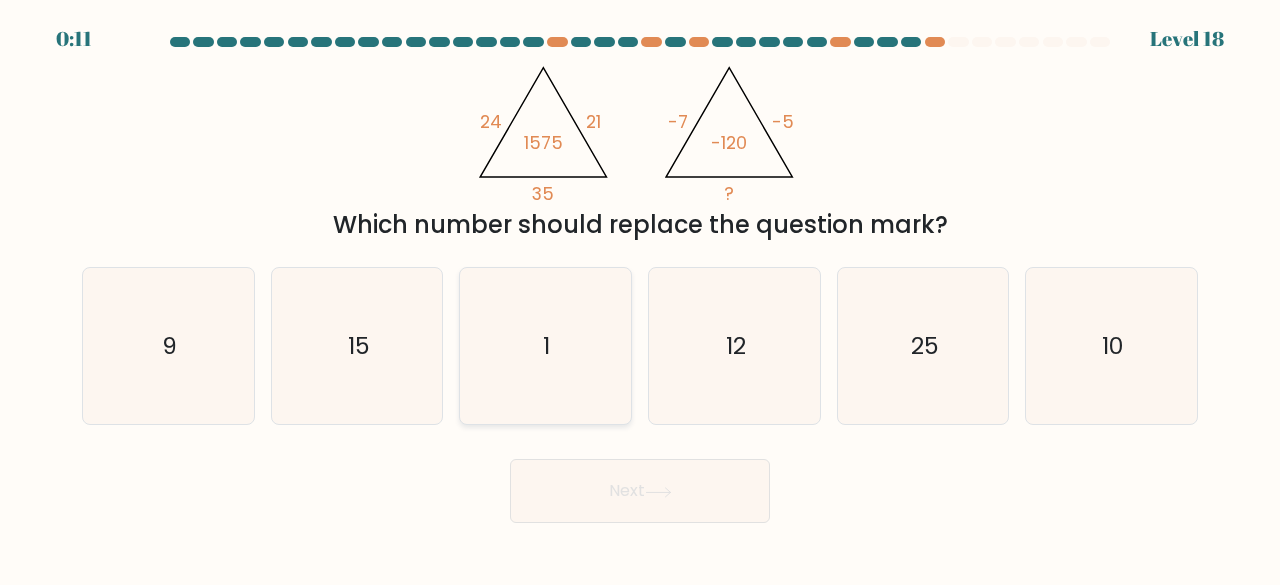 click on "1" 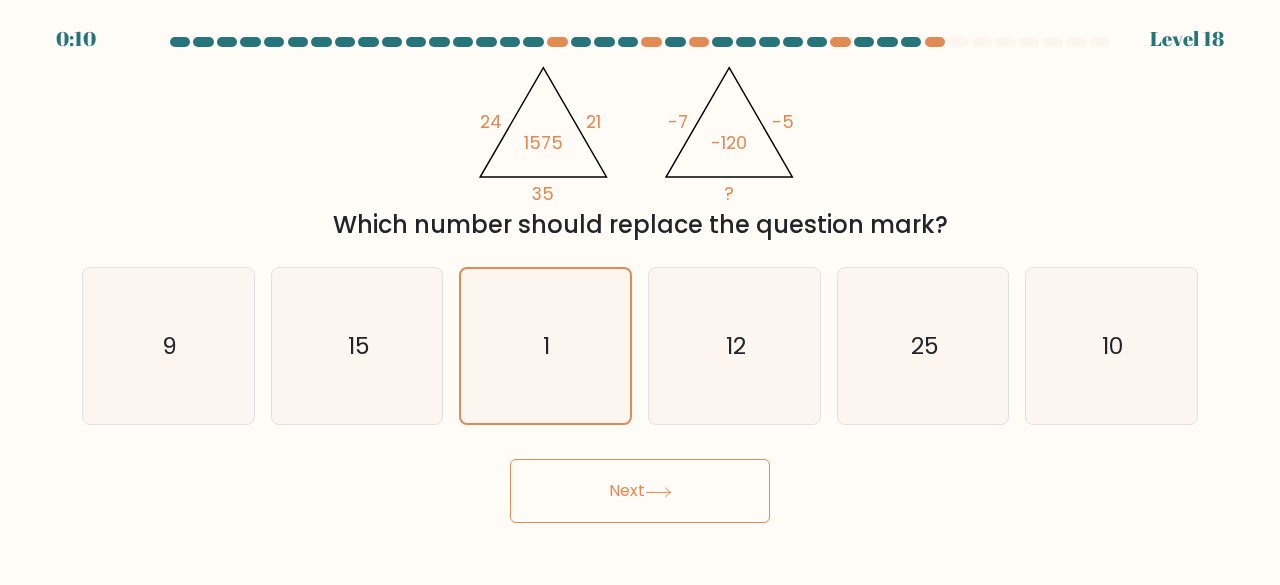 click on "Next" at bounding box center [640, 491] 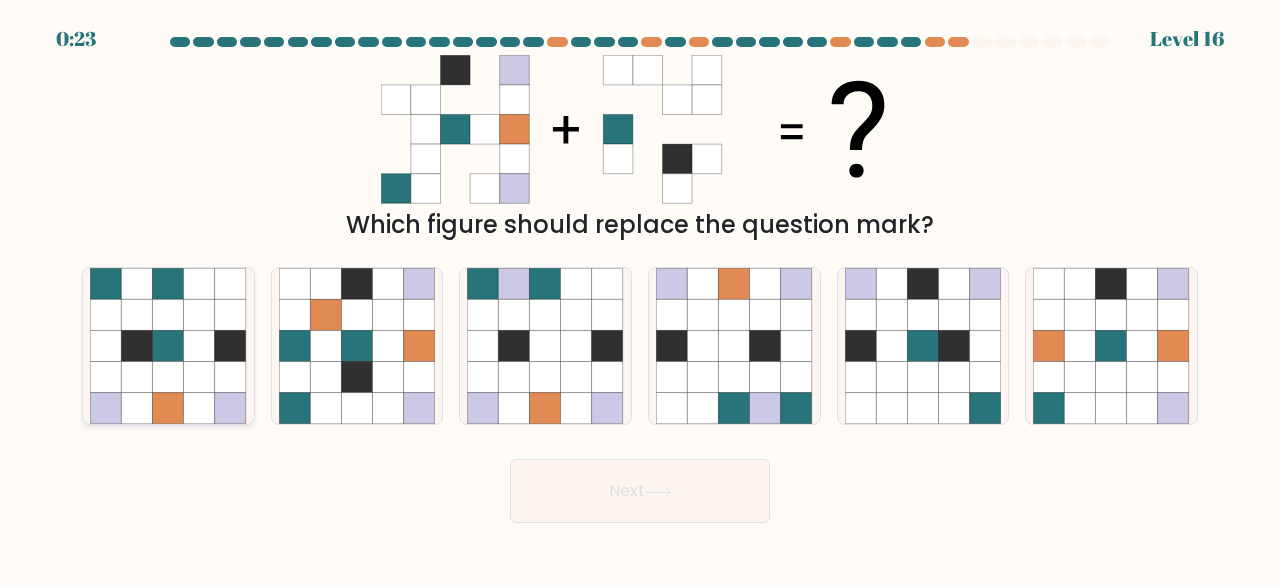 click 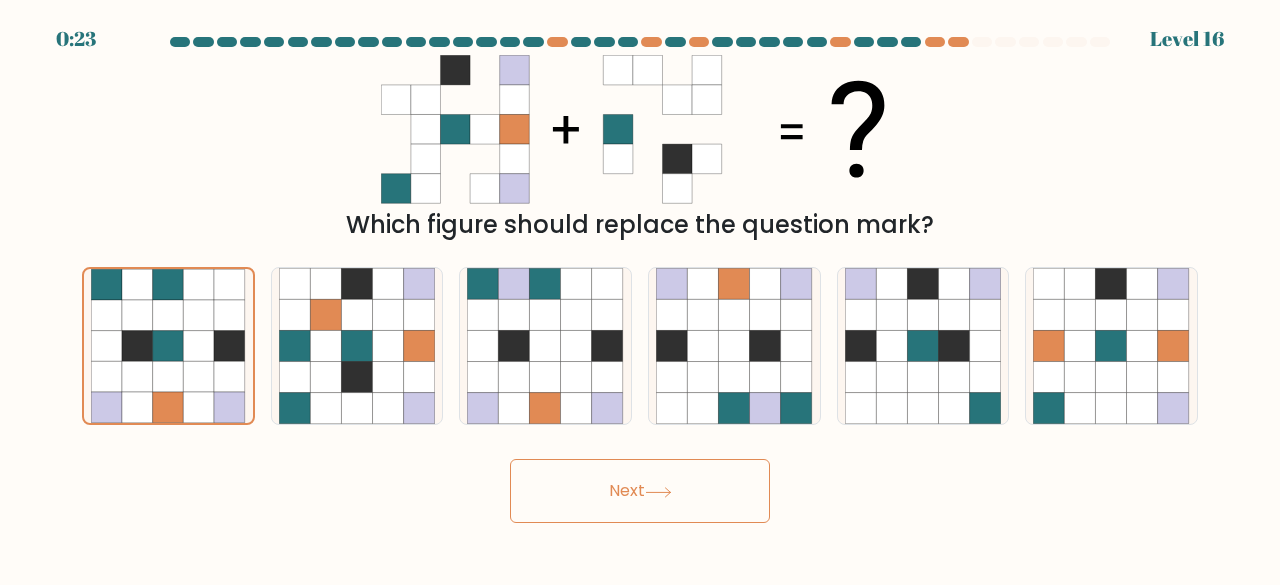 click on "Next" at bounding box center [640, 491] 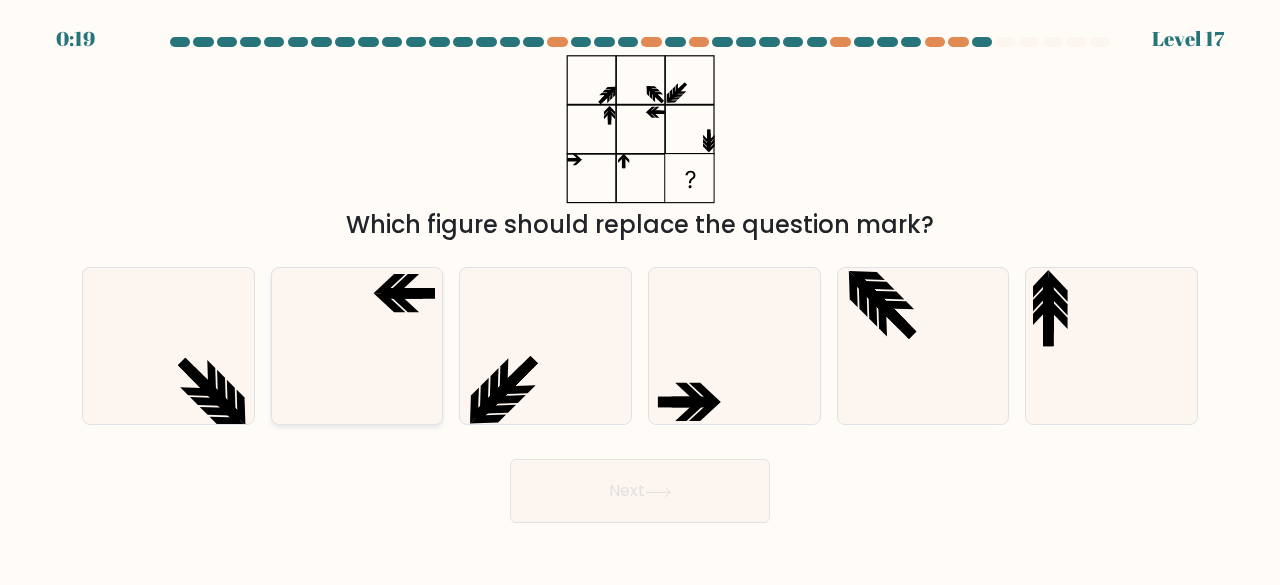 click 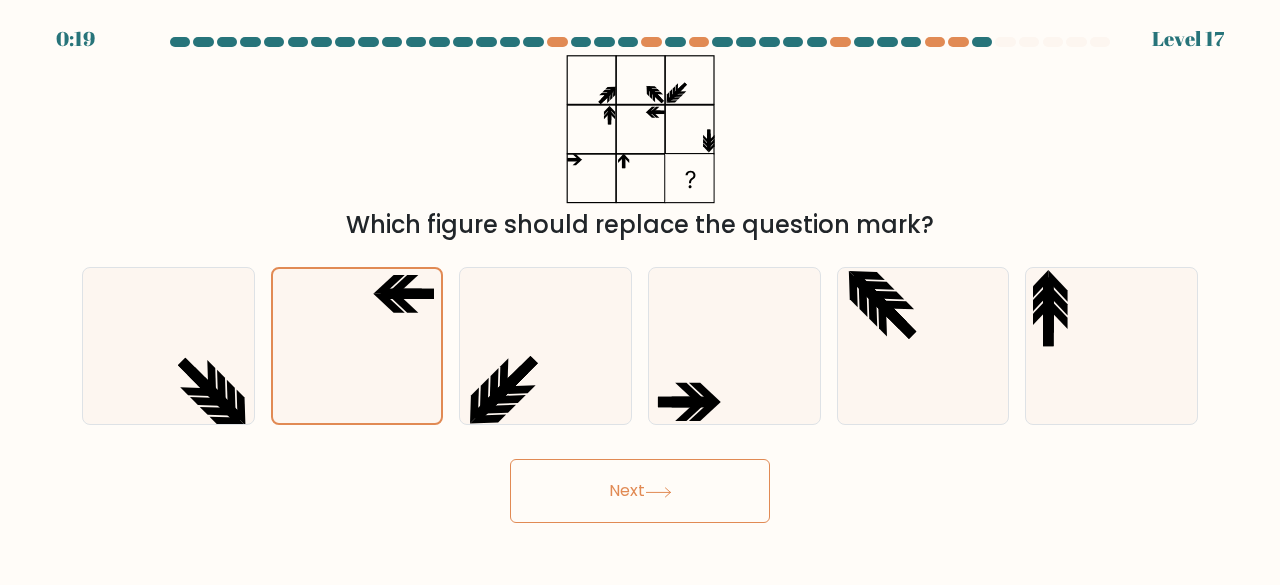 click on "0:19
Level 17" at bounding box center (640, 292) 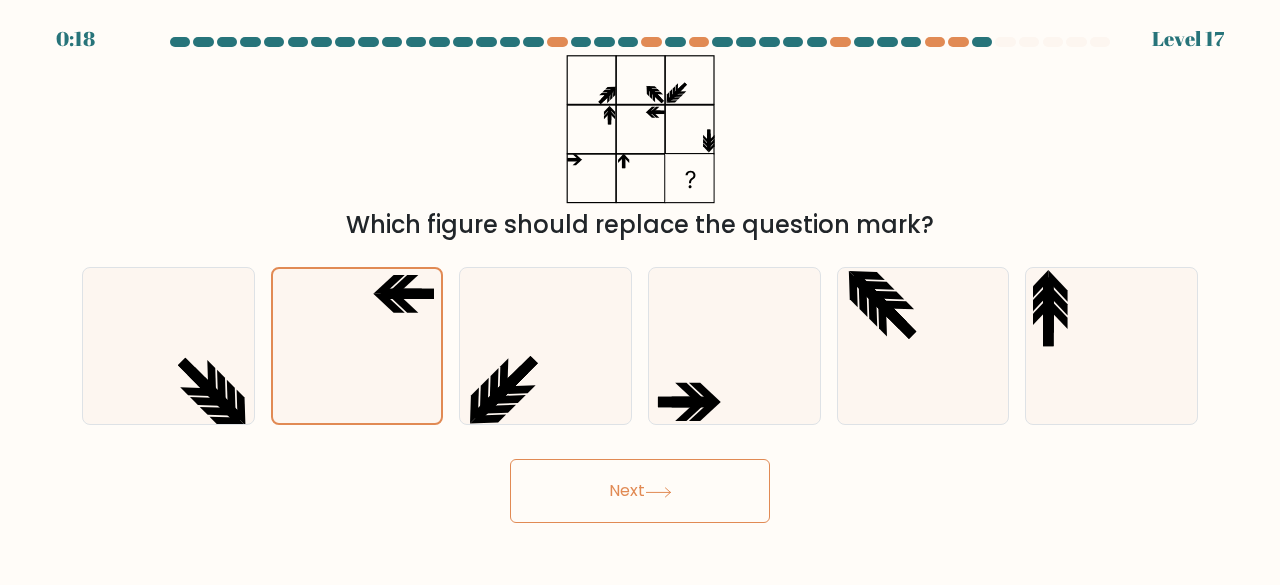 click on "Next" at bounding box center [640, 491] 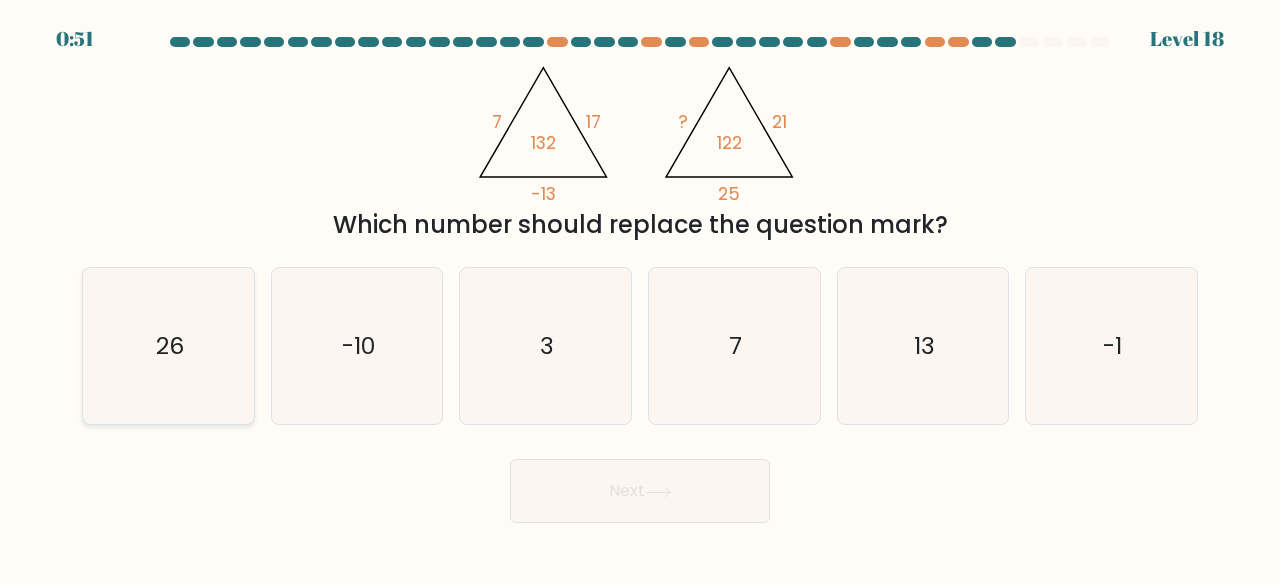 click on "26" 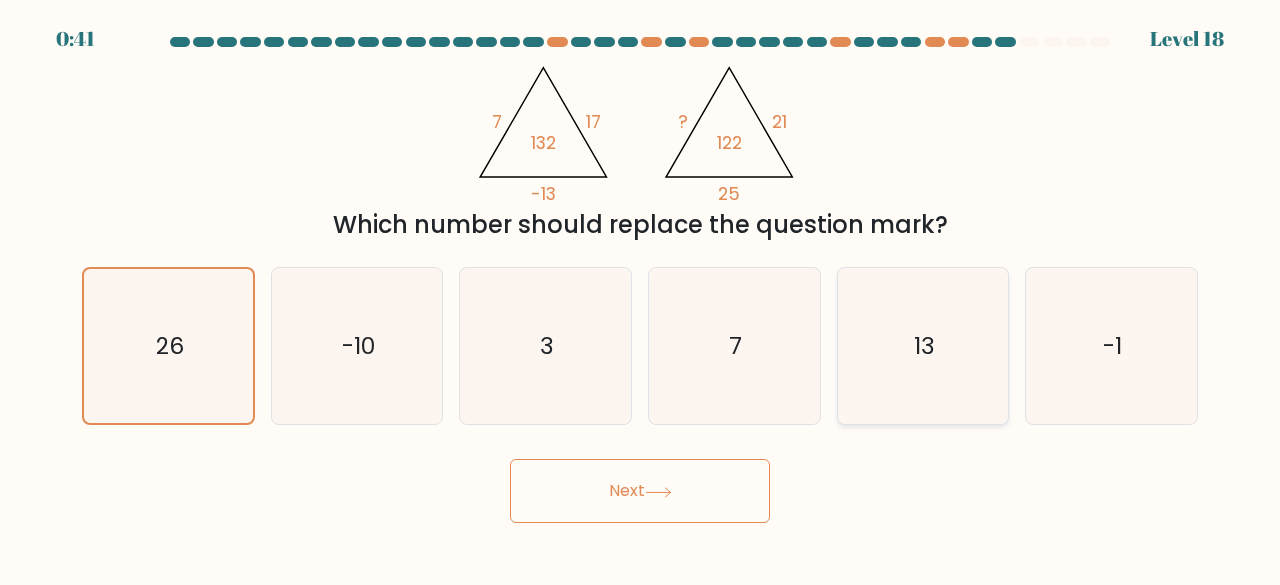 click on "13" 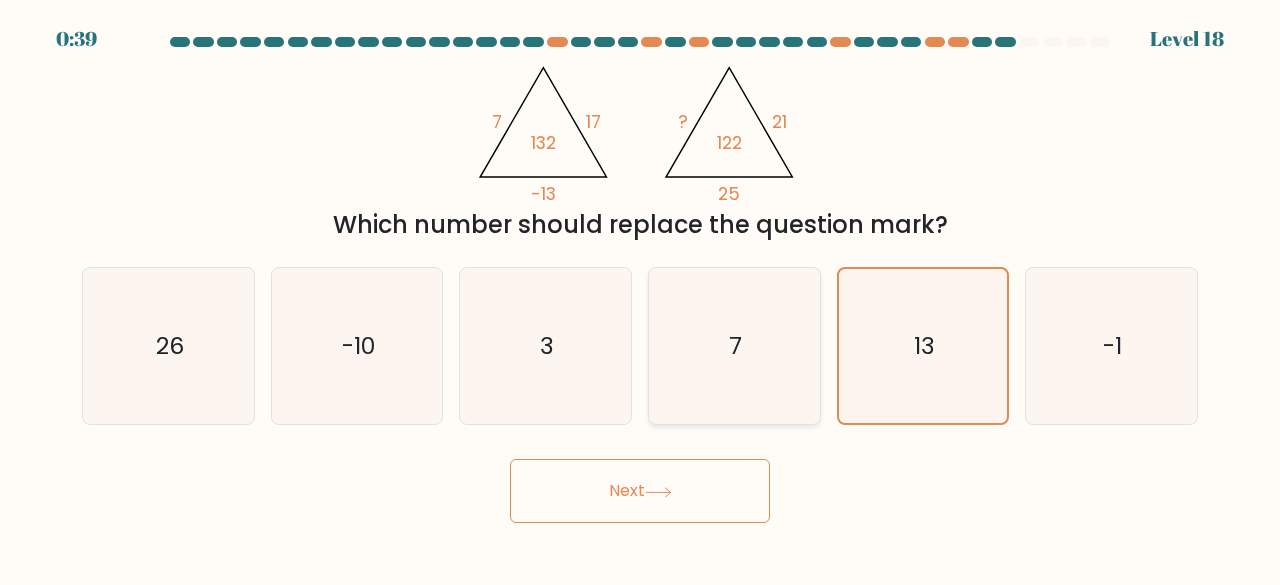 click on "7" 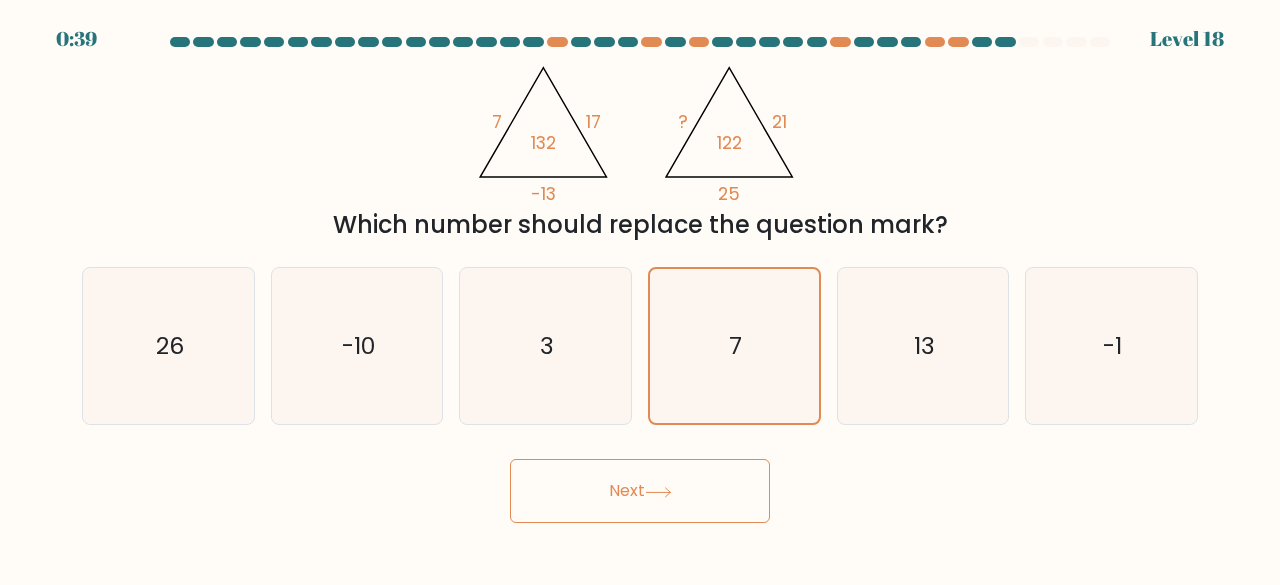 click on "Next" at bounding box center (640, 491) 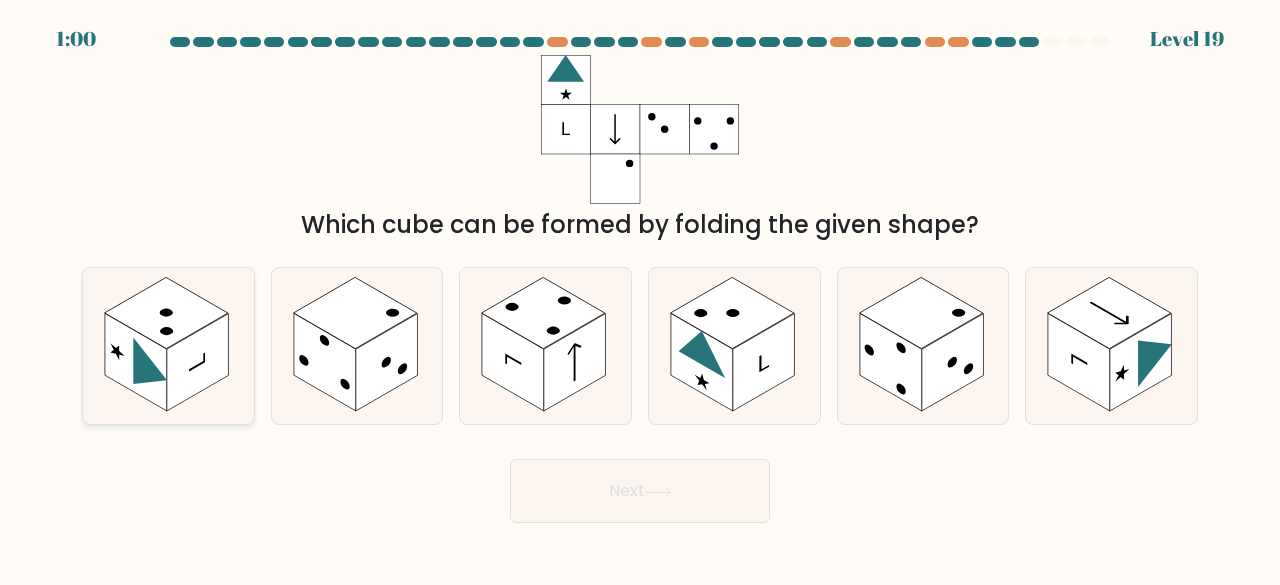 click 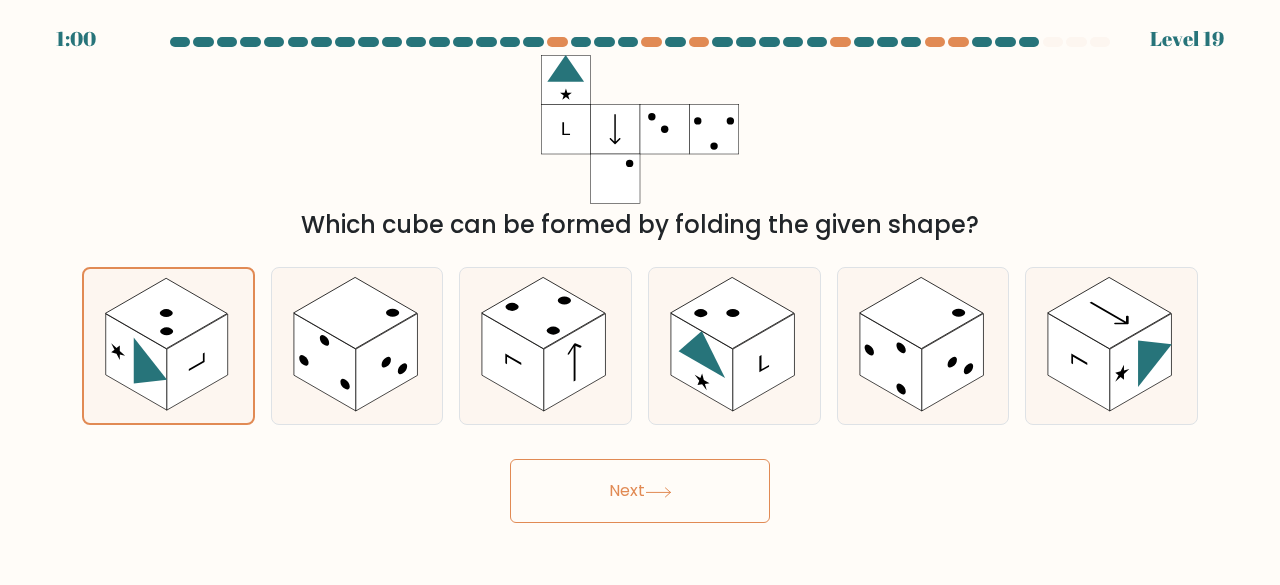 click on "Next" at bounding box center (640, 491) 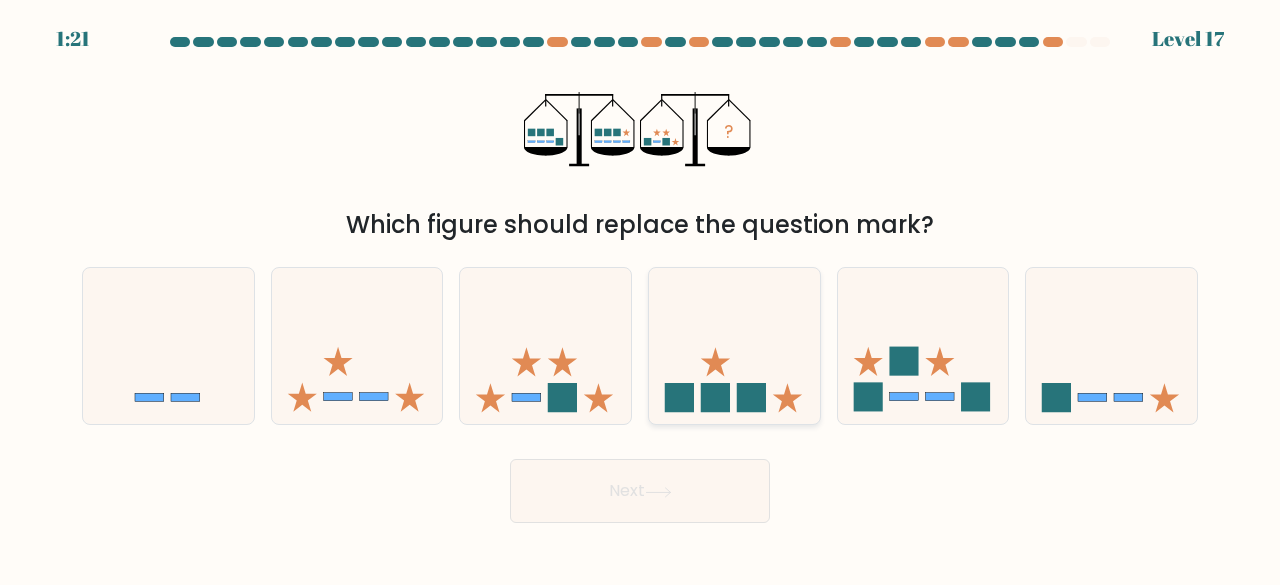 click 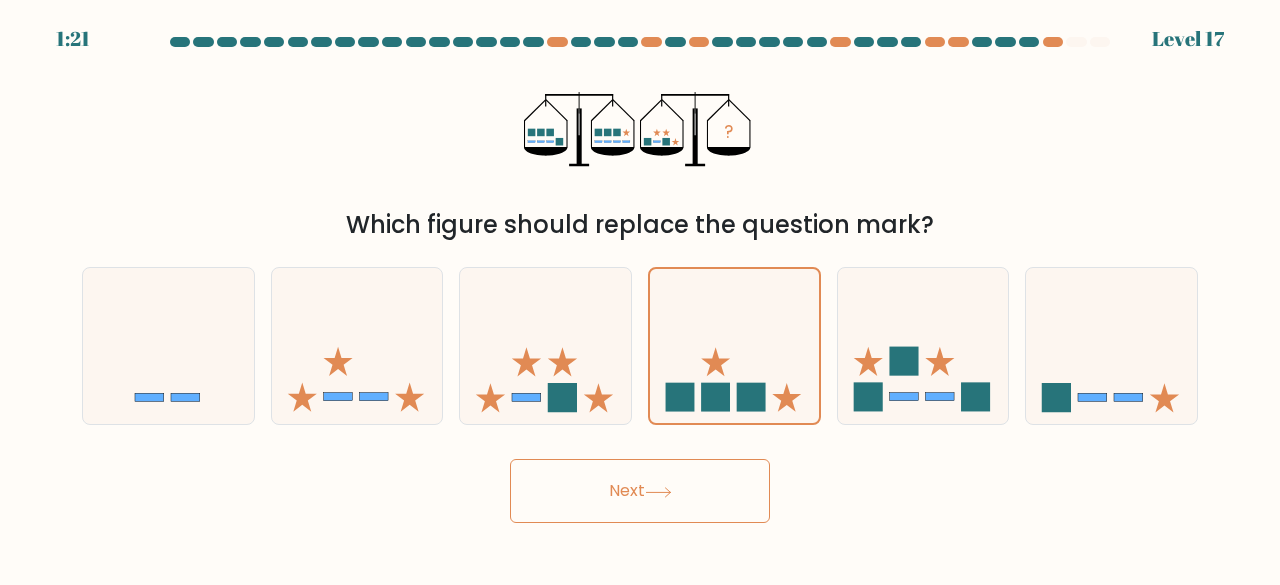 click on "Next" at bounding box center [640, 491] 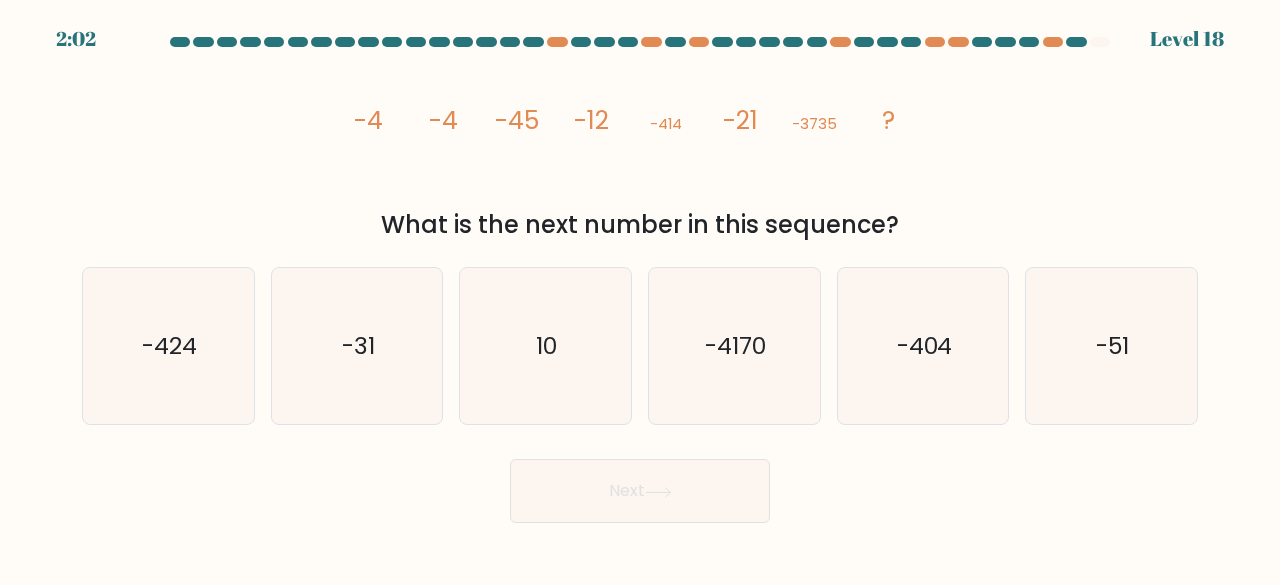 type 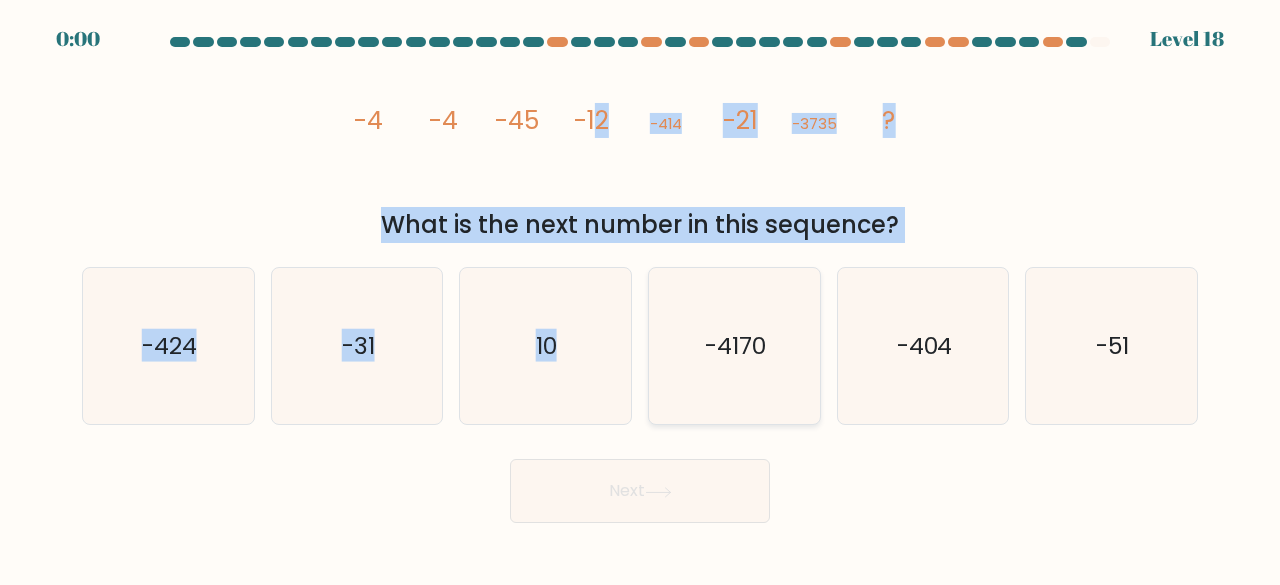 click at bounding box center (640, 280) 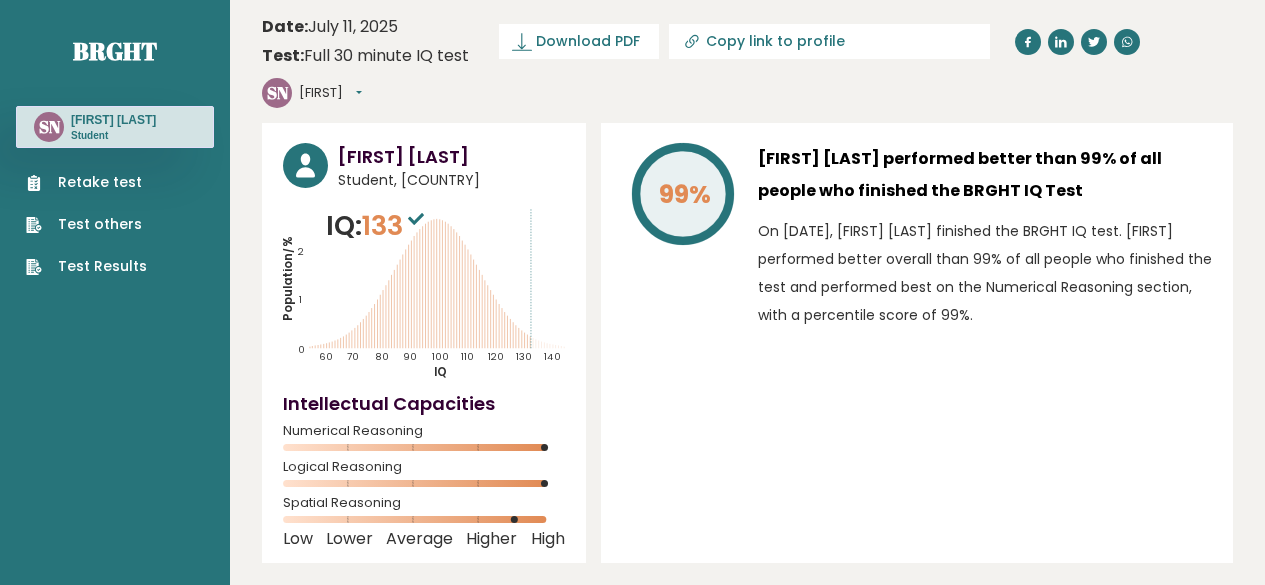 scroll, scrollTop: 0, scrollLeft: 0, axis: both 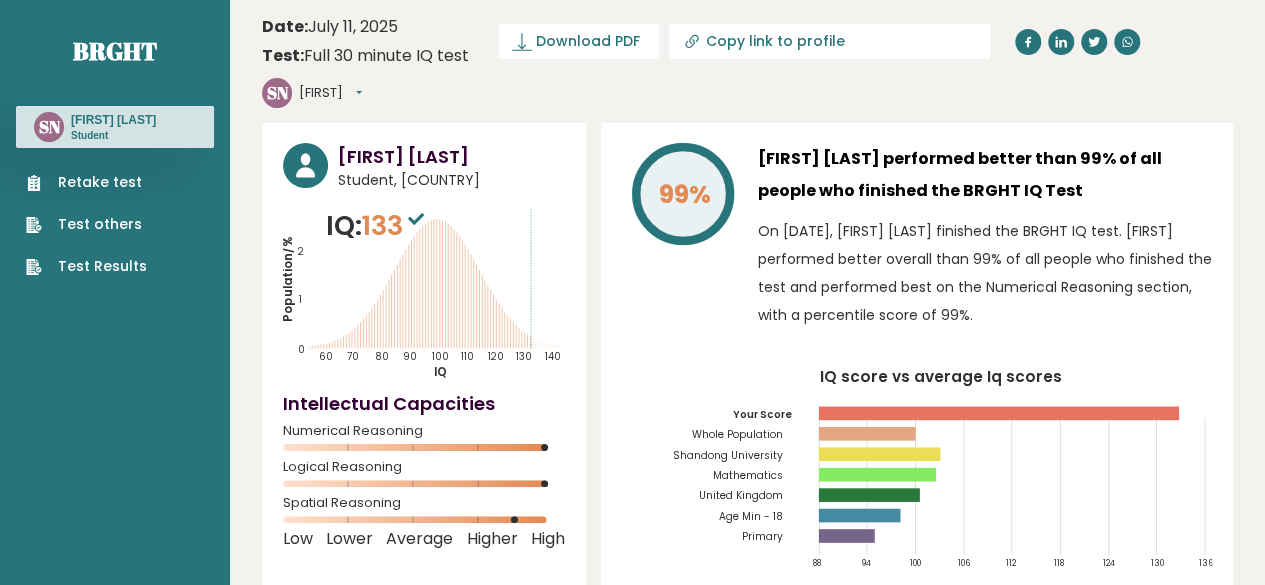 click on "IQ score vs average Iq scores
88
94
100
106
112
118
124
130
136
Your Score
Whole Population
Shandong University
Mathematics
United Kingdom
Age Min - [AGE]
Primary" 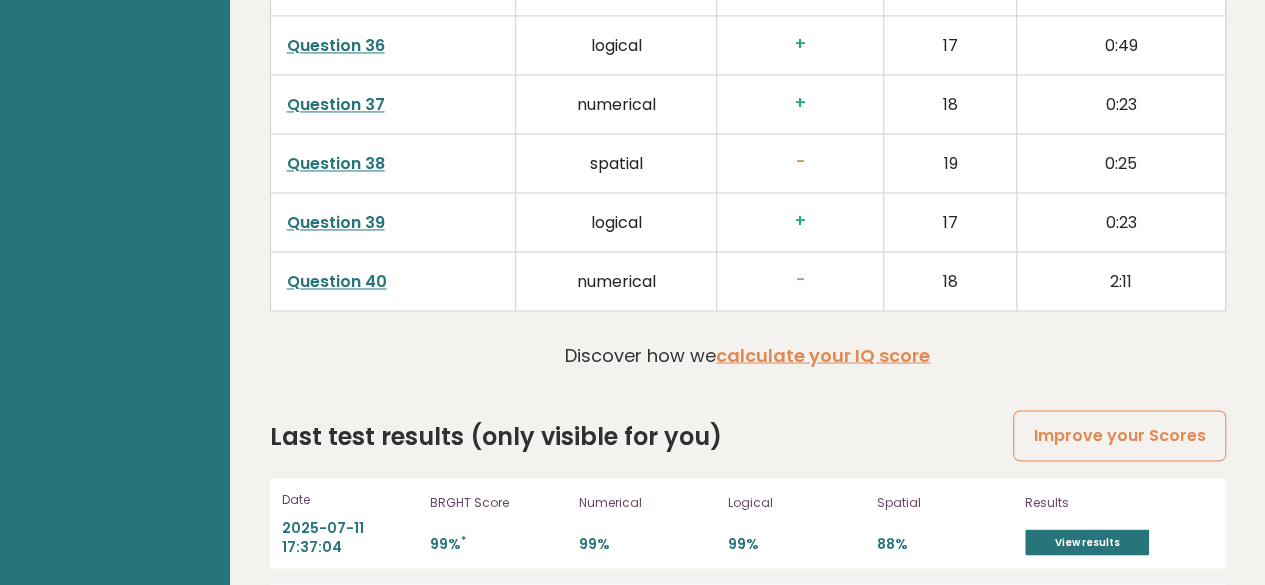 scroll, scrollTop: 5409, scrollLeft: 0, axis: vertical 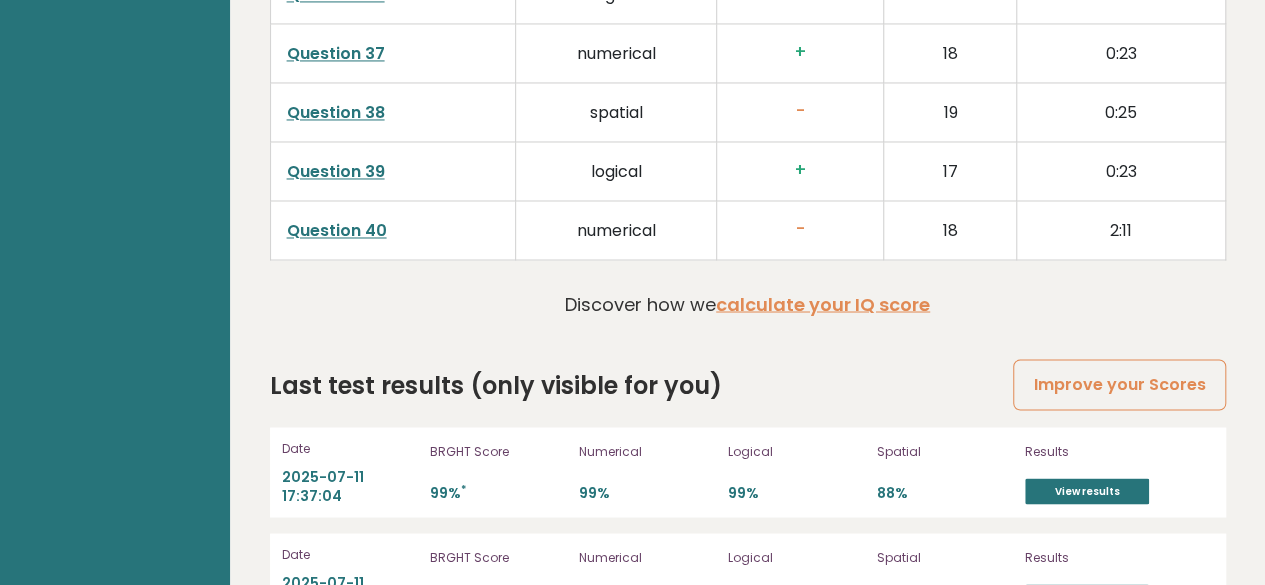 click on "0:23" at bounding box center [1121, 171] 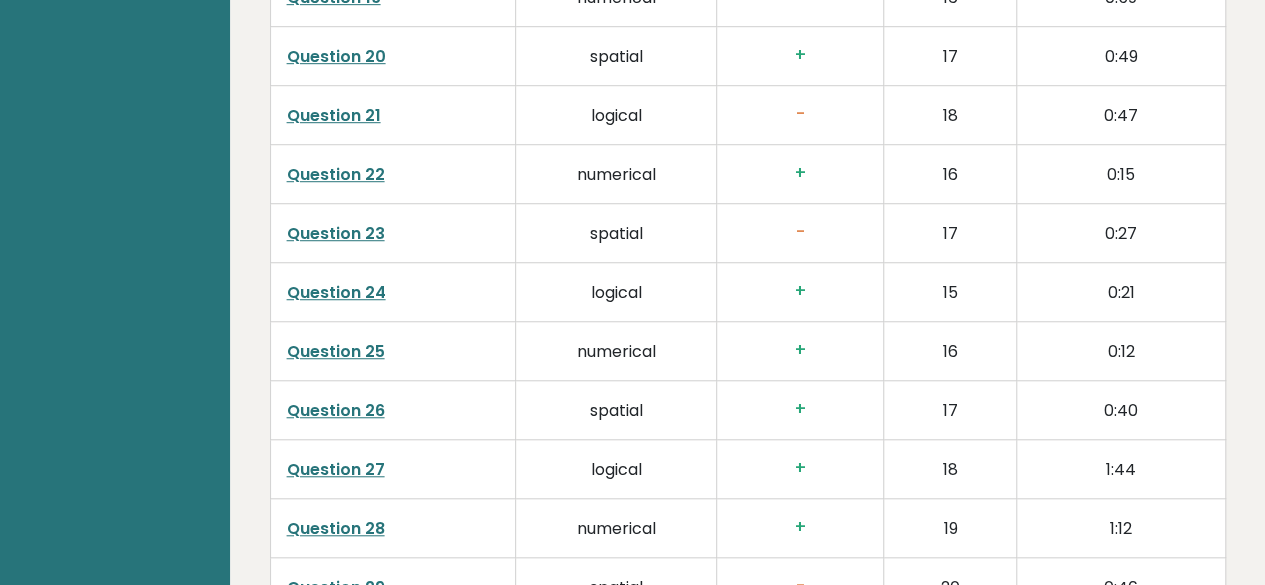 drag, startPoint x: 920, startPoint y: 570, endPoint x: 1017, endPoint y: 543, distance: 100.68764 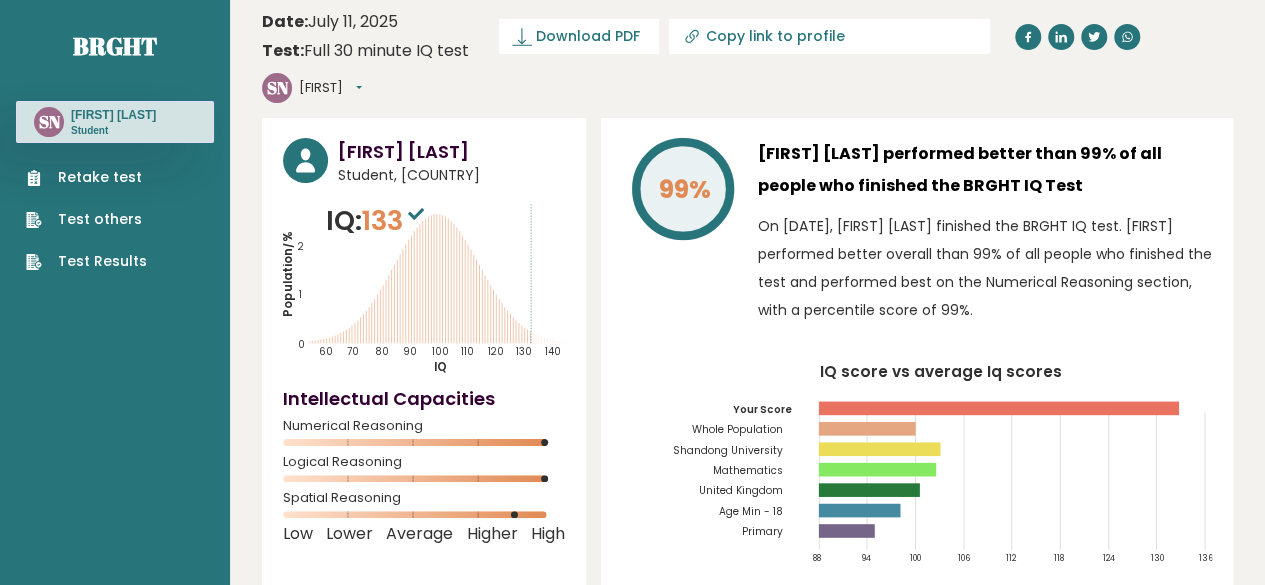 scroll, scrollTop: 0, scrollLeft: 0, axis: both 